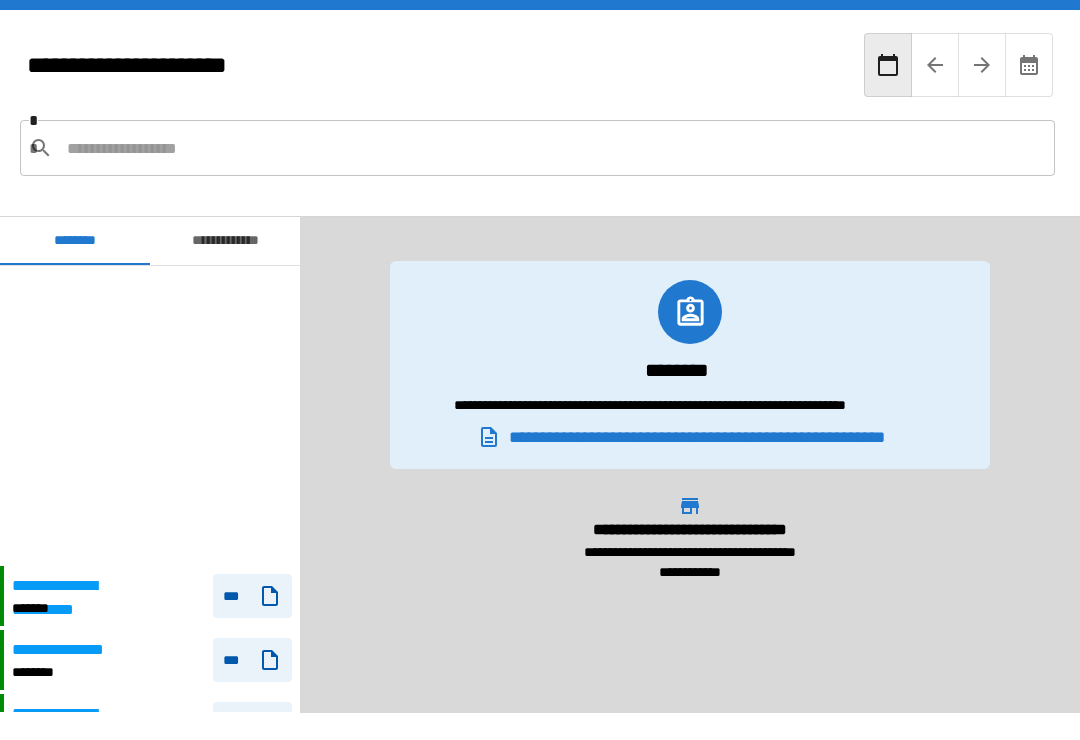 scroll, scrollTop: 0, scrollLeft: 0, axis: both 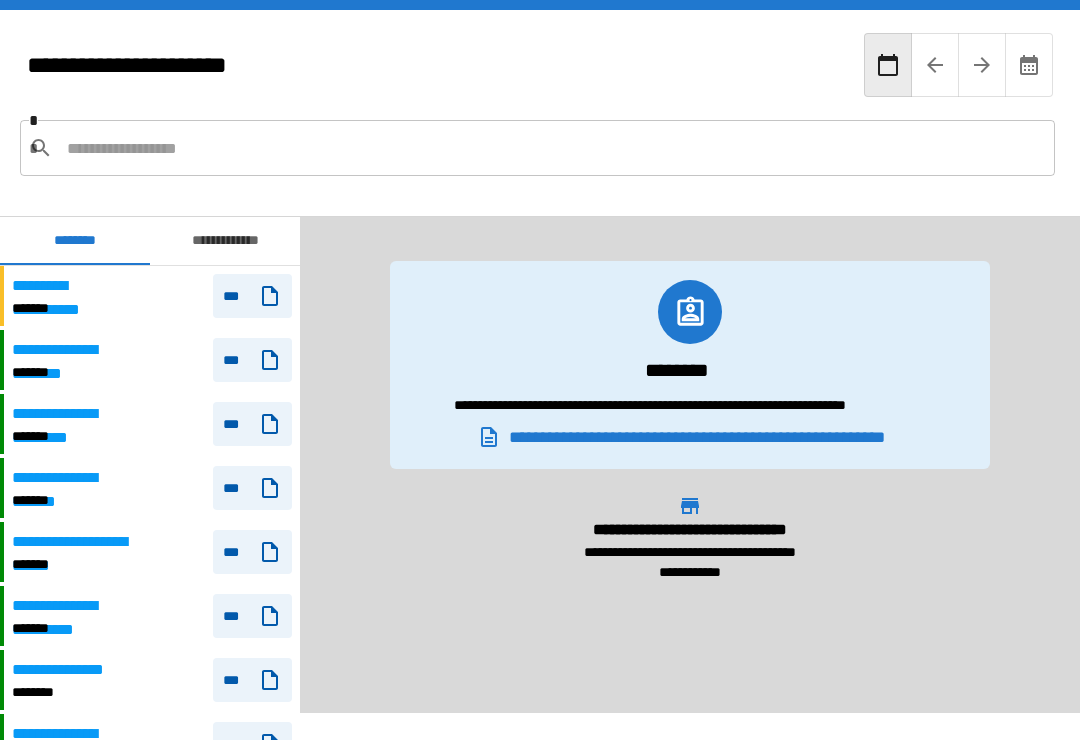 click on "**********" at bounding box center (78, 542) 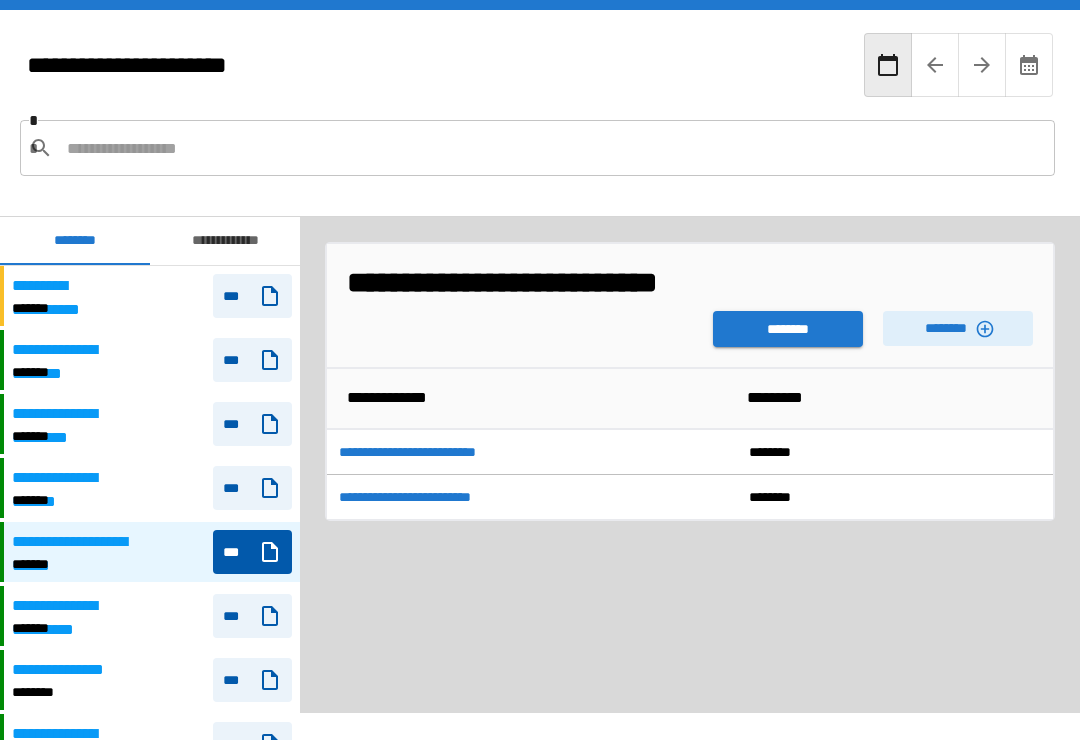 click on "********" at bounding box center [958, 328] 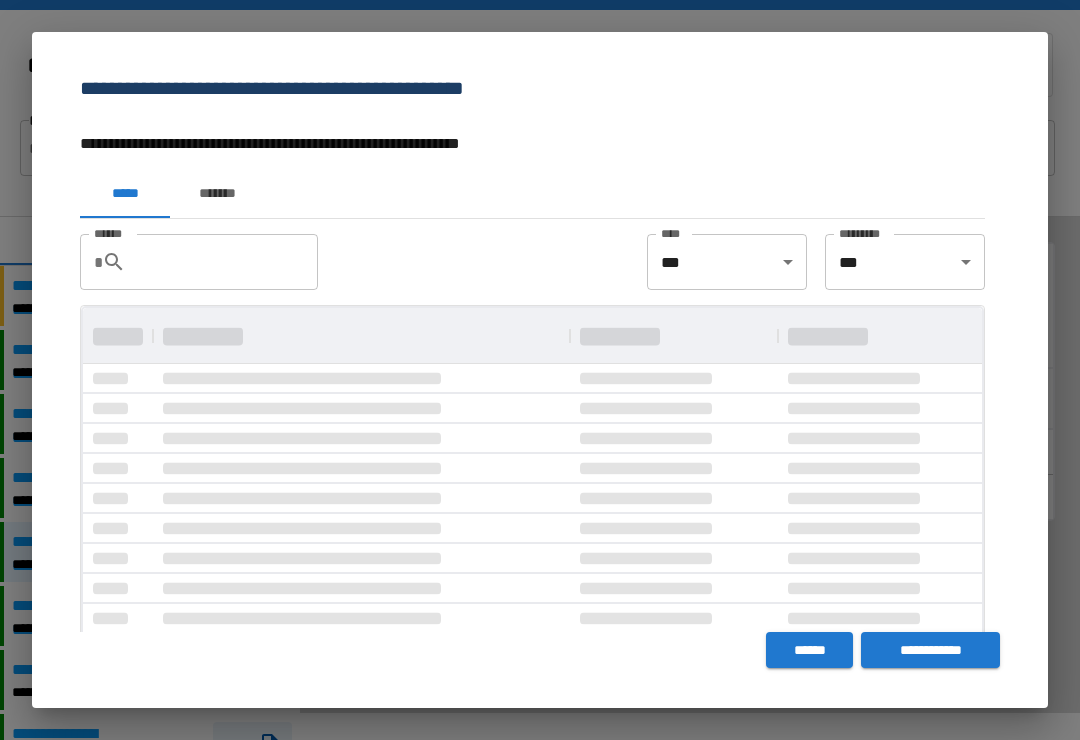 scroll, scrollTop: 1, scrollLeft: 1, axis: both 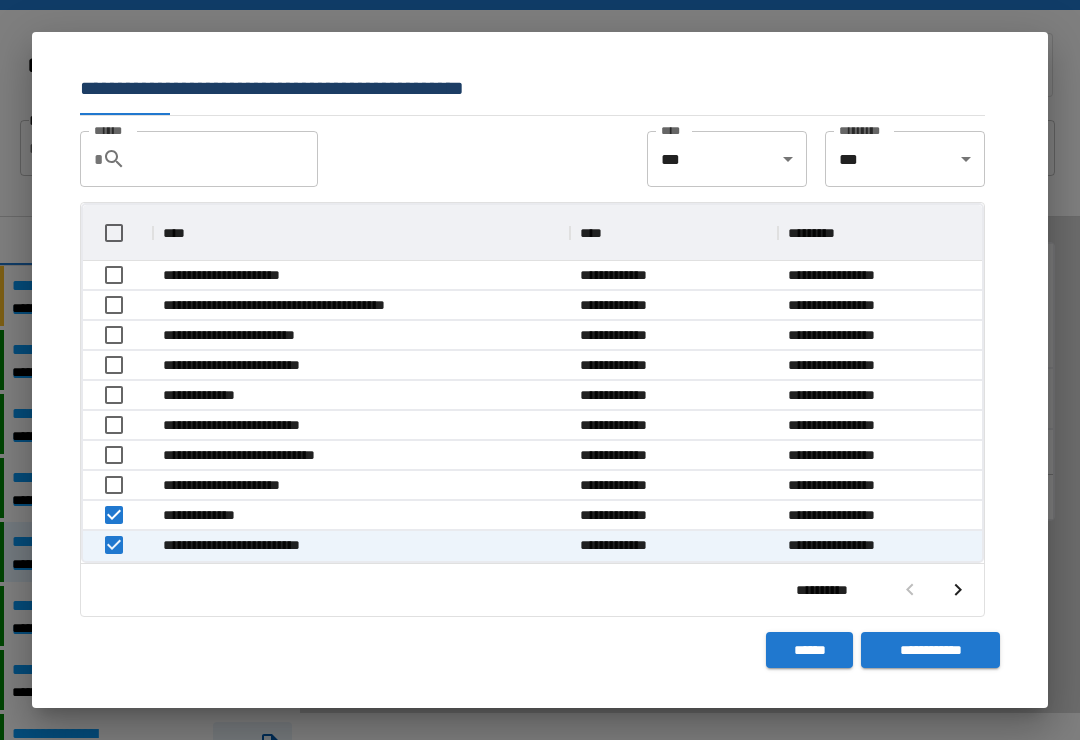 click on "**********" at bounding box center (930, 650) 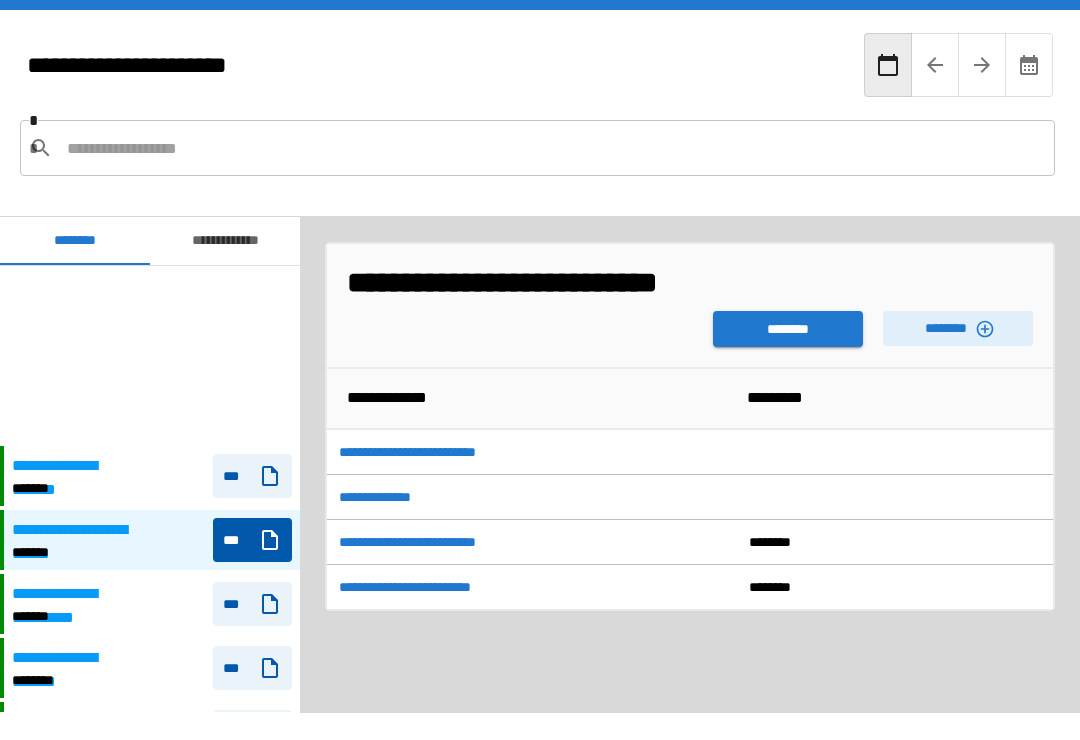 scroll, scrollTop: 180, scrollLeft: 0, axis: vertical 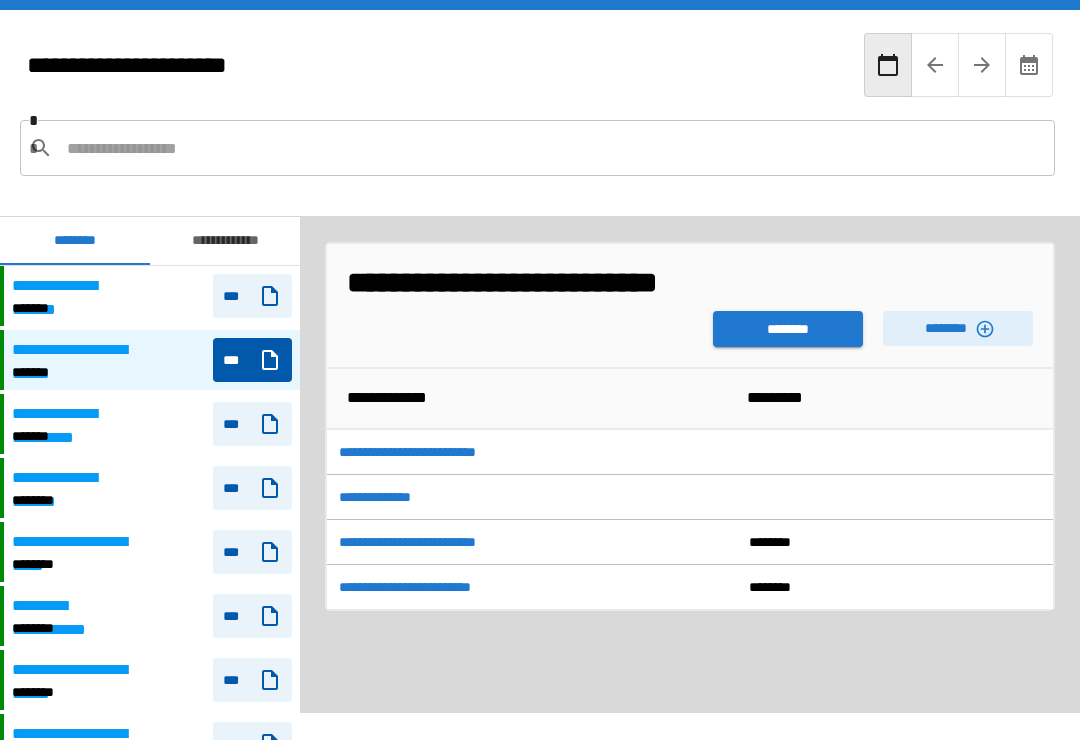 click on "********" at bounding box center [788, 329] 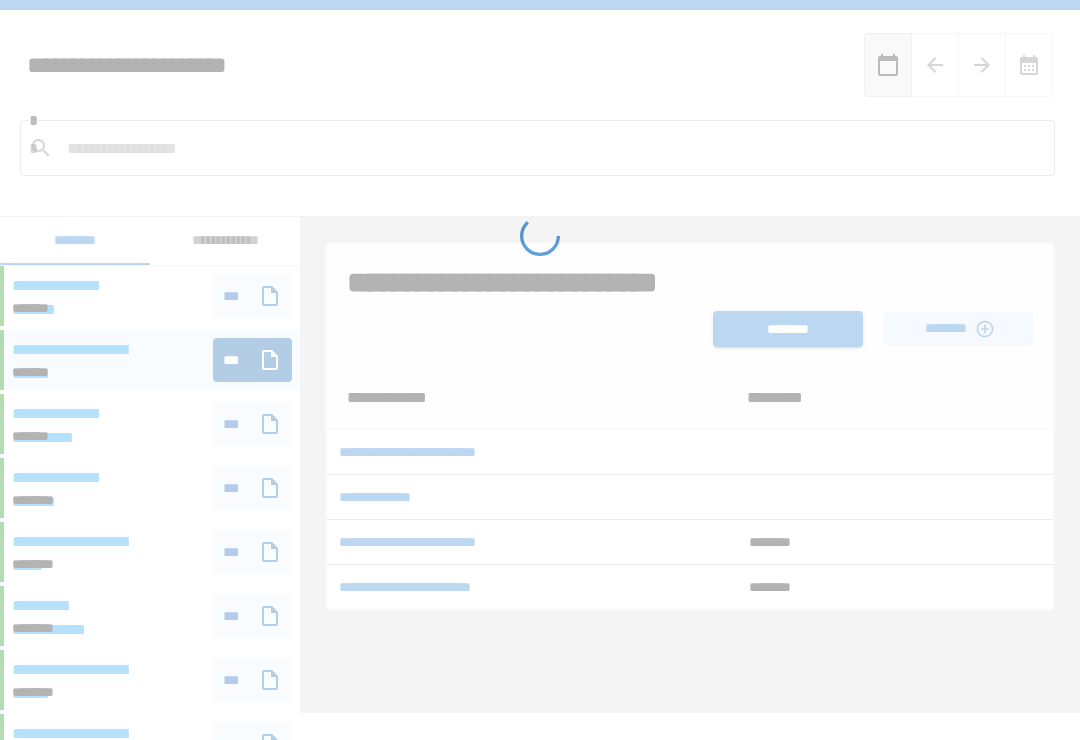 click at bounding box center [540, 478] 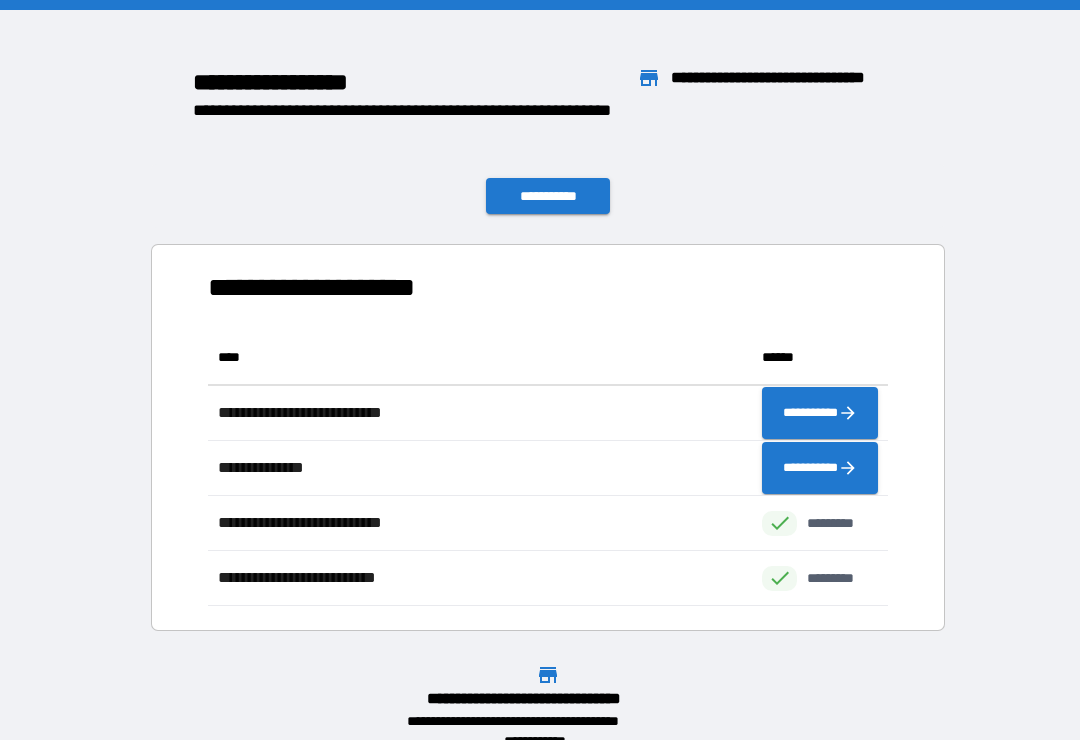 scroll, scrollTop: 1, scrollLeft: 1, axis: both 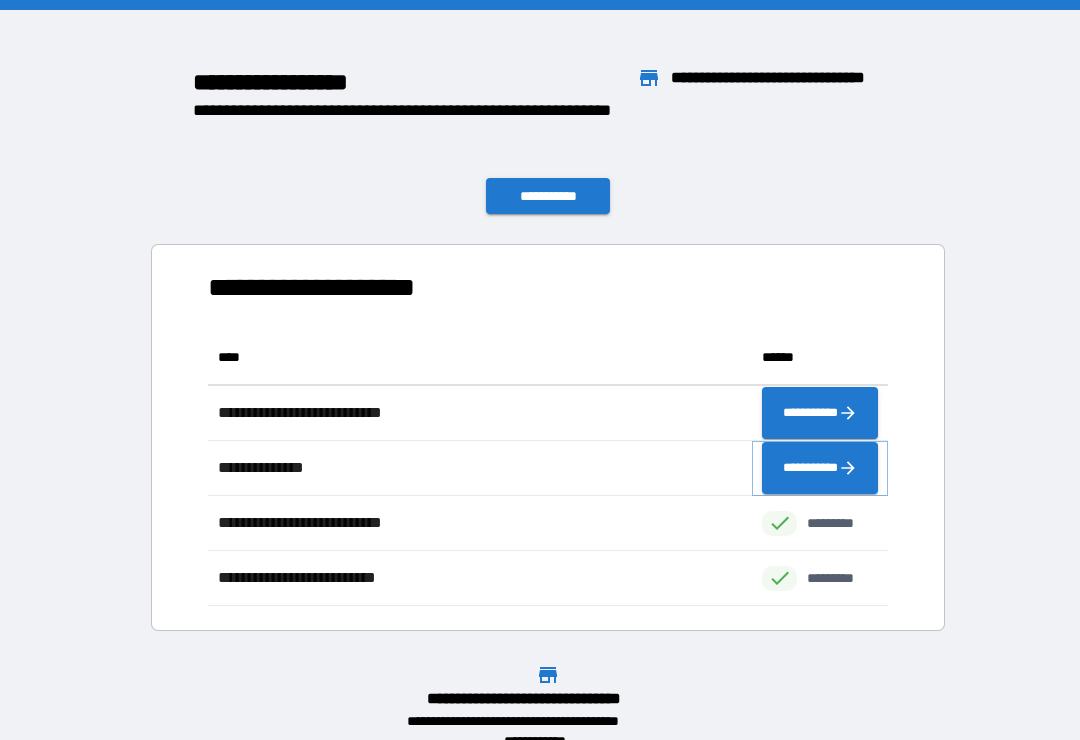 click on "**********" at bounding box center [820, 468] 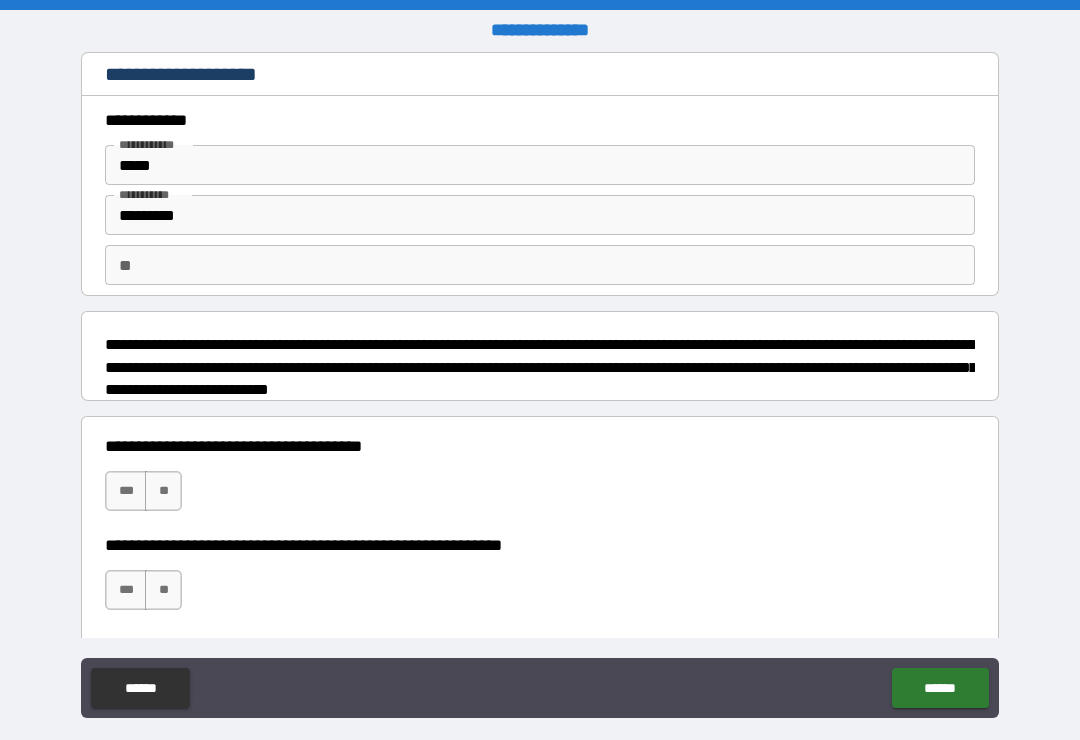 click on "**" at bounding box center [163, 491] 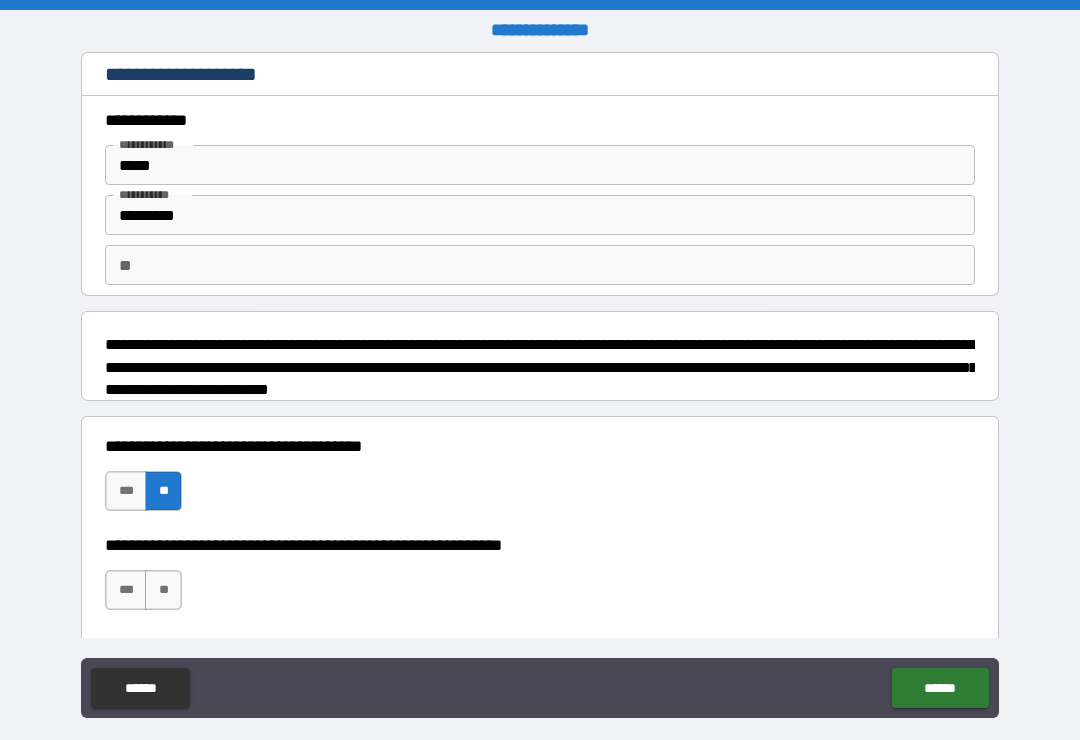 click on "***" at bounding box center (126, 590) 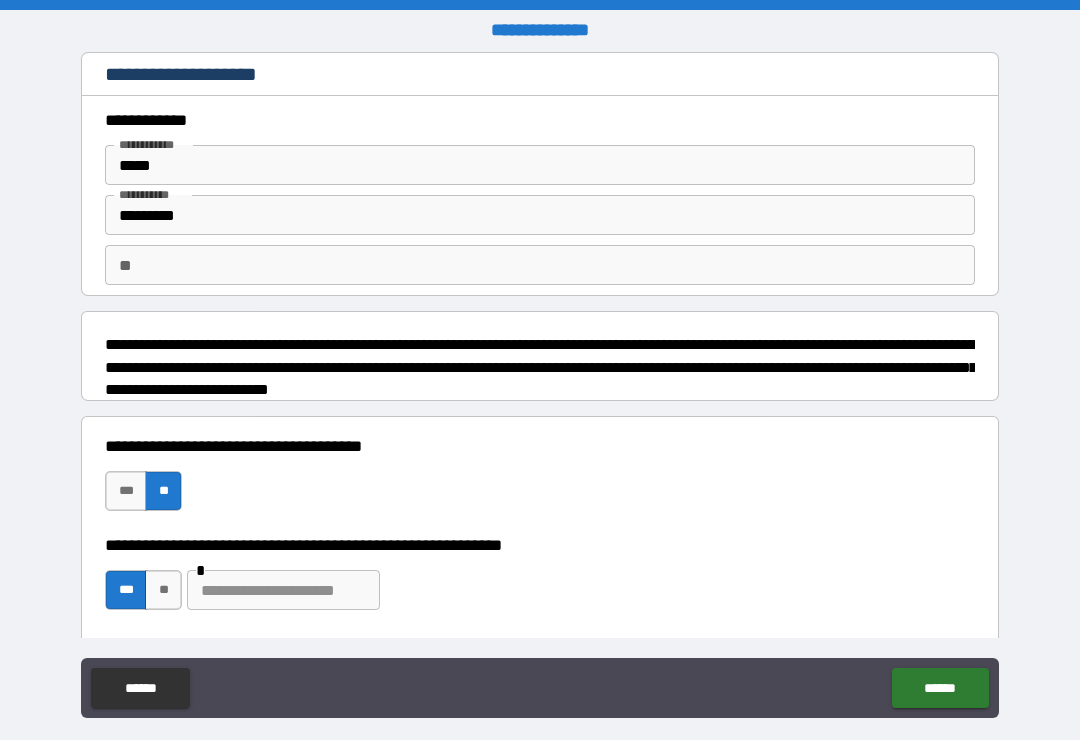 click at bounding box center (283, 590) 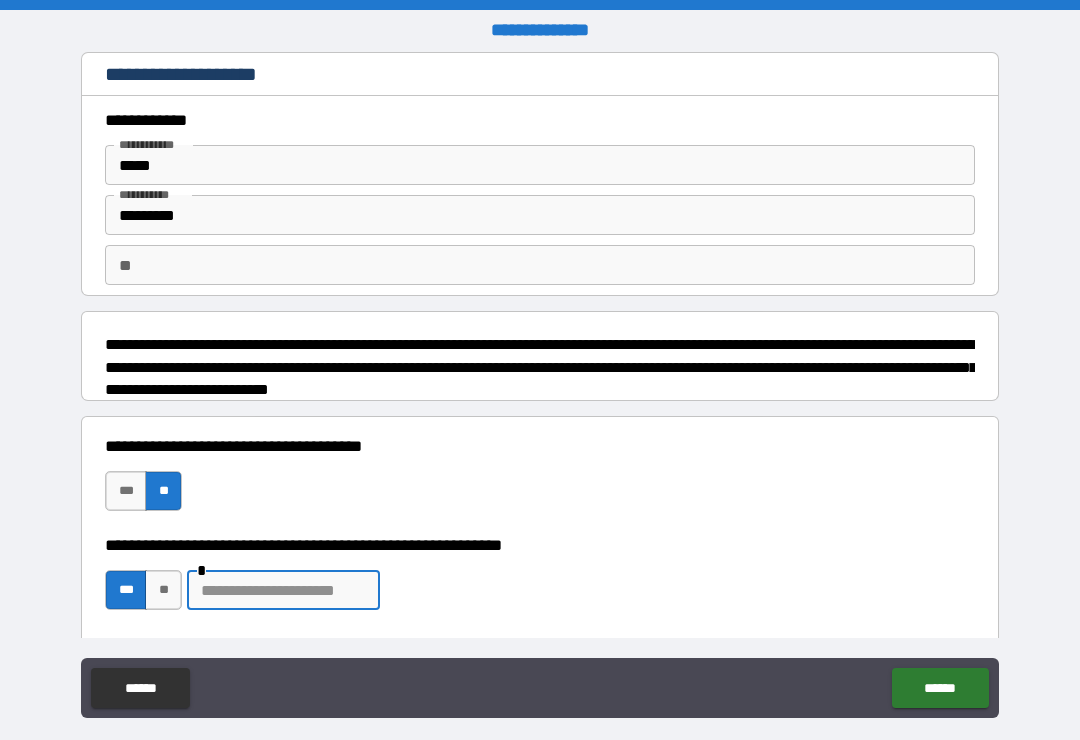 scroll, scrollTop: 16, scrollLeft: 0, axis: vertical 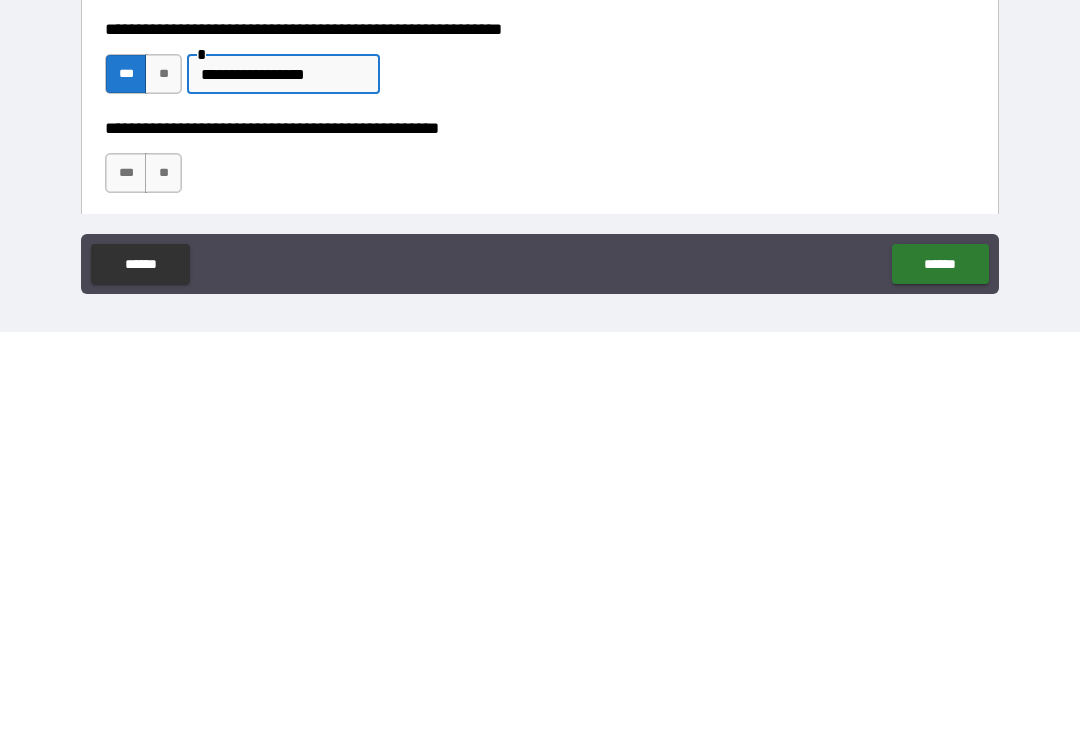 type on "**********" 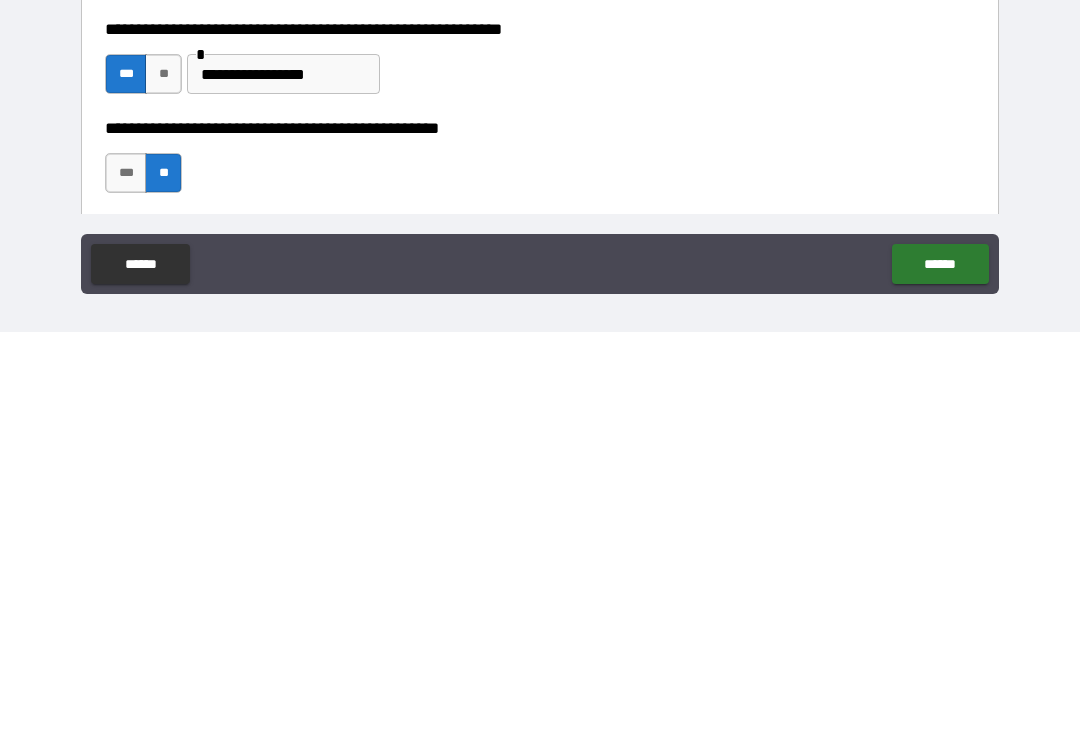 scroll, scrollTop: 31, scrollLeft: 0, axis: vertical 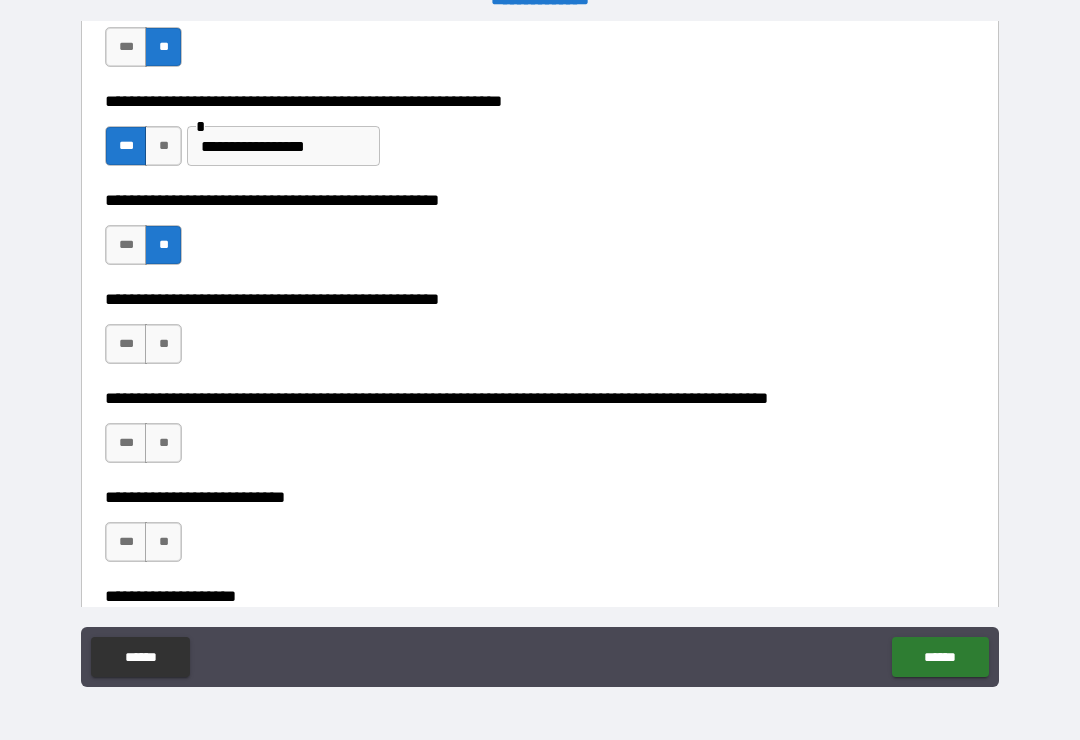 click on "**" at bounding box center [163, 344] 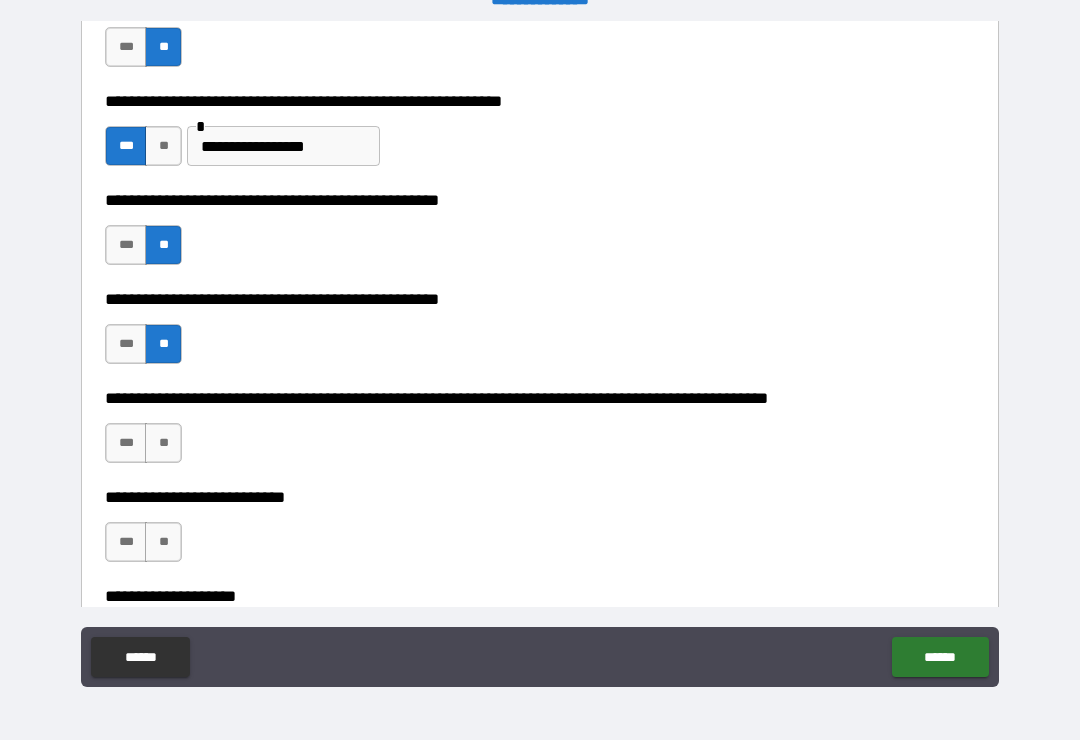 click on "**" at bounding box center (163, 443) 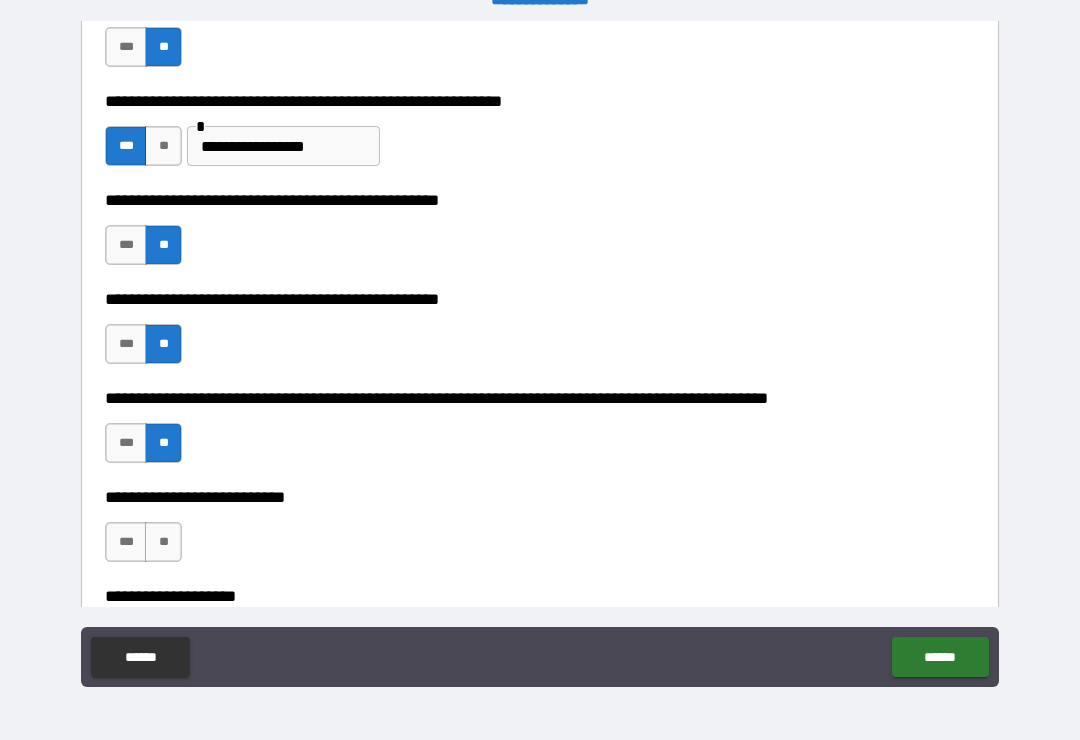 click on "**" at bounding box center (163, 542) 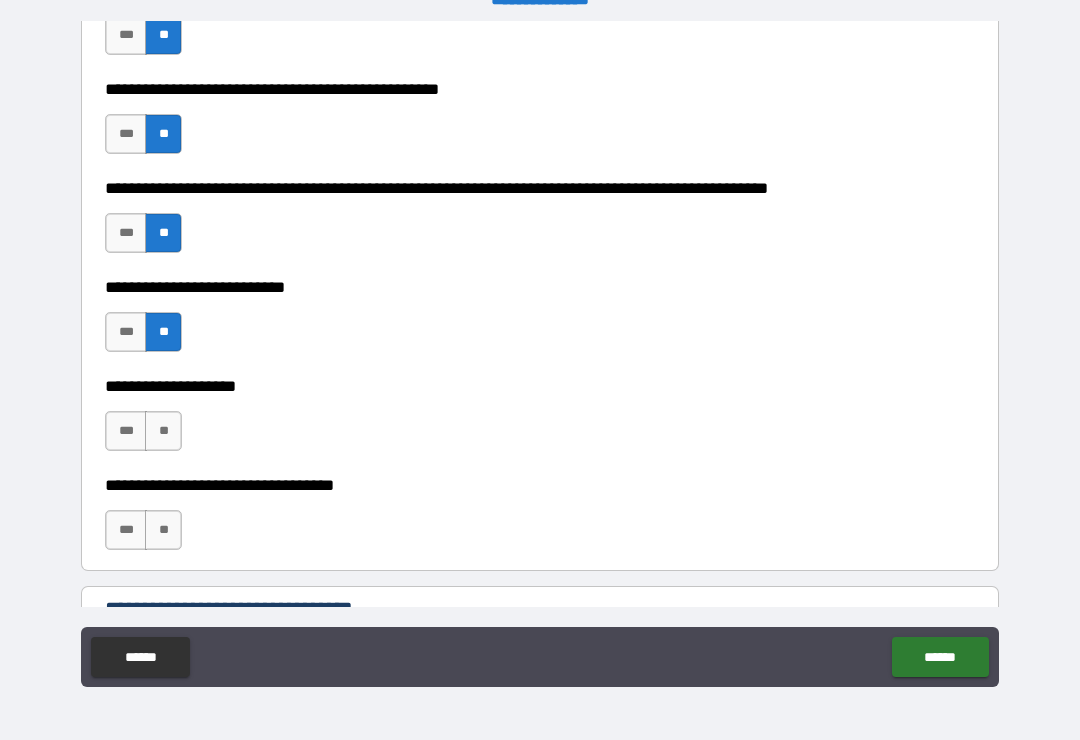 scroll, scrollTop: 621, scrollLeft: 0, axis: vertical 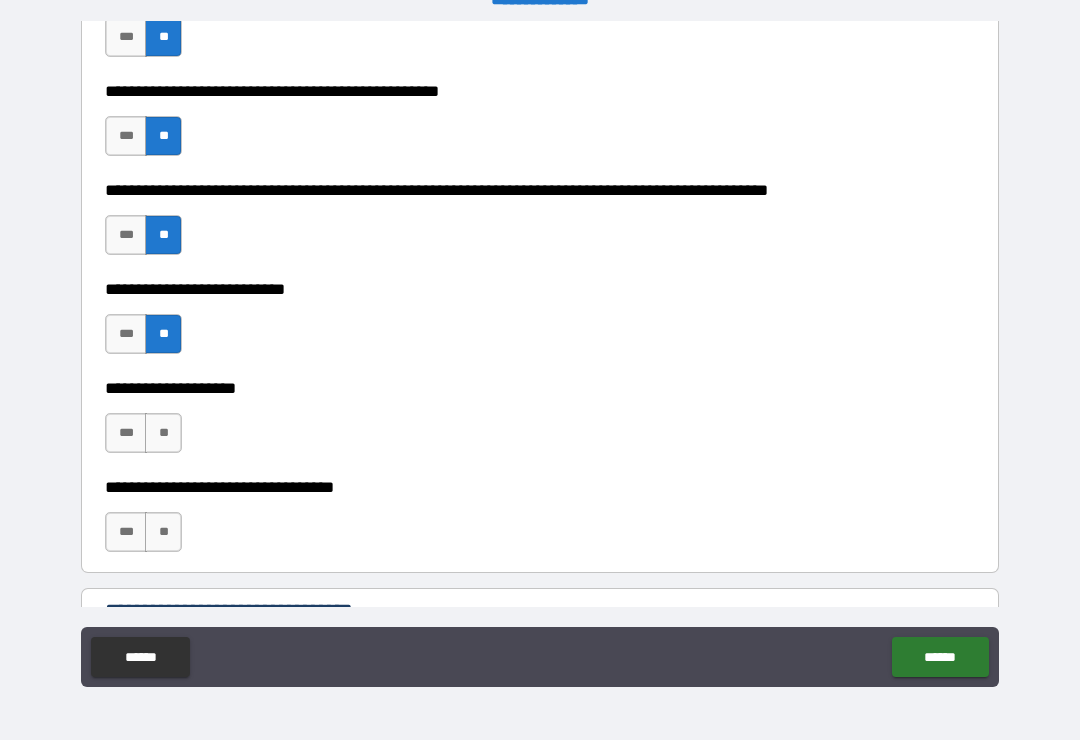 click on "**" at bounding box center (163, 433) 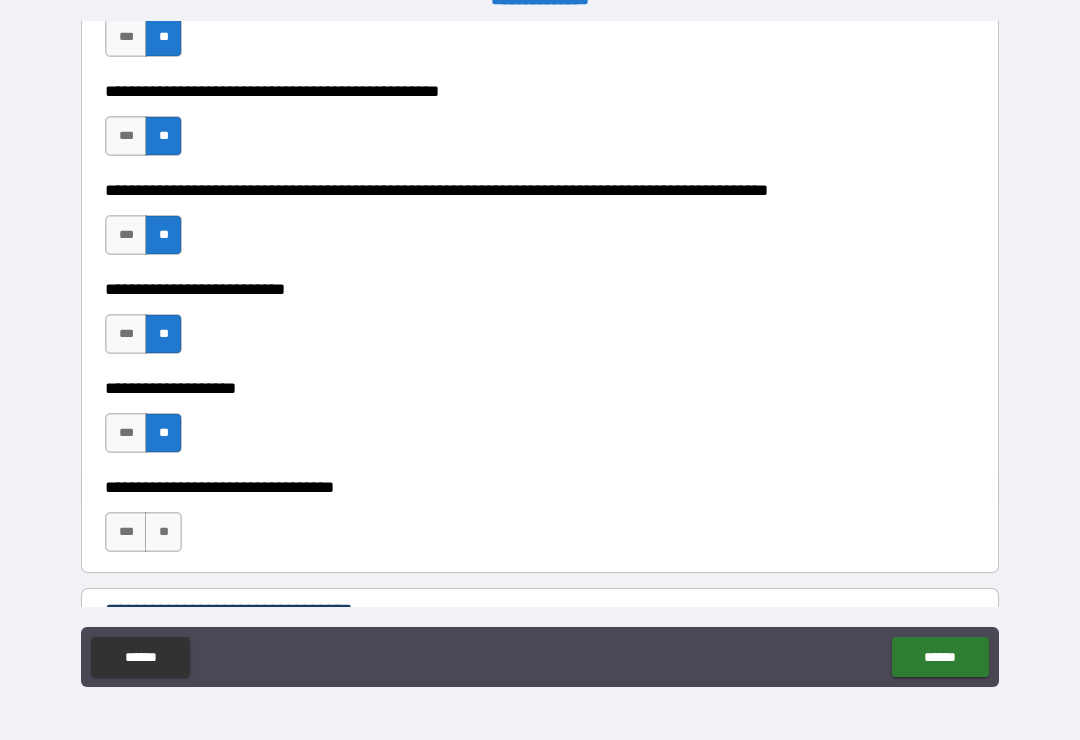 click on "**" at bounding box center (163, 532) 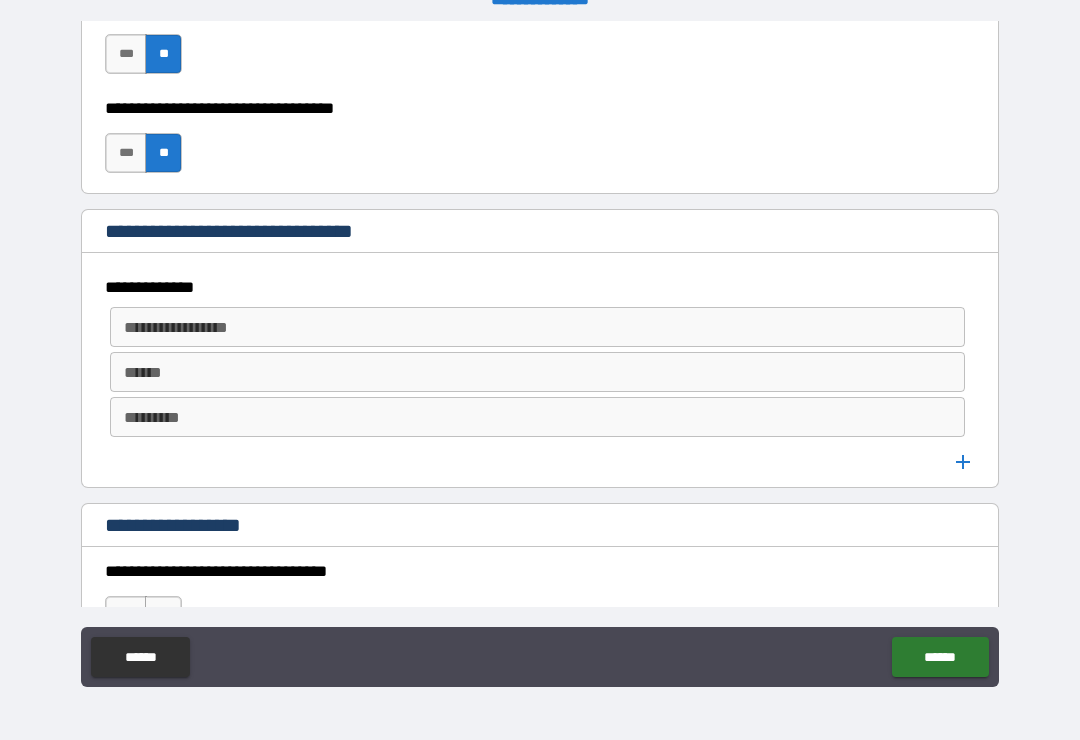 scroll, scrollTop: 1001, scrollLeft: 0, axis: vertical 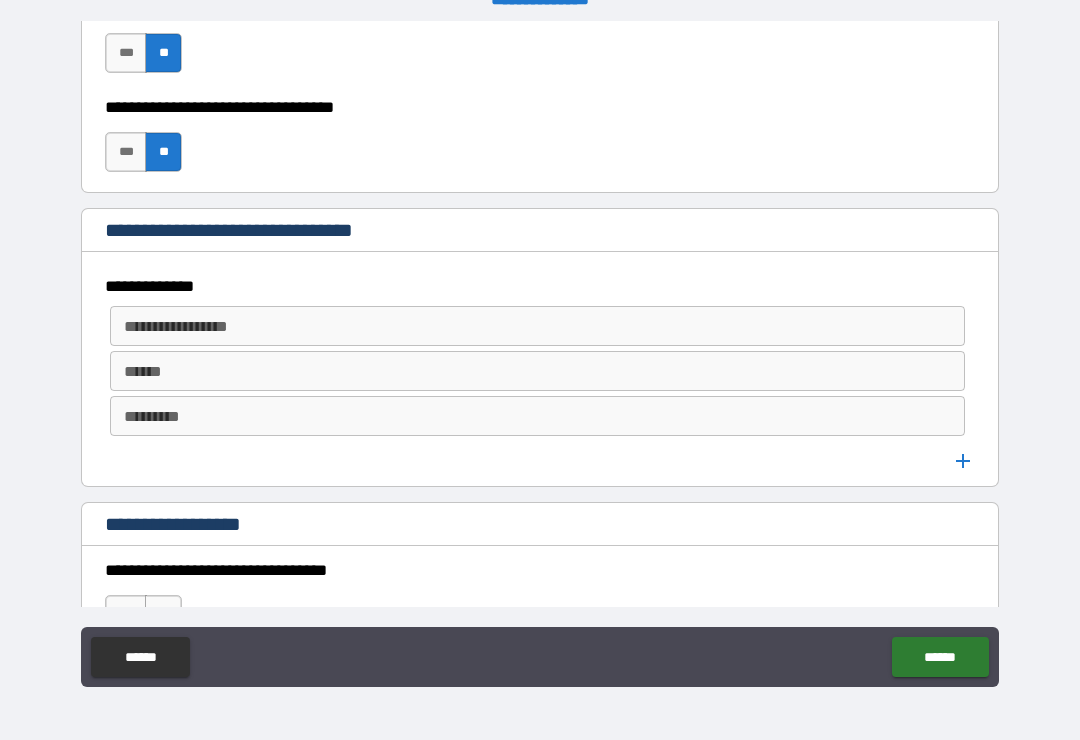 click on "**********" at bounding box center (537, 326) 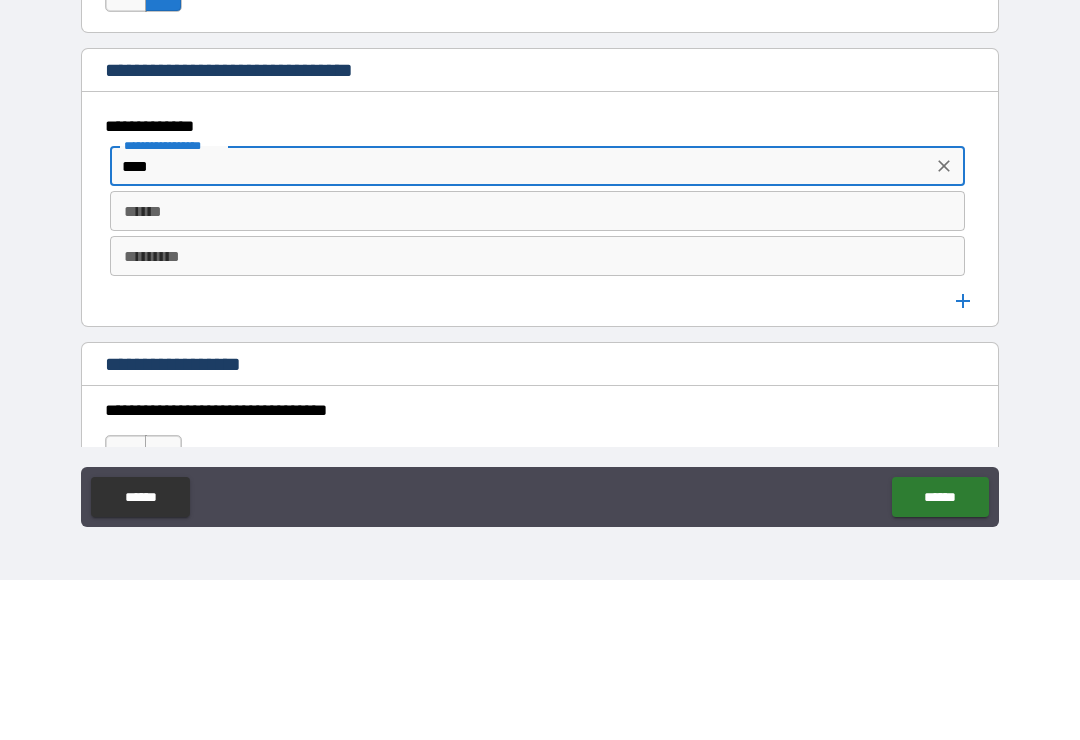 type on "***" 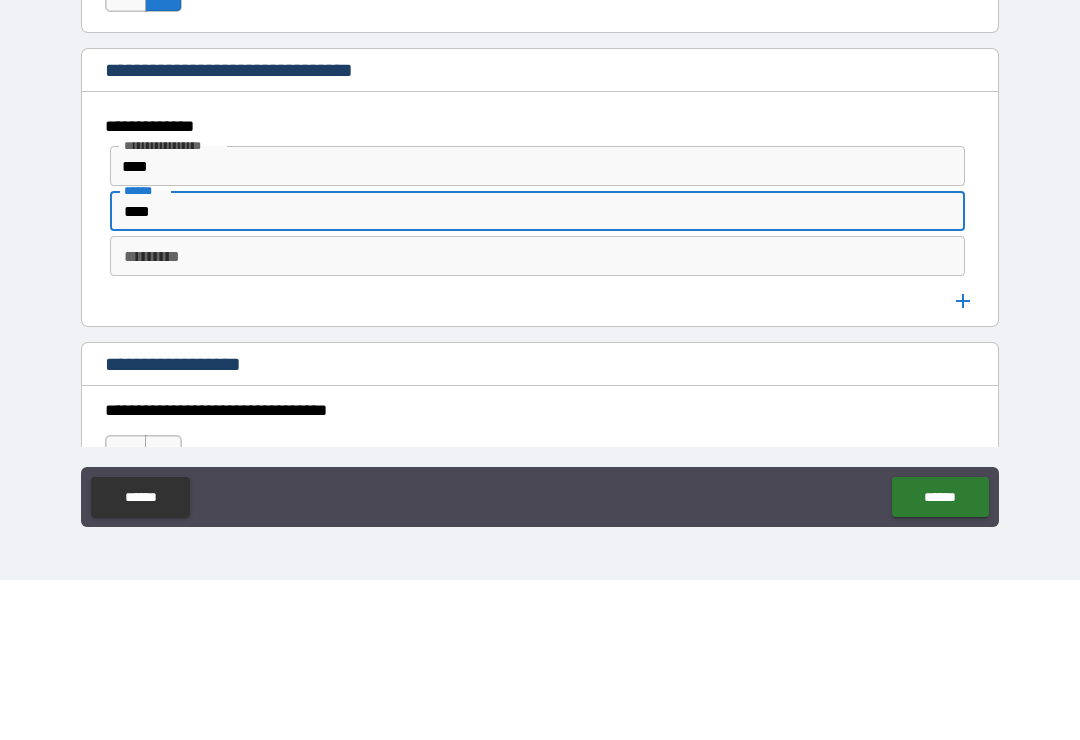 type on "****" 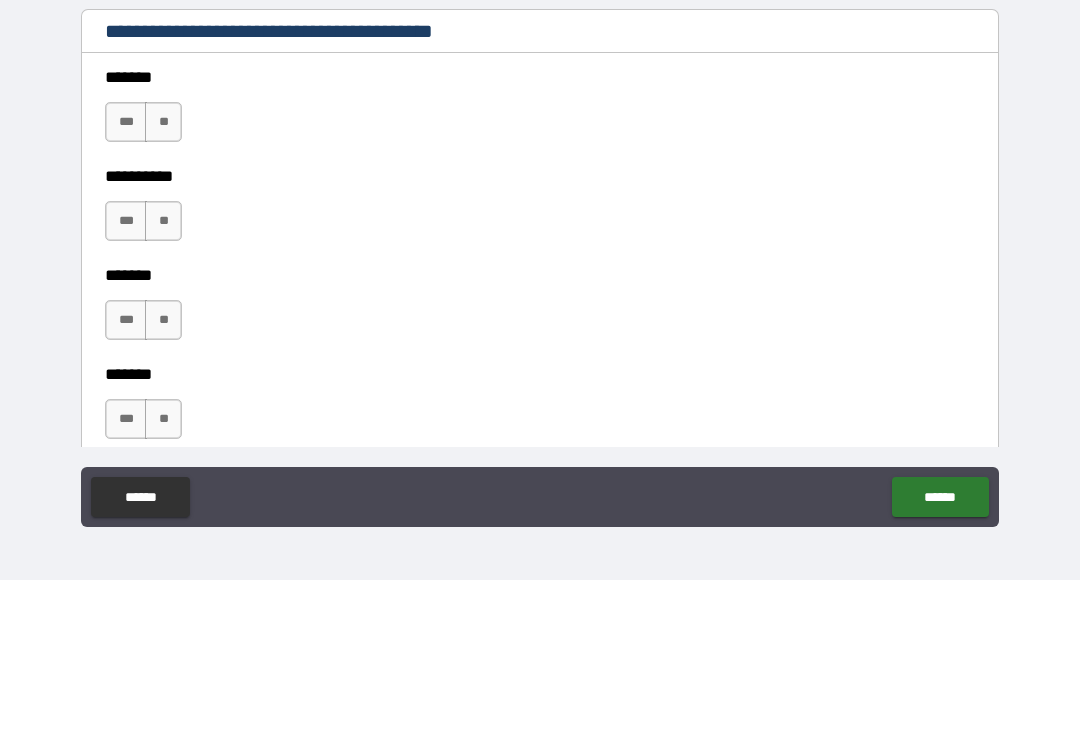 scroll, scrollTop: 1697, scrollLeft: 0, axis: vertical 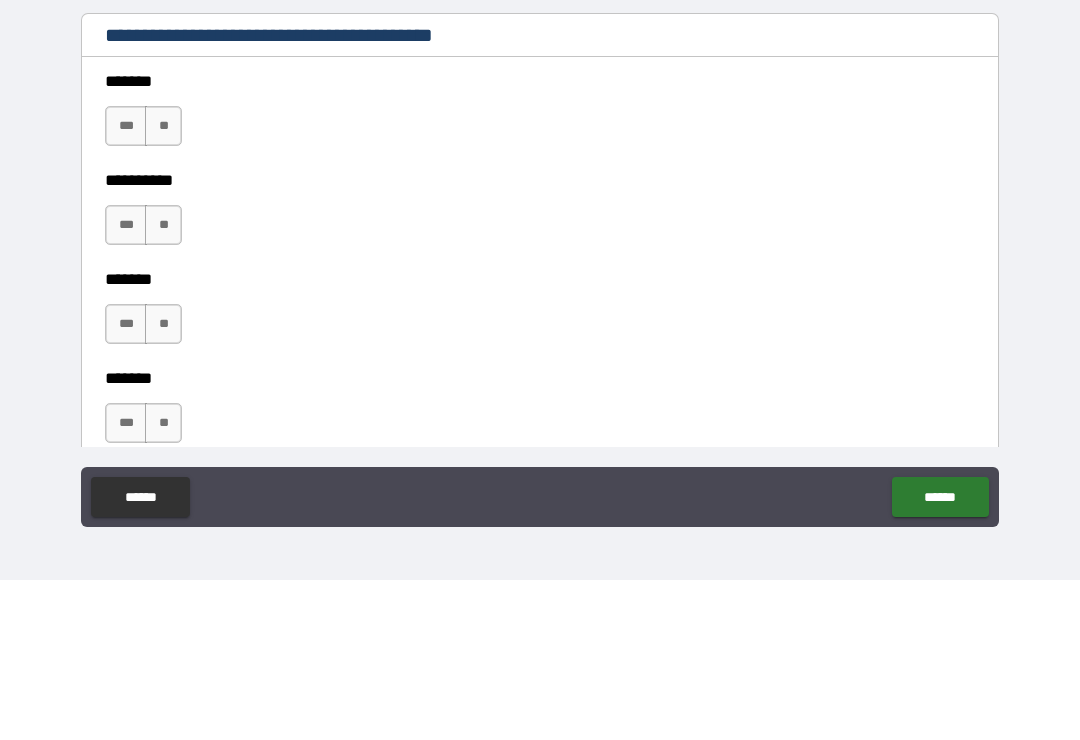 type on "**********" 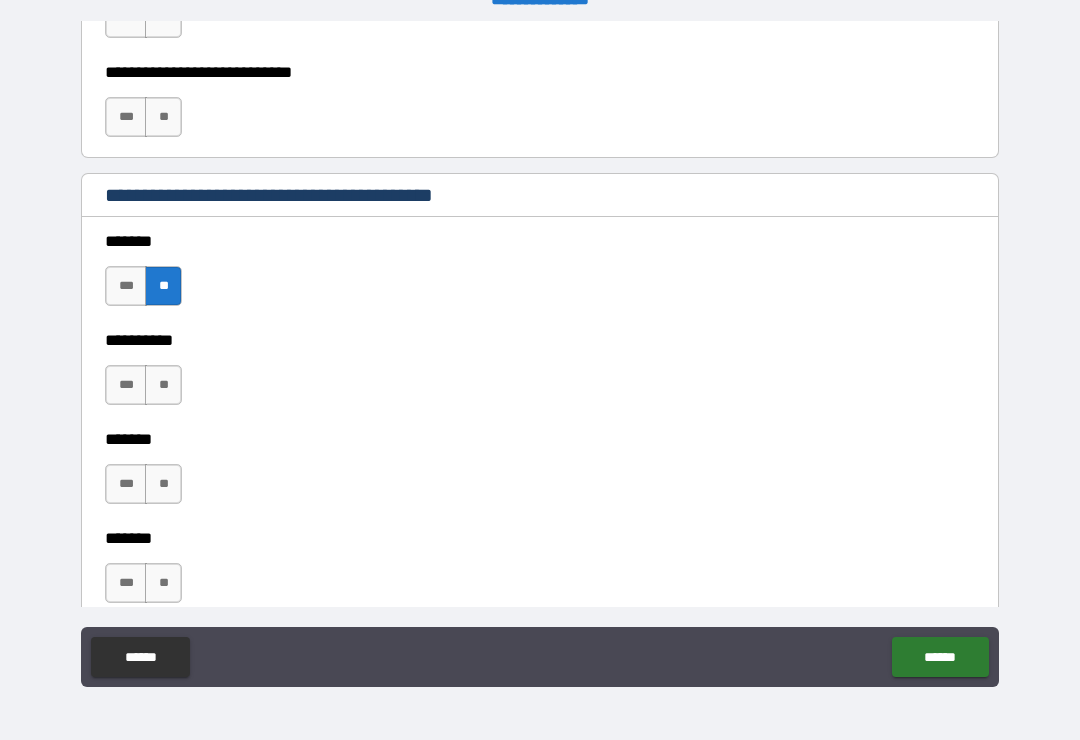 click on "**" at bounding box center [163, 385] 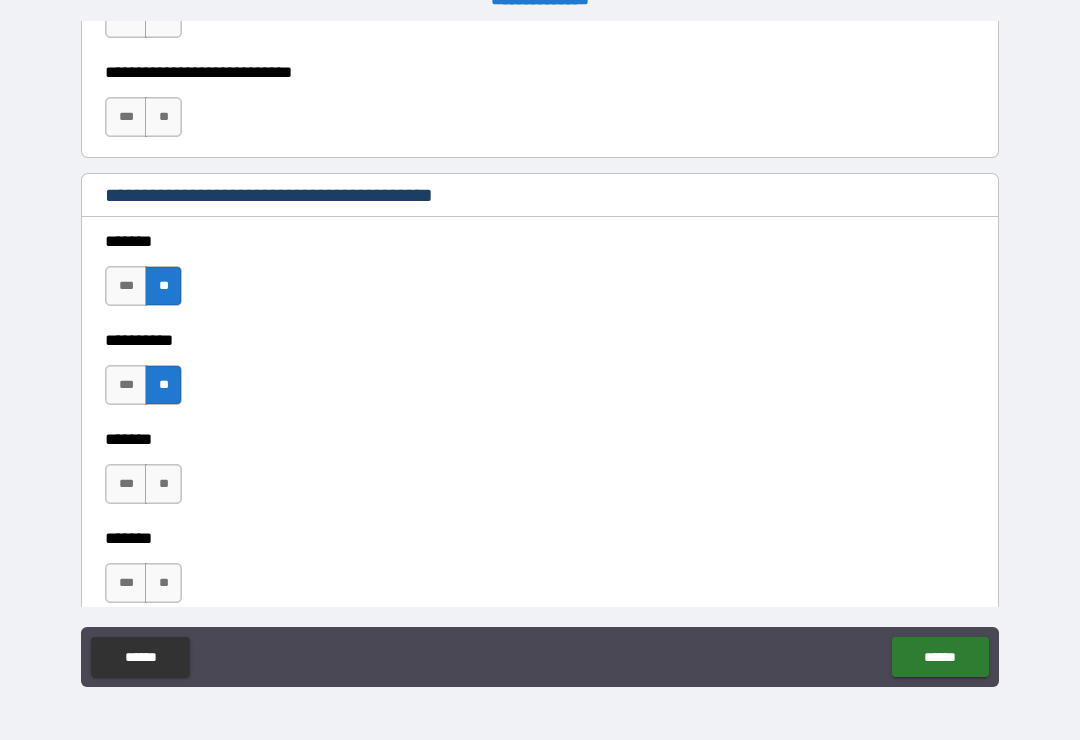 click on "**" at bounding box center [163, 484] 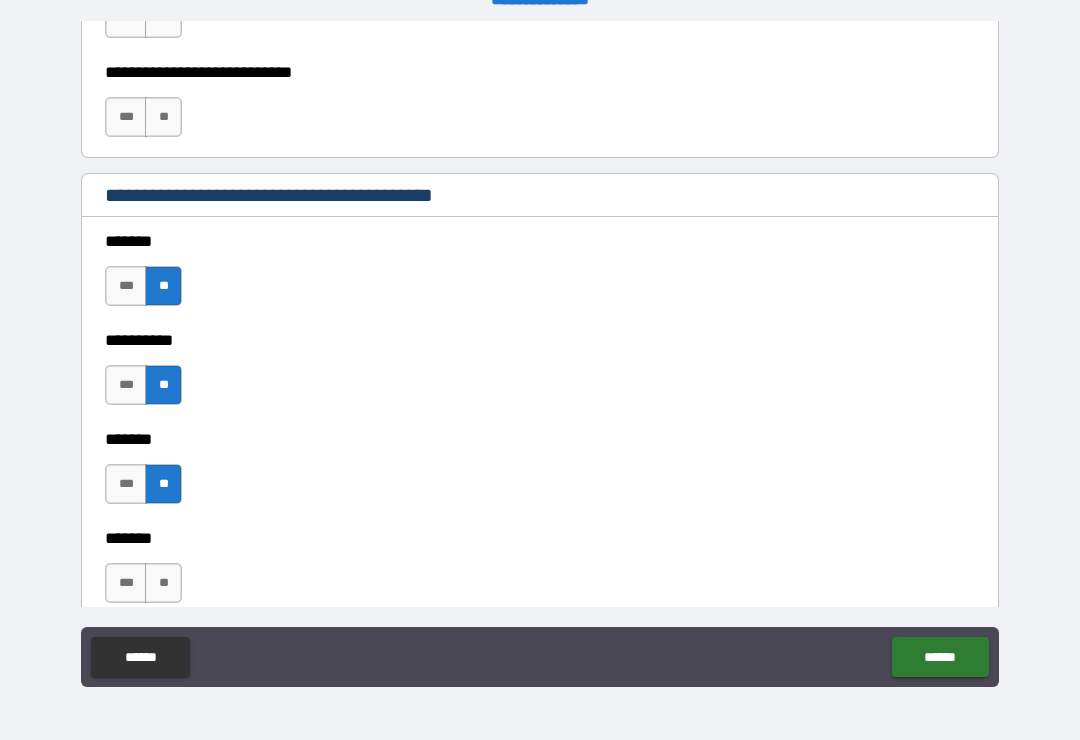 click on "**" at bounding box center [163, 583] 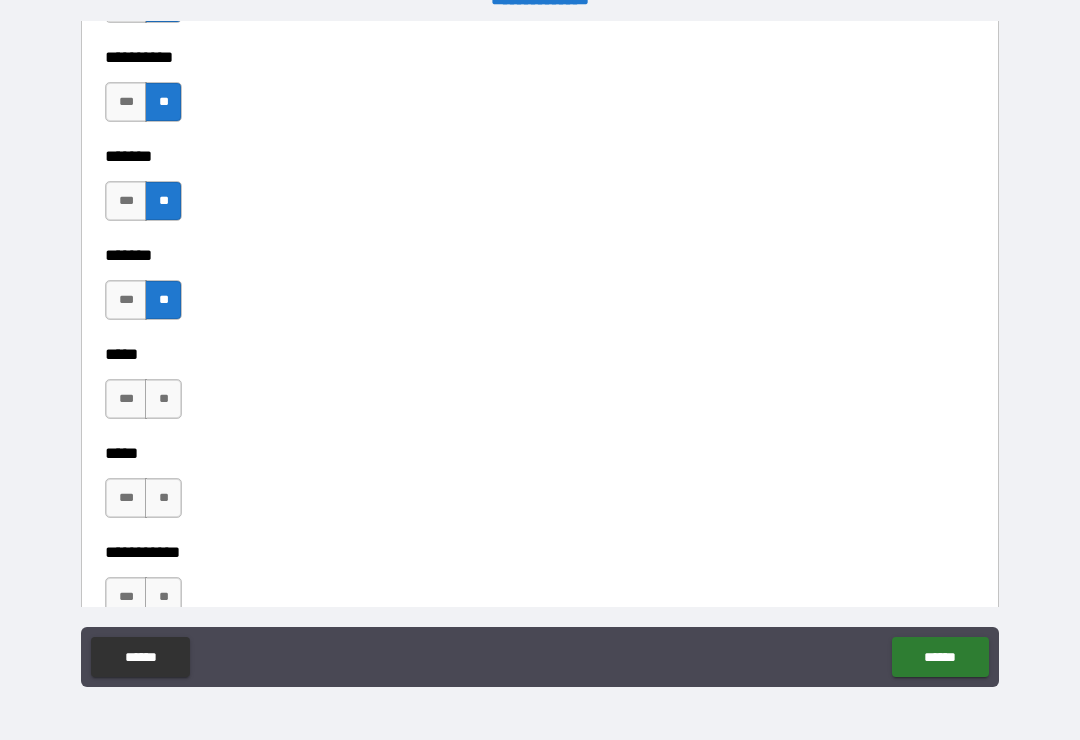 scroll, scrollTop: 2007, scrollLeft: 0, axis: vertical 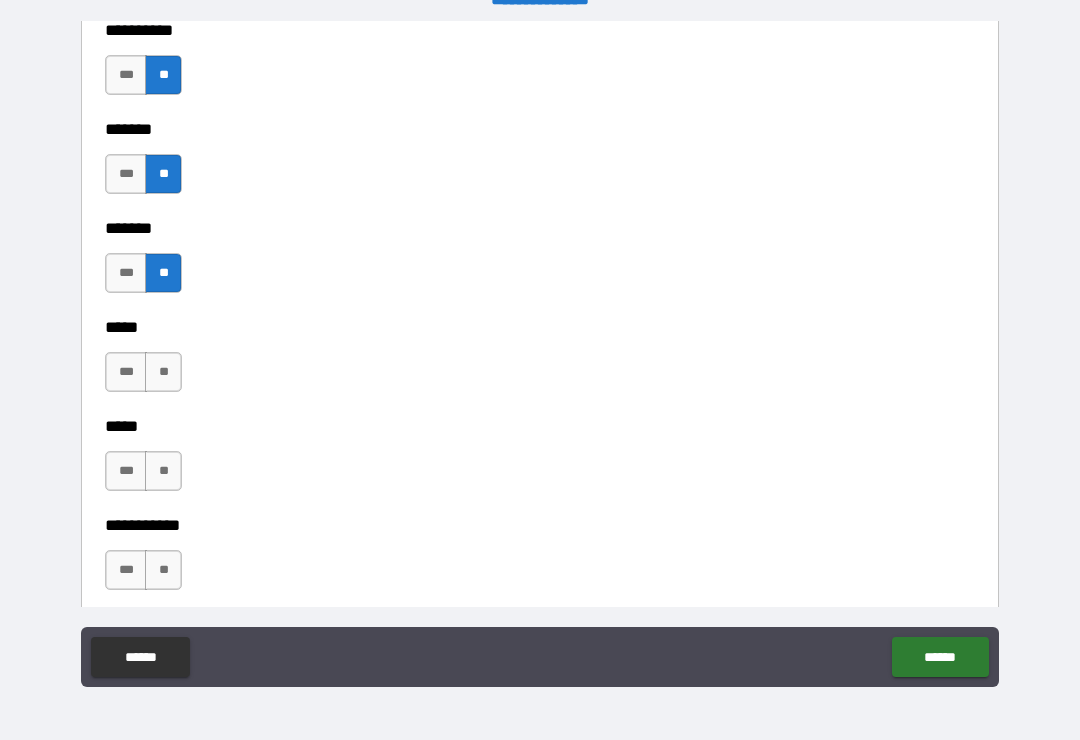 click on "**" at bounding box center (163, 372) 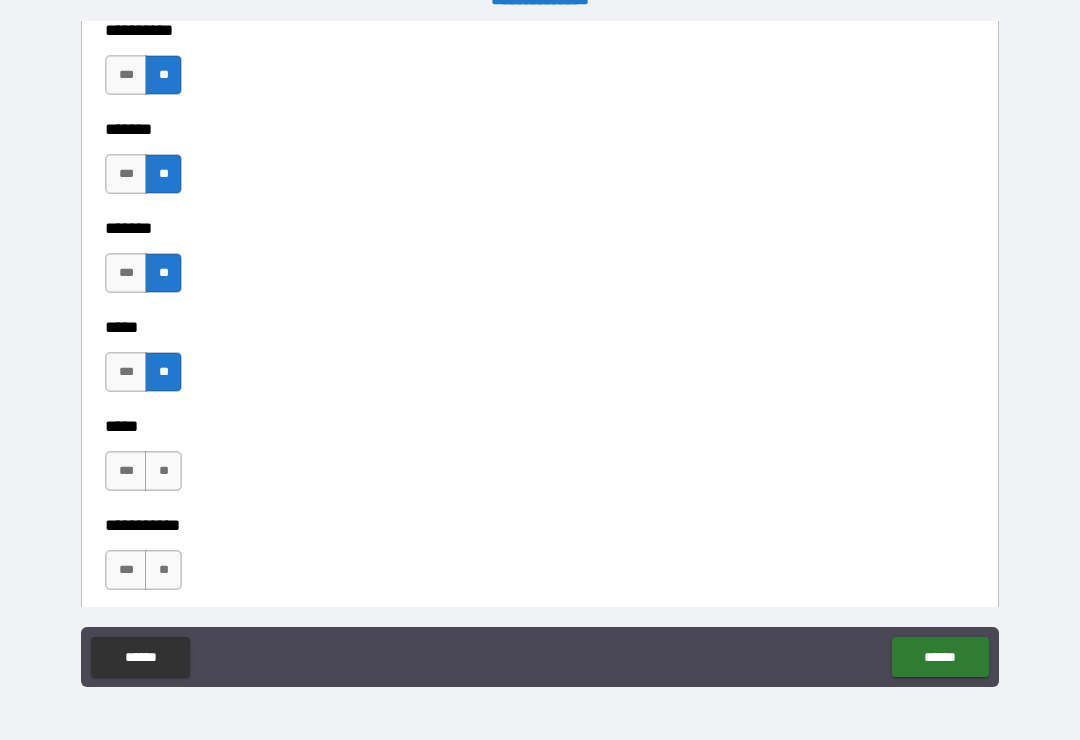 click on "**" at bounding box center (163, 471) 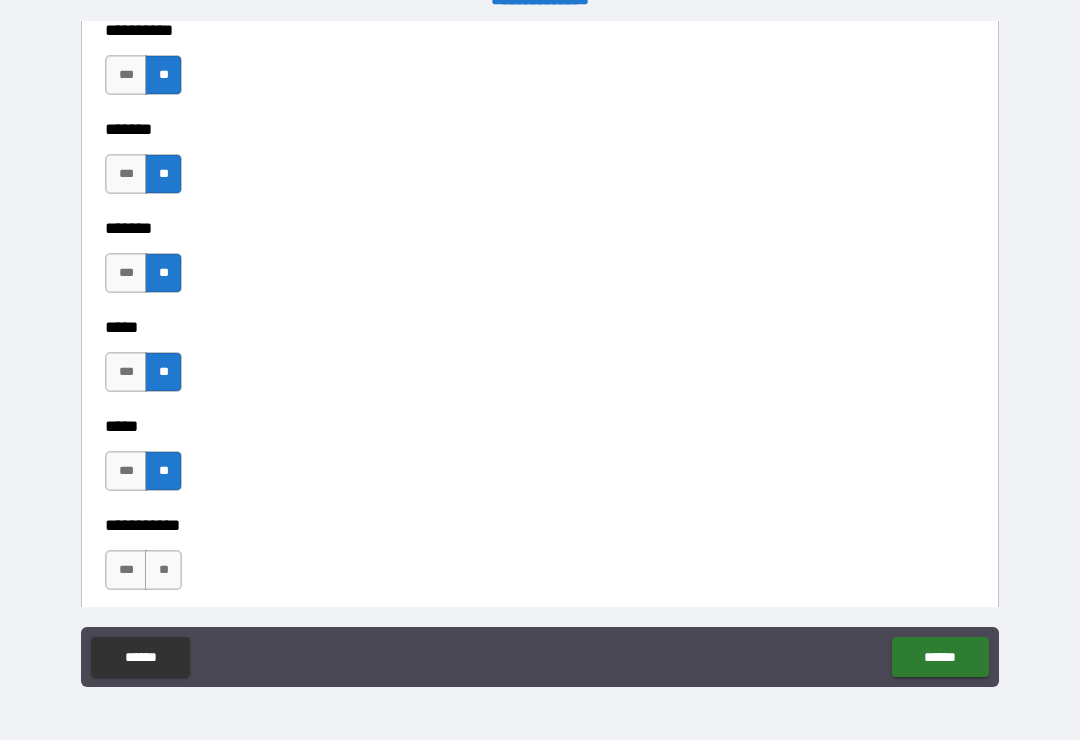click on "**" at bounding box center [163, 570] 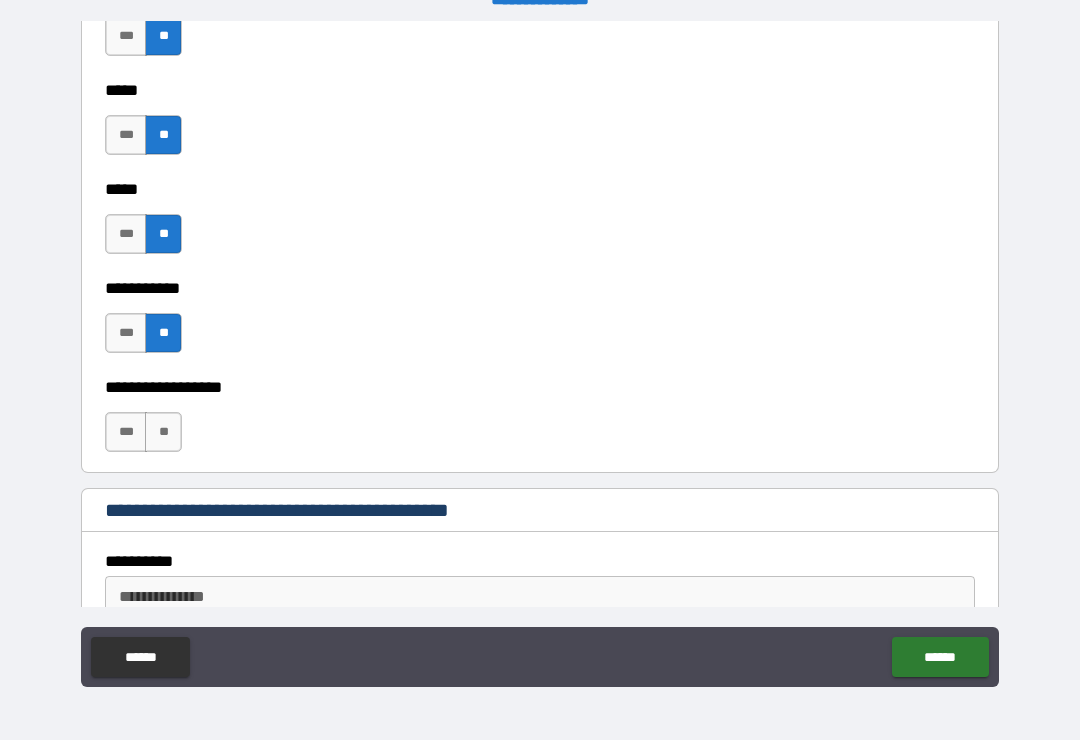 scroll, scrollTop: 2256, scrollLeft: 0, axis: vertical 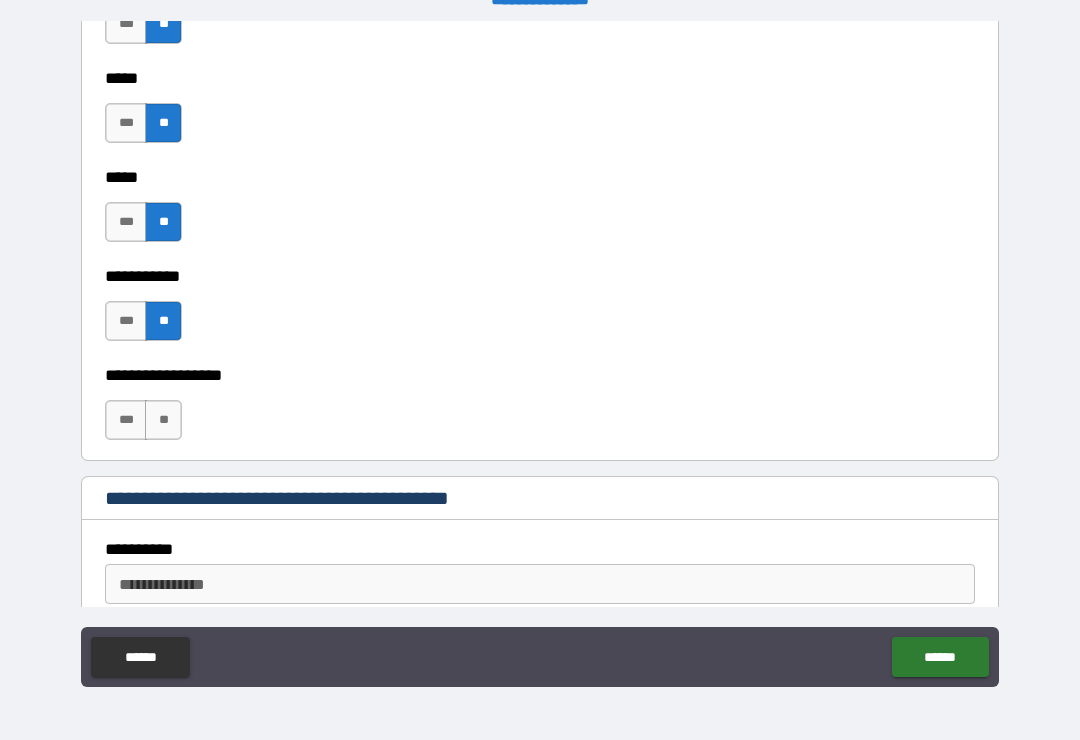 click on "**" at bounding box center [163, 420] 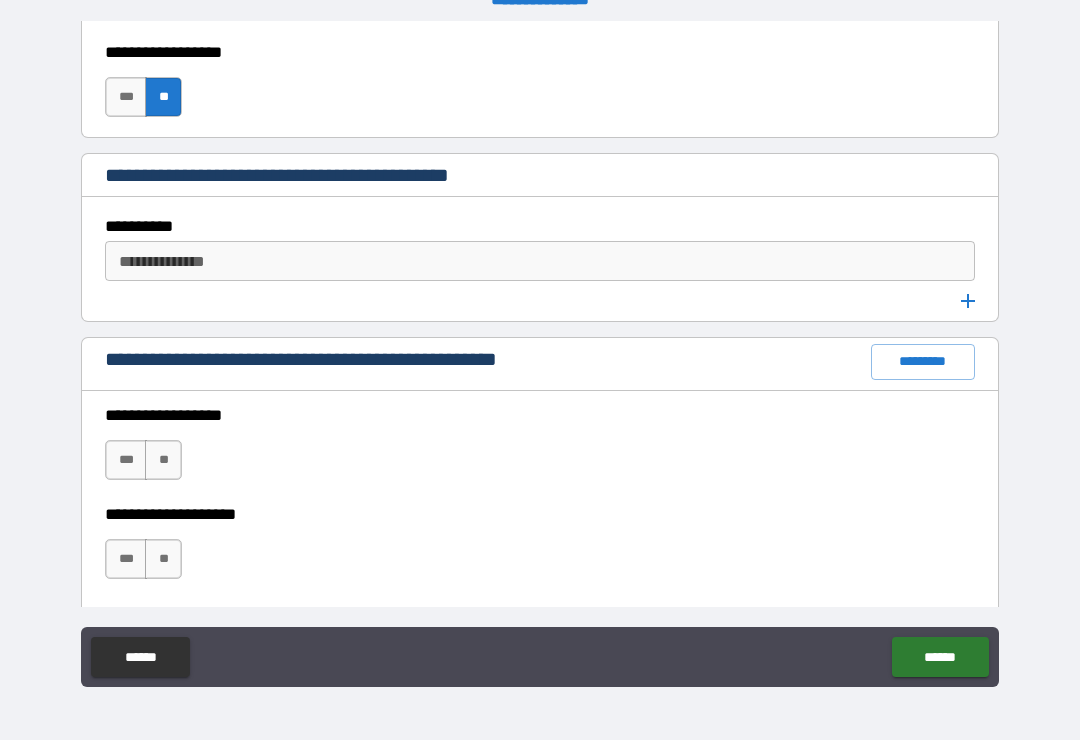 scroll, scrollTop: 2580, scrollLeft: 0, axis: vertical 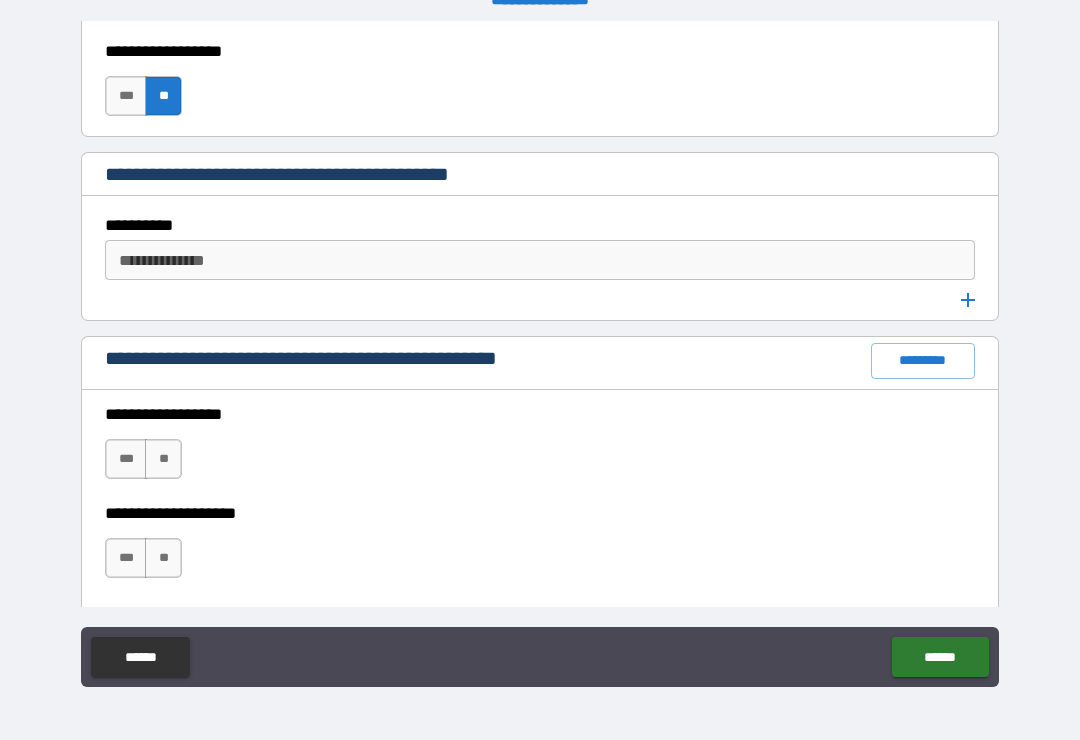 click on "**" at bounding box center (163, 459) 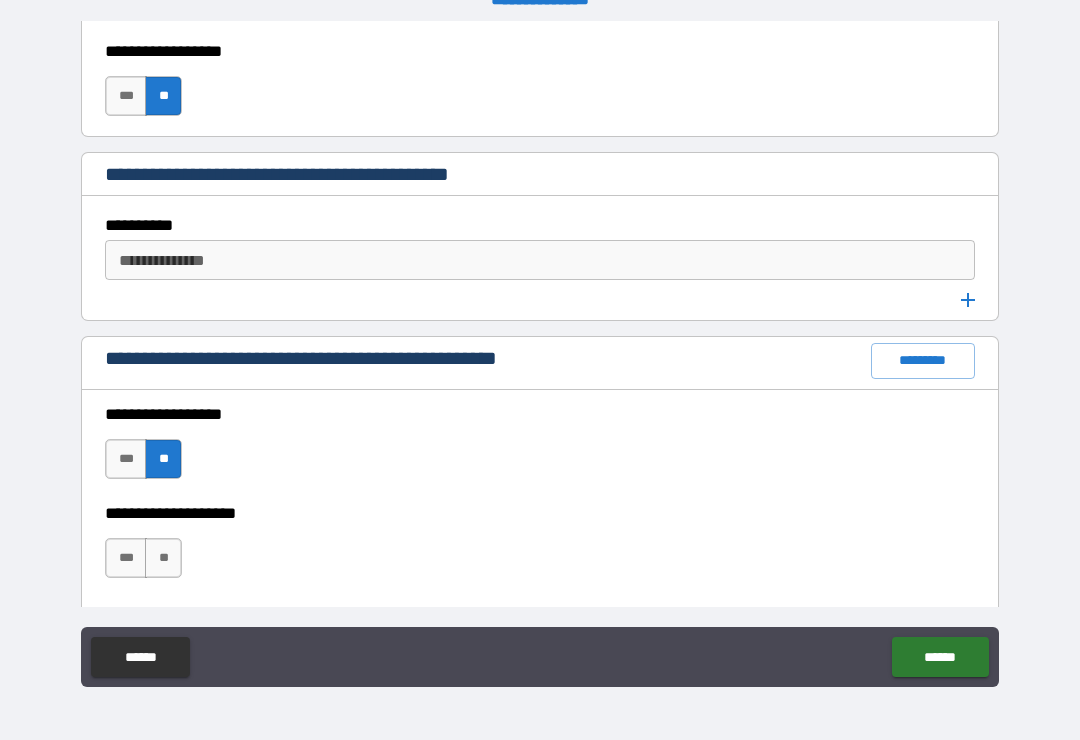 click on "**" at bounding box center [163, 558] 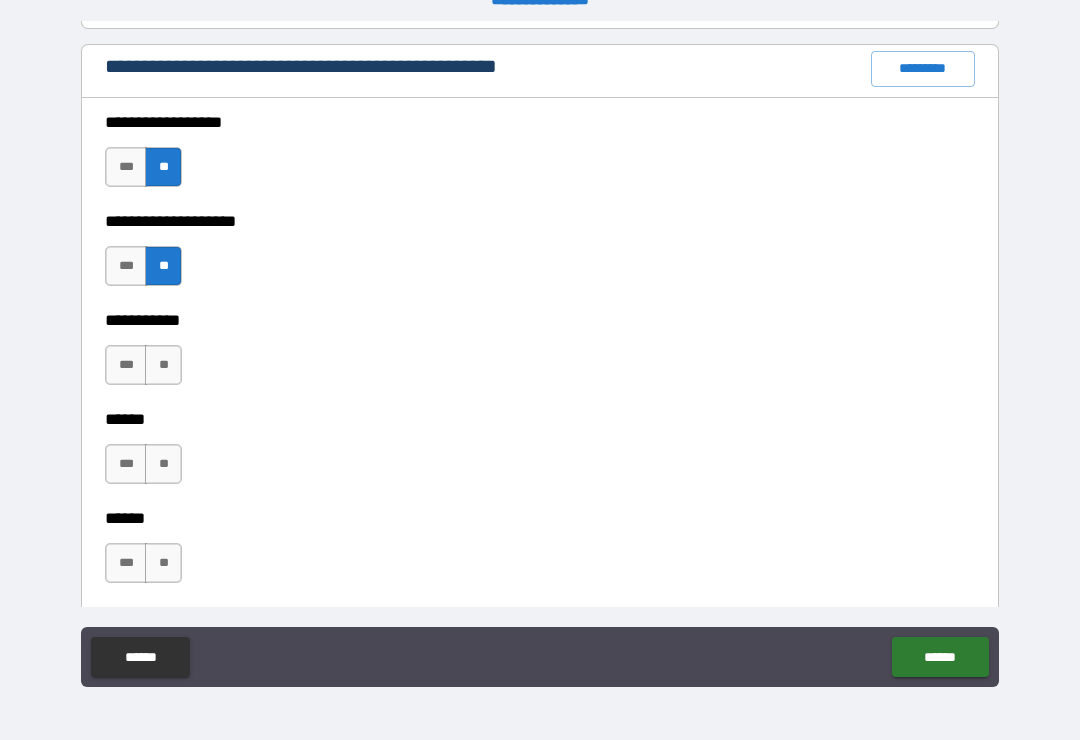 scroll, scrollTop: 2891, scrollLeft: 0, axis: vertical 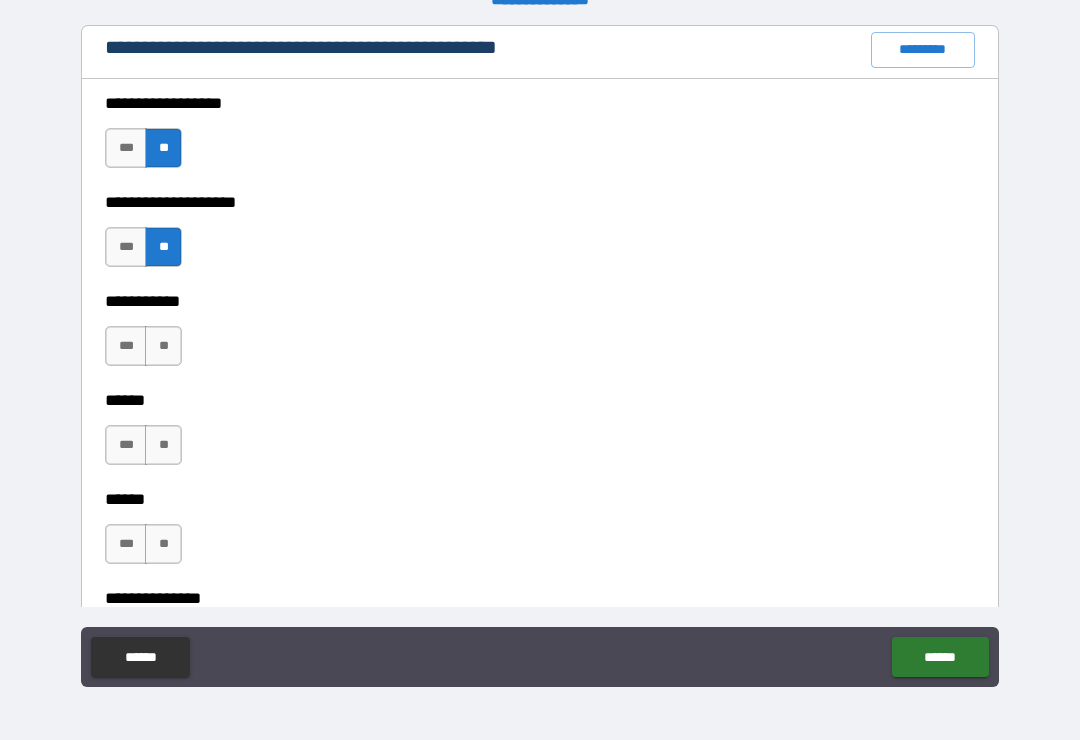 click on "**" at bounding box center (163, 445) 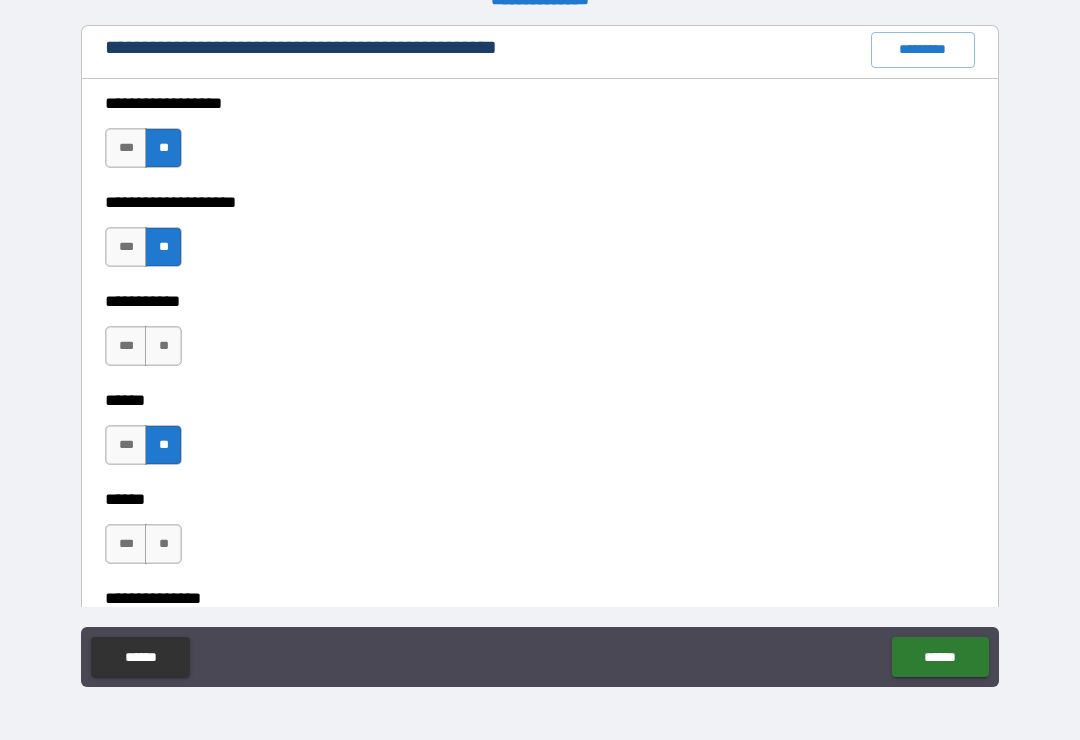 click on "**" at bounding box center (163, 346) 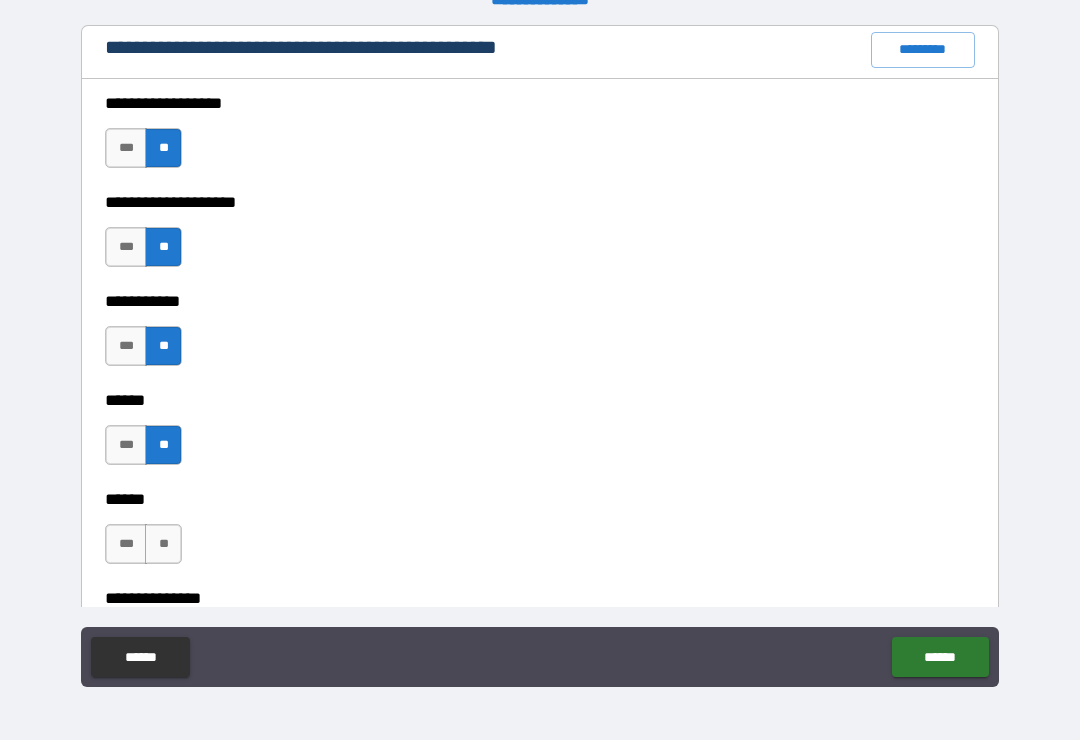 click on "**" at bounding box center [163, 544] 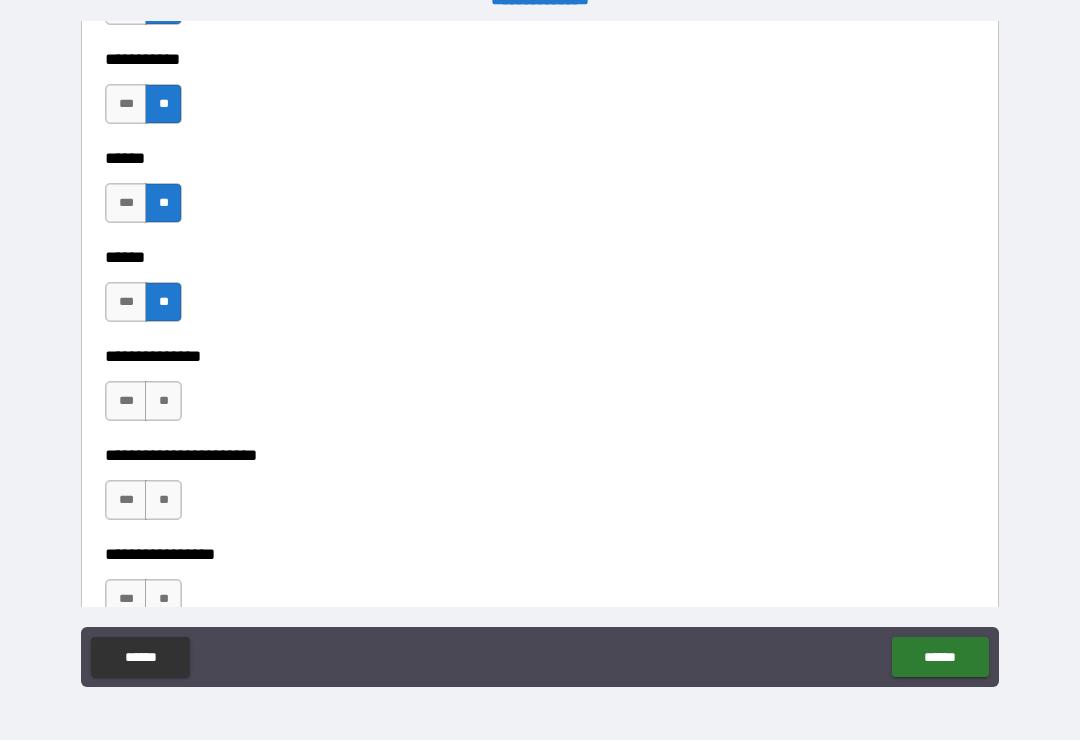 scroll, scrollTop: 3128, scrollLeft: 0, axis: vertical 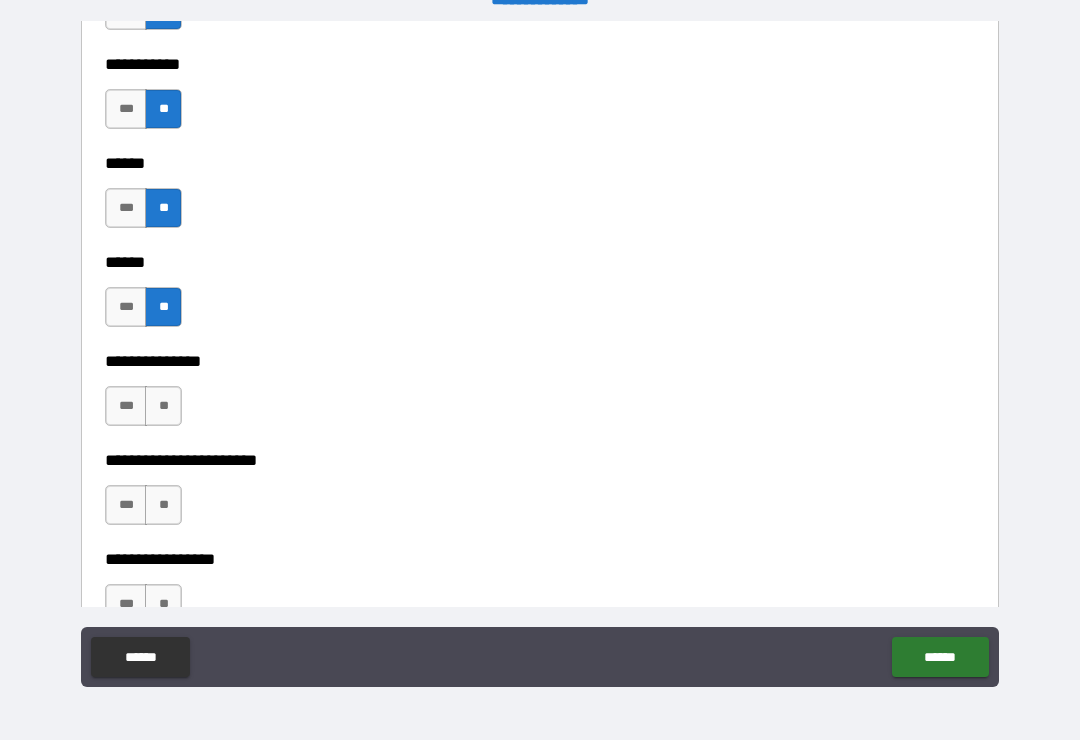 click on "**" at bounding box center (163, 406) 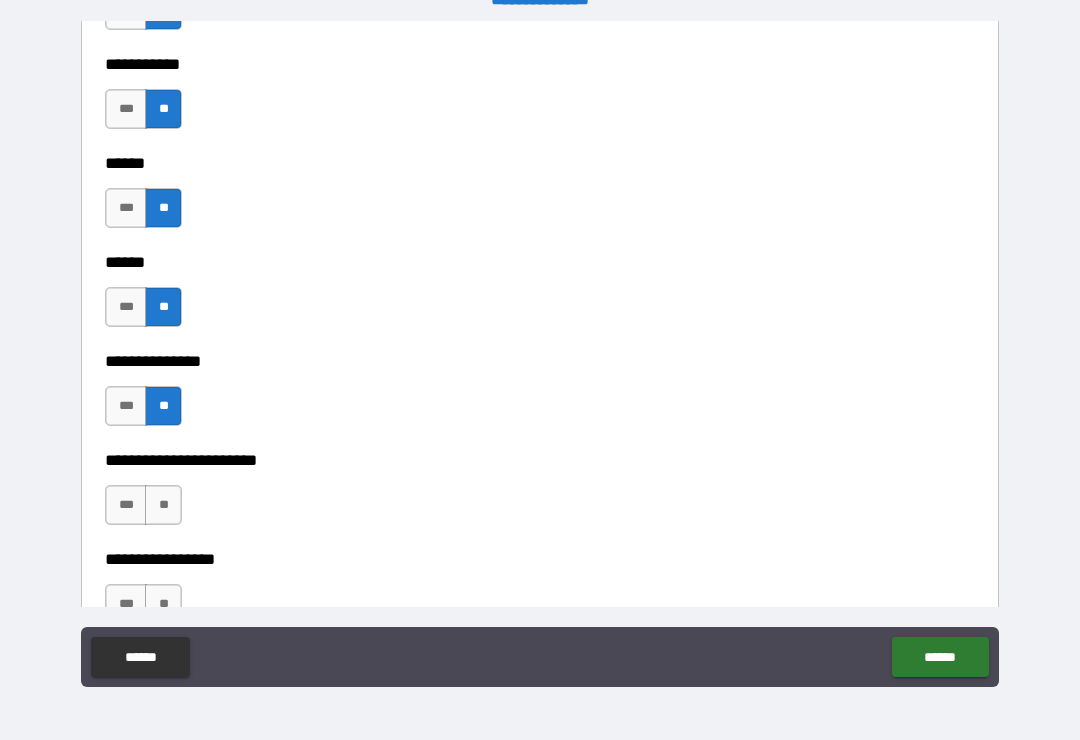 click on "**" at bounding box center [163, 505] 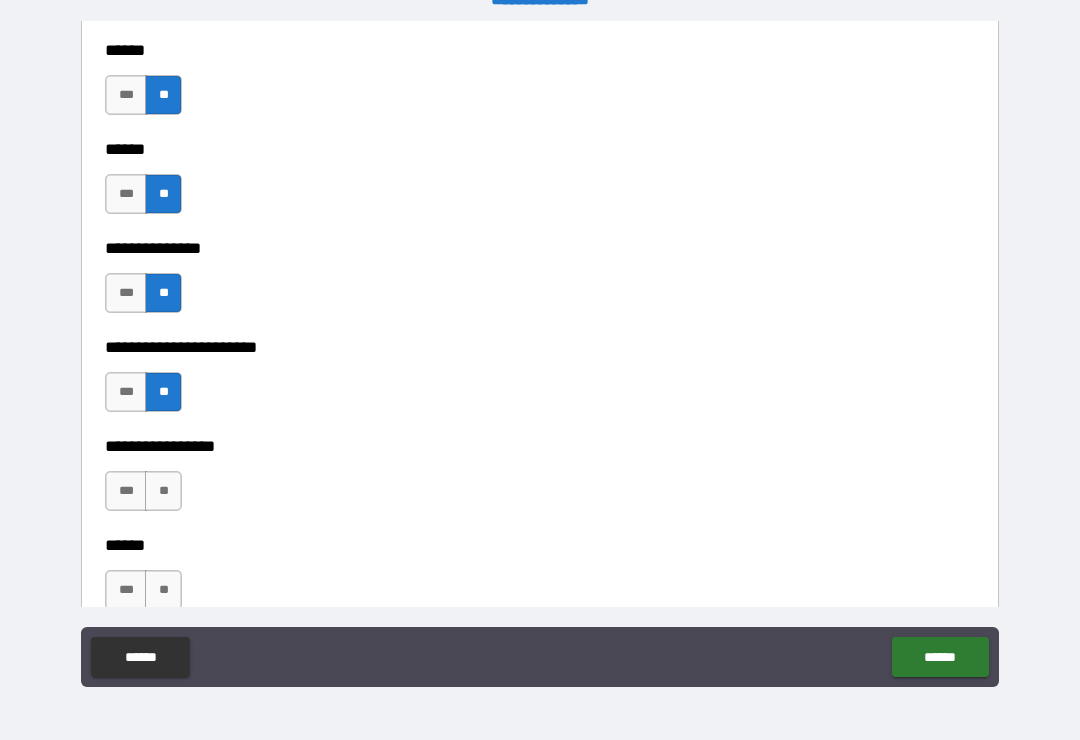 scroll, scrollTop: 3296, scrollLeft: 0, axis: vertical 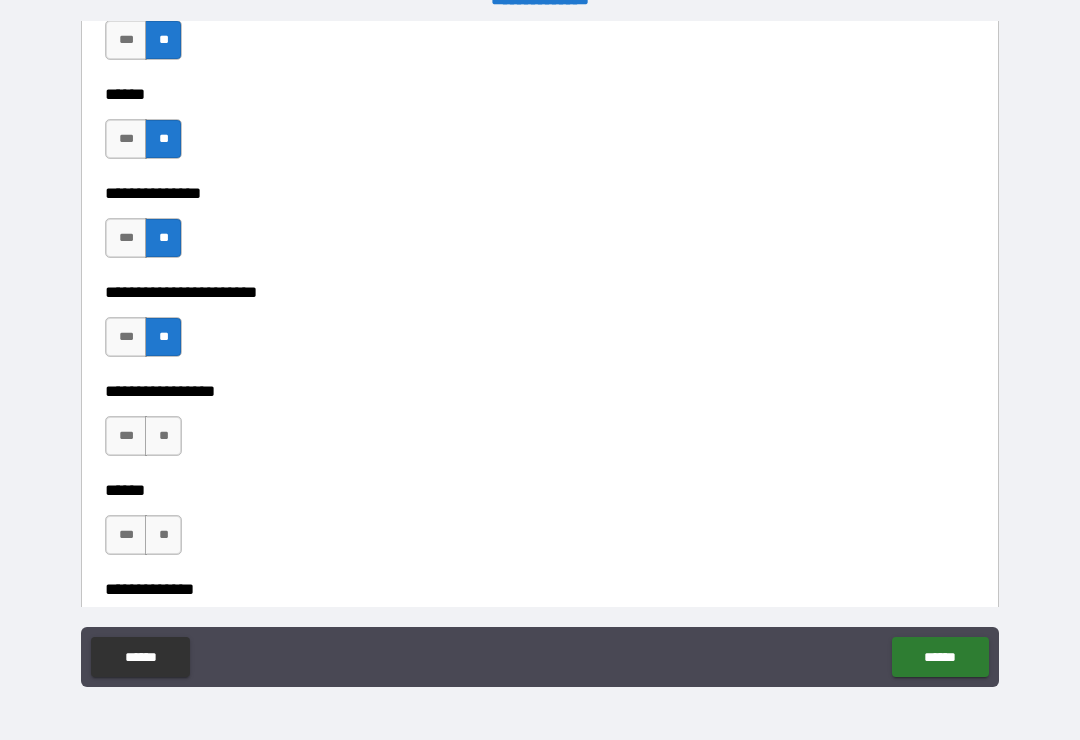click on "***" at bounding box center (126, 436) 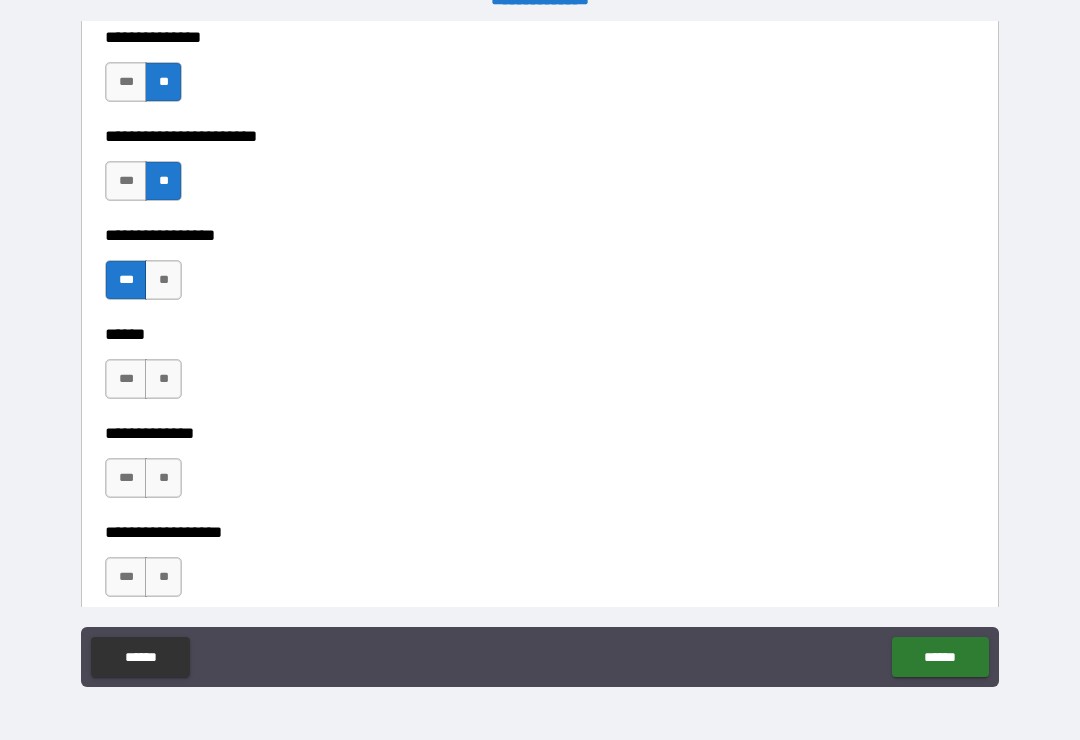 scroll, scrollTop: 3457, scrollLeft: 0, axis: vertical 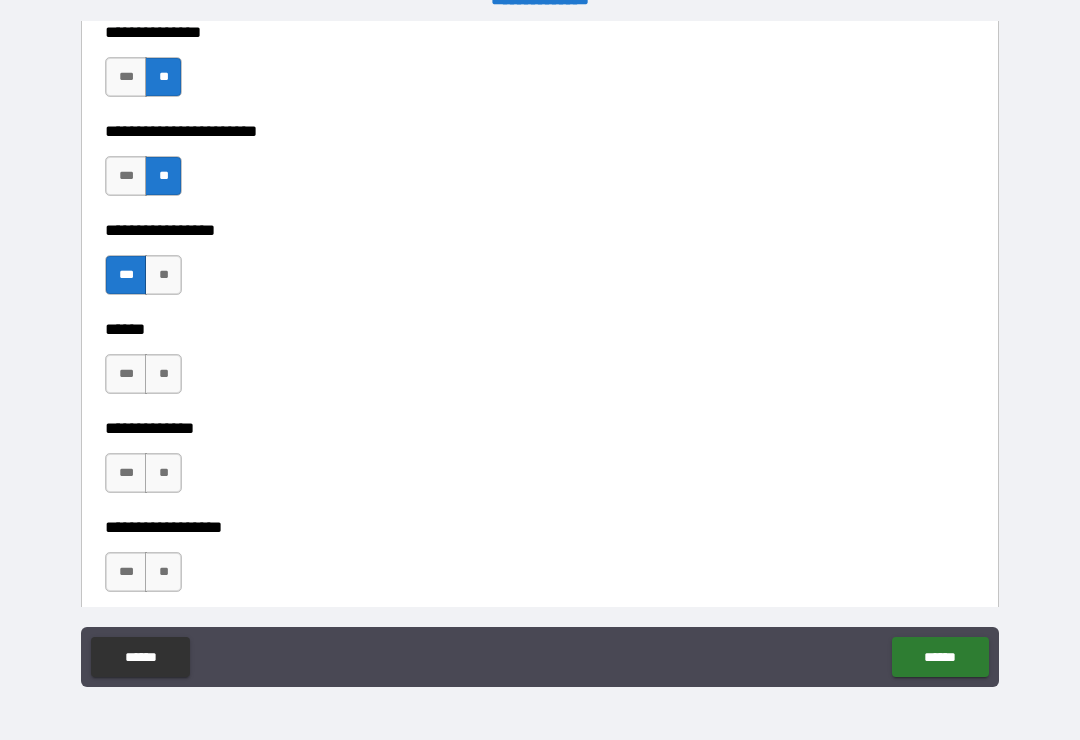 click on "**" at bounding box center (163, 374) 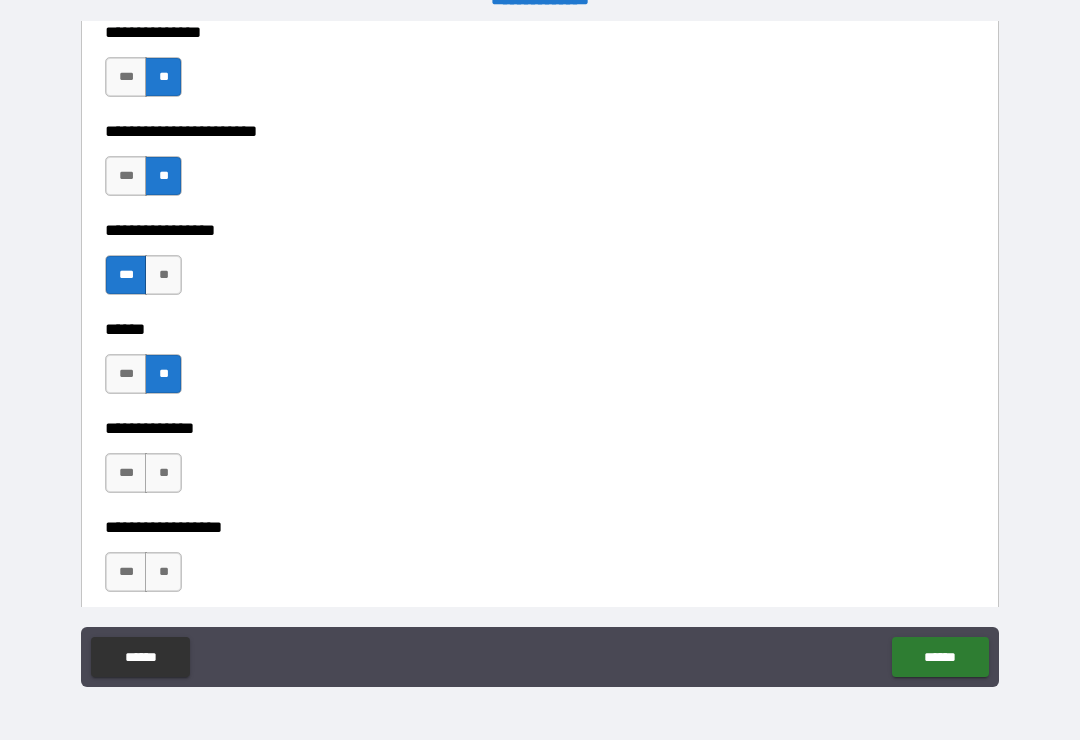 click on "**" at bounding box center (163, 473) 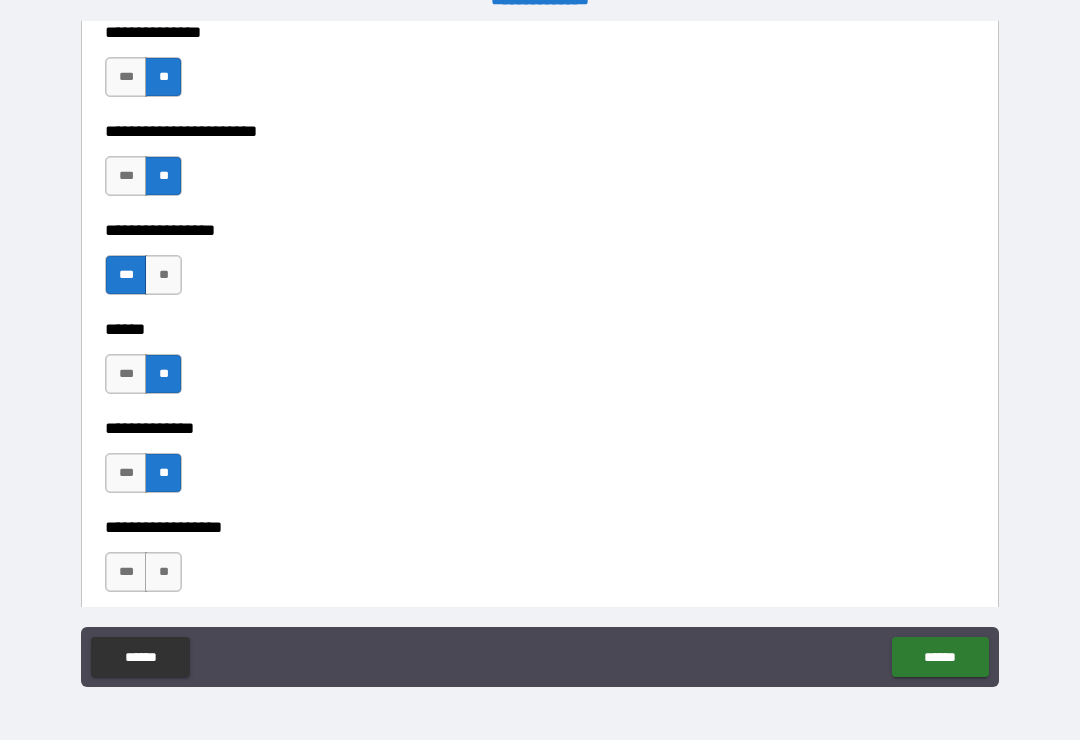 click on "**" at bounding box center (163, 572) 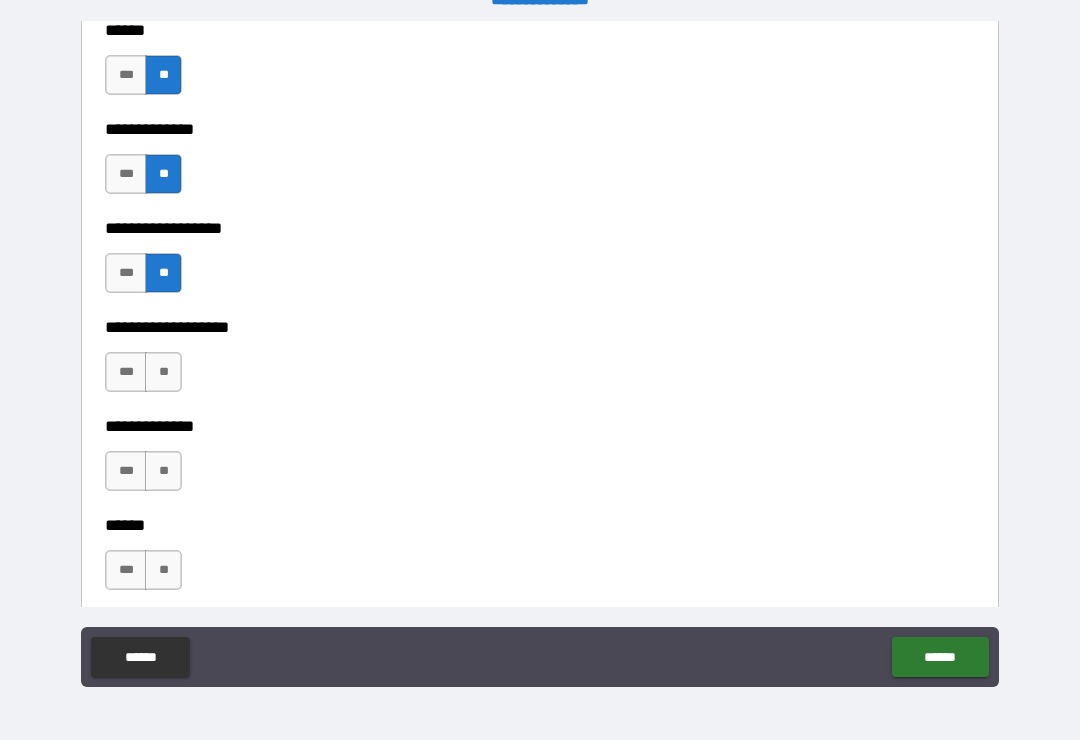 scroll, scrollTop: 3757, scrollLeft: 0, axis: vertical 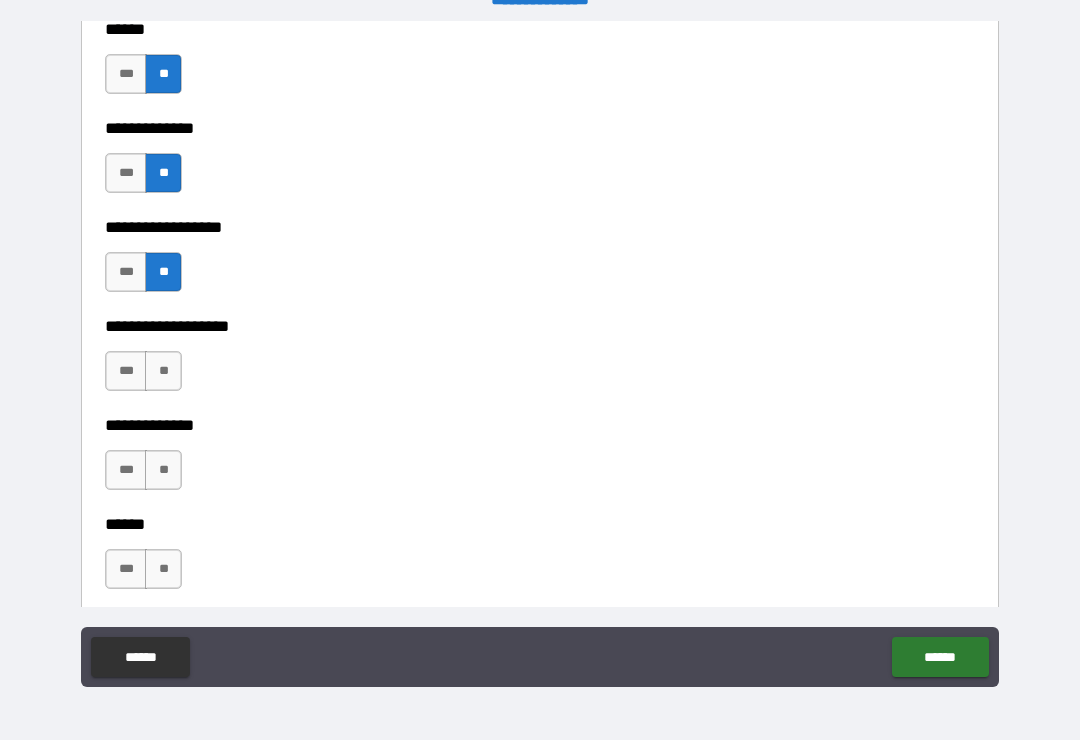 click on "**" at bounding box center [163, 371] 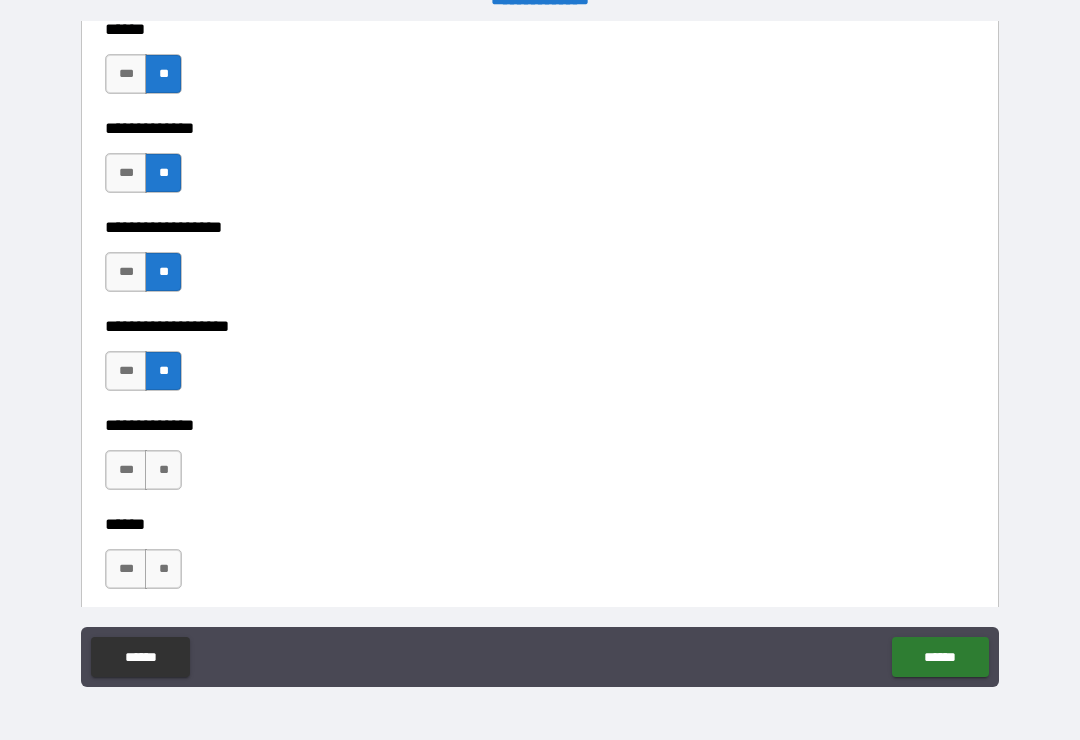 click on "**" at bounding box center [163, 470] 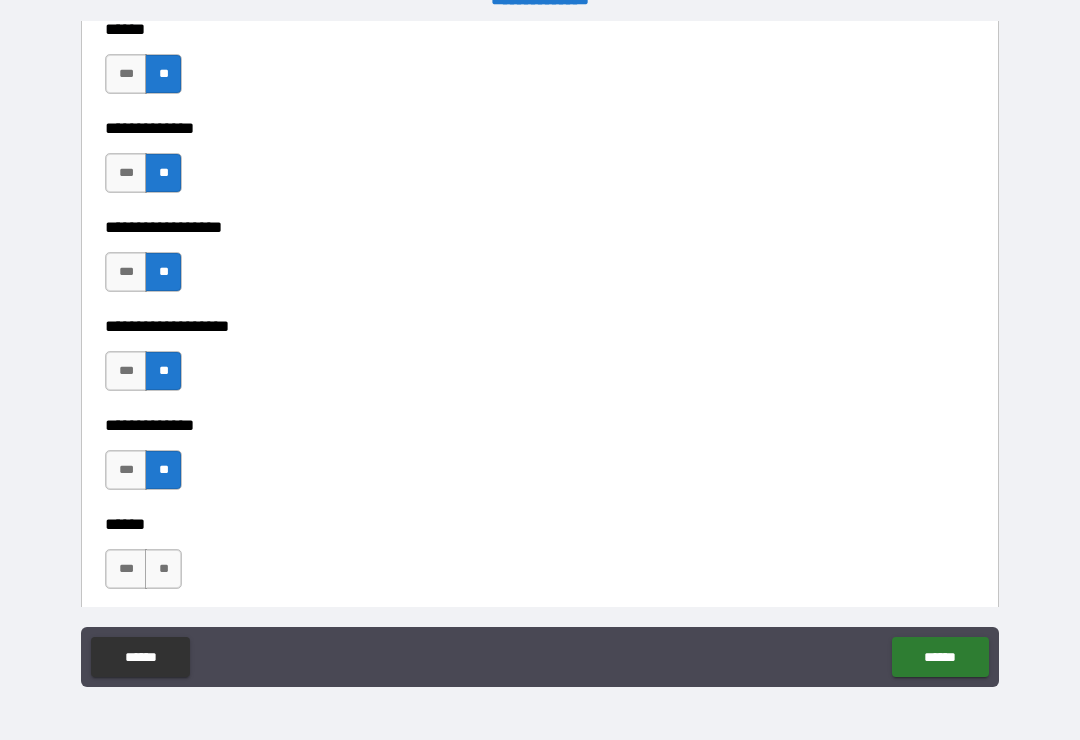 click on "**" at bounding box center (163, 569) 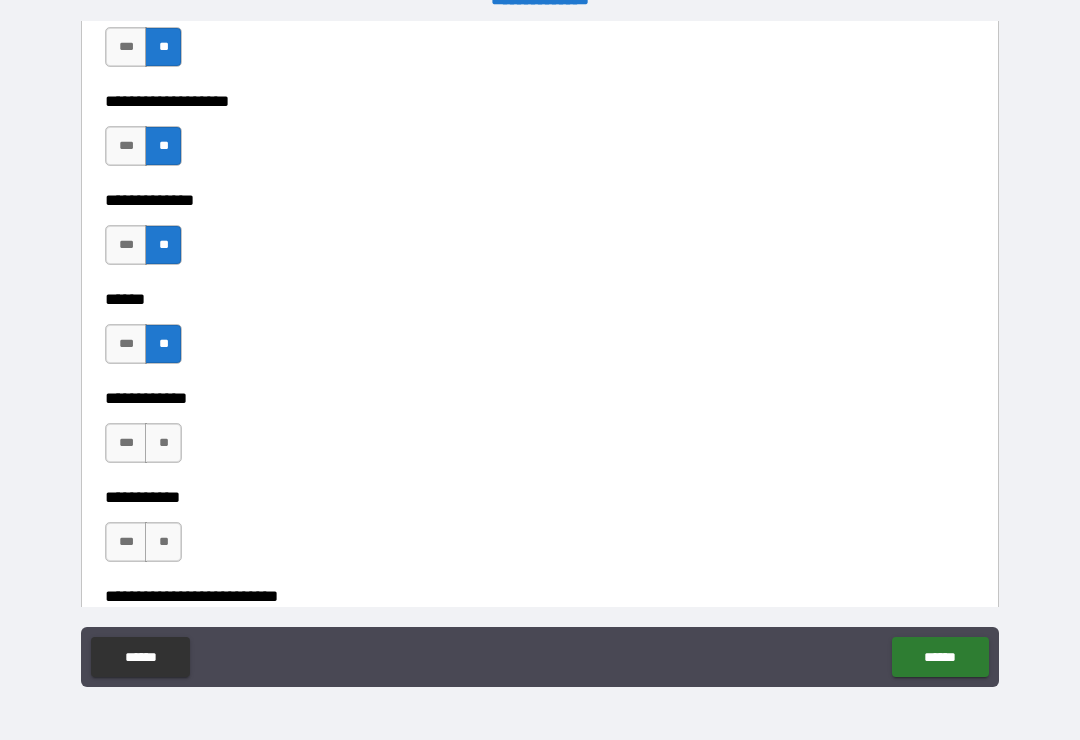 scroll, scrollTop: 3984, scrollLeft: 0, axis: vertical 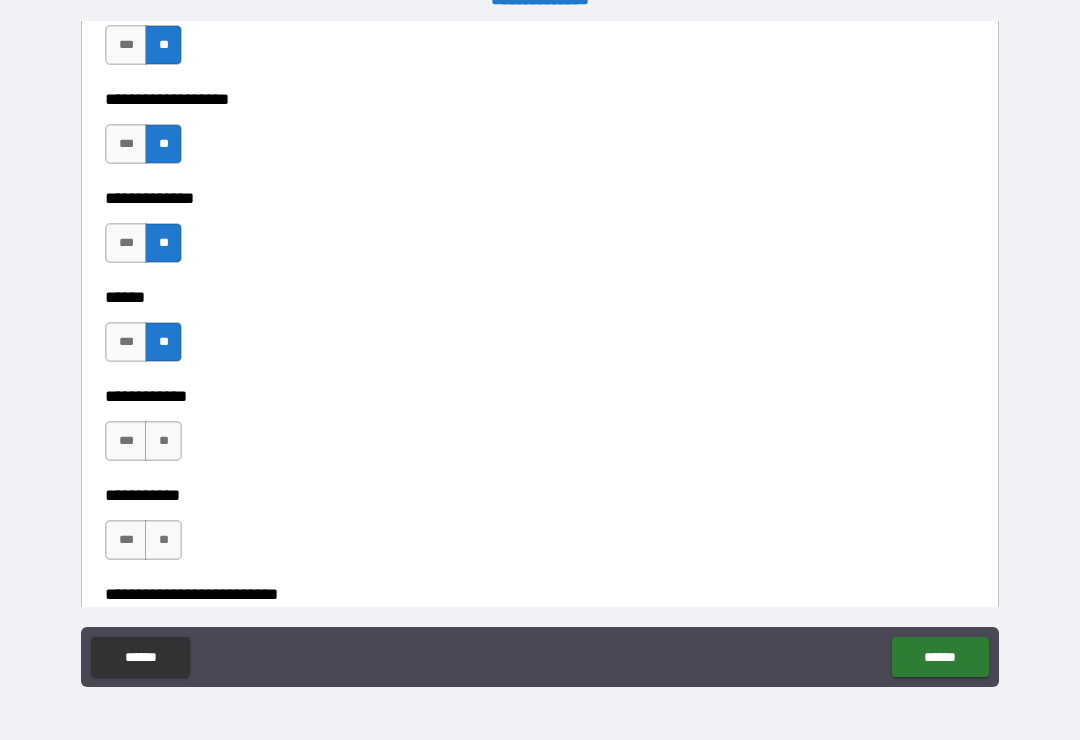 click on "**" at bounding box center (163, 441) 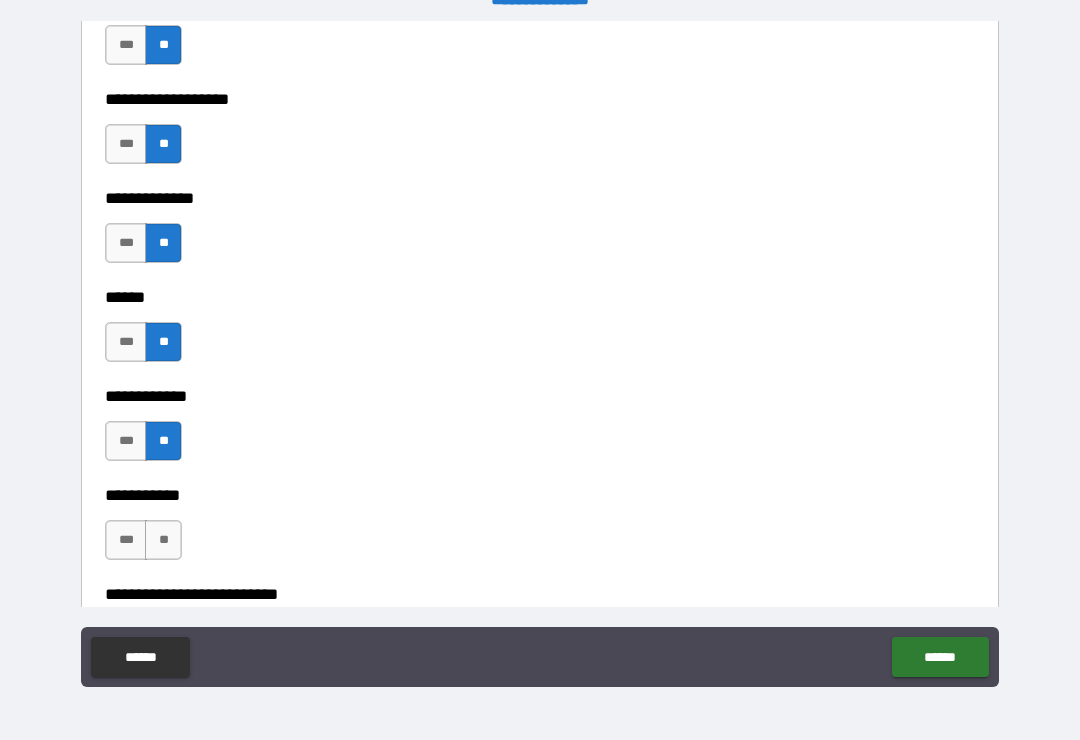 click on "**" at bounding box center [163, 540] 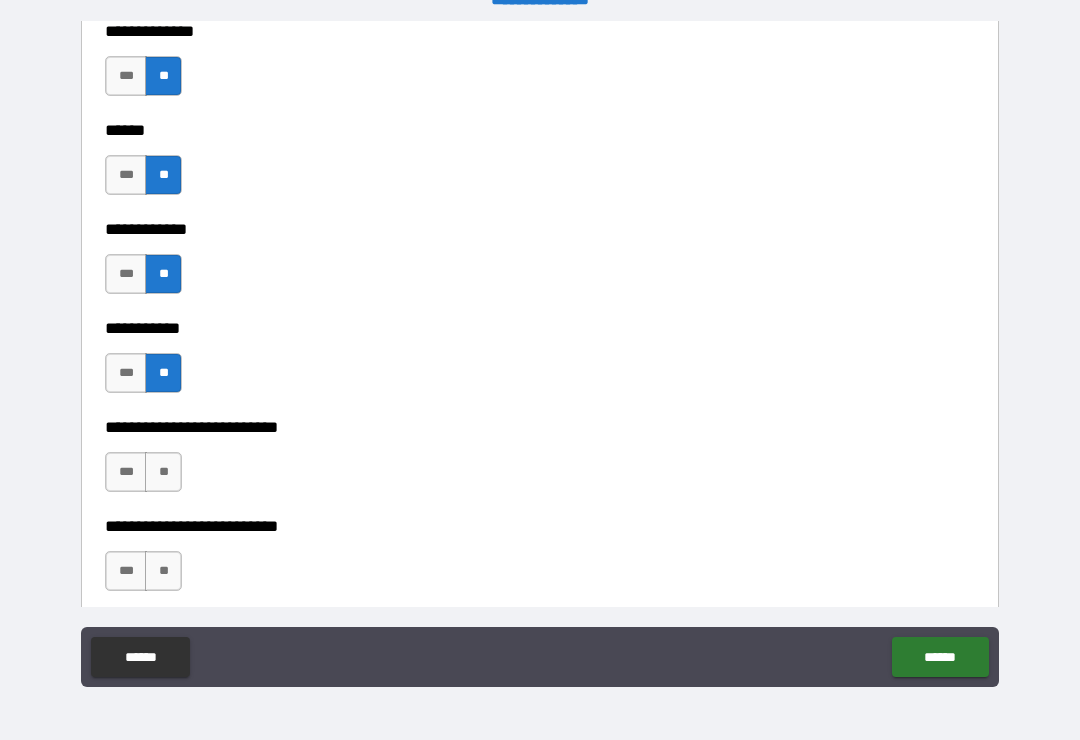 scroll, scrollTop: 4157, scrollLeft: 0, axis: vertical 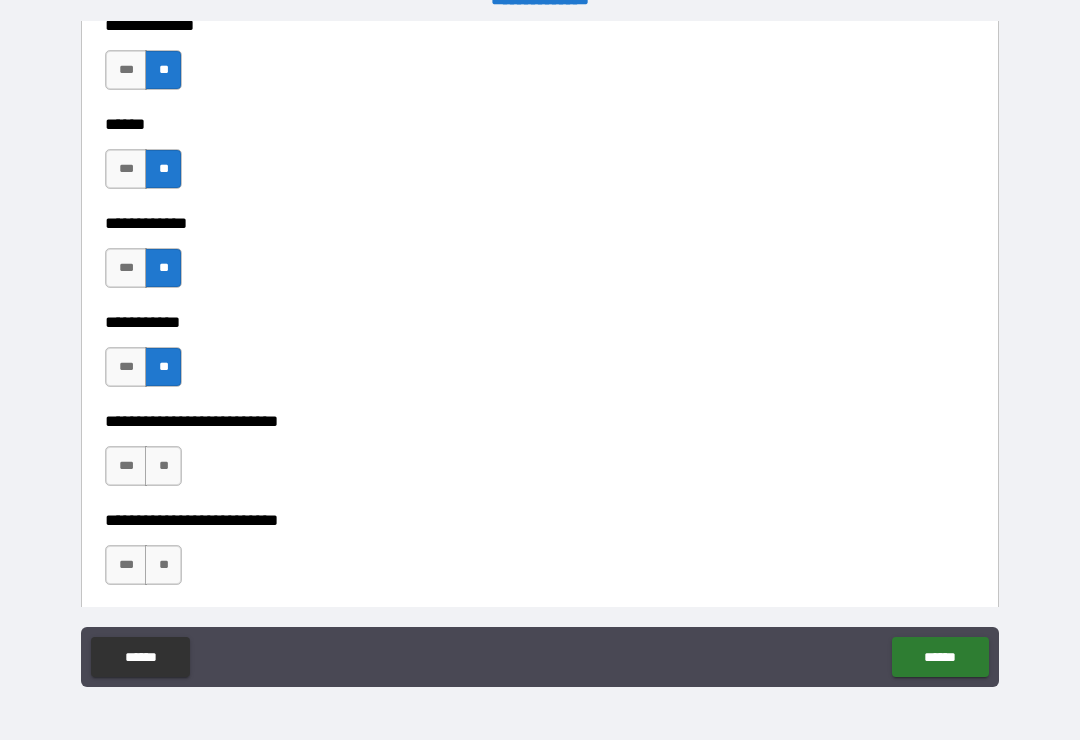 click on "***" at bounding box center (126, 466) 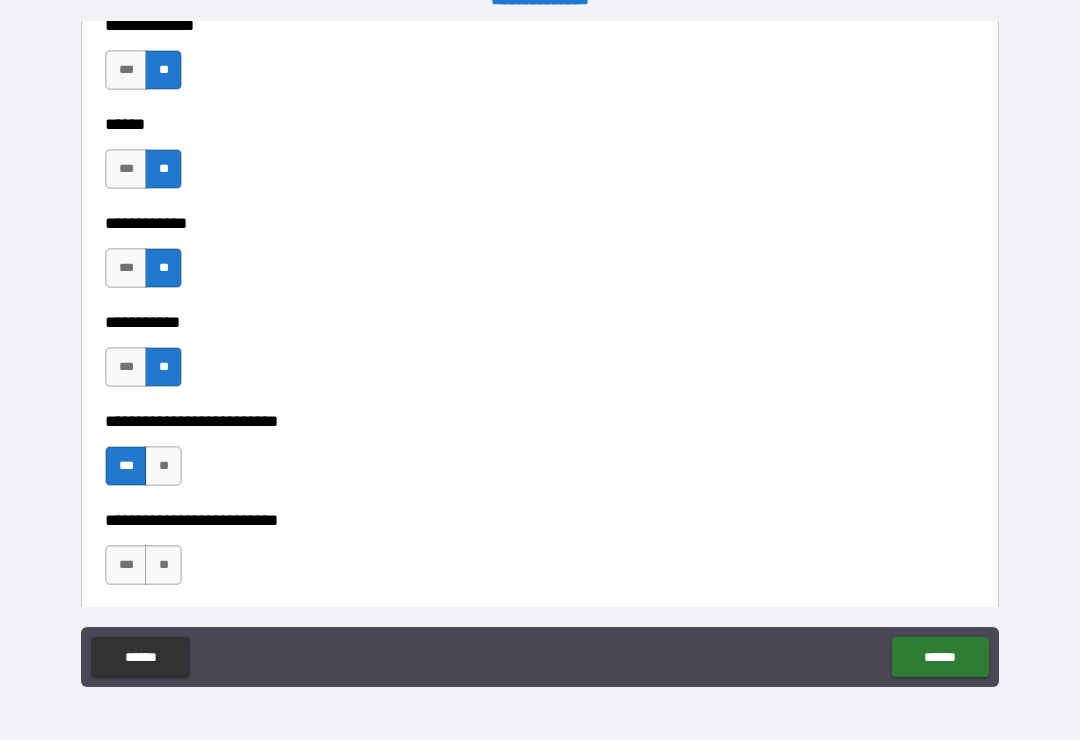 click on "**" at bounding box center (163, 565) 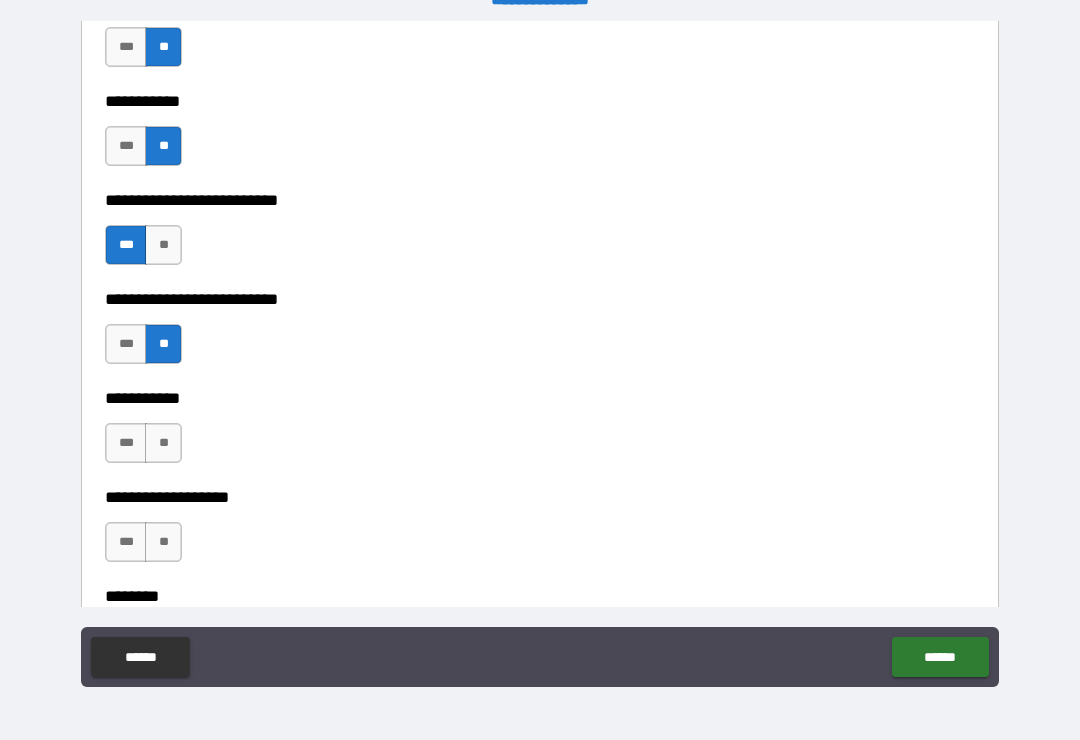scroll, scrollTop: 4382, scrollLeft: 0, axis: vertical 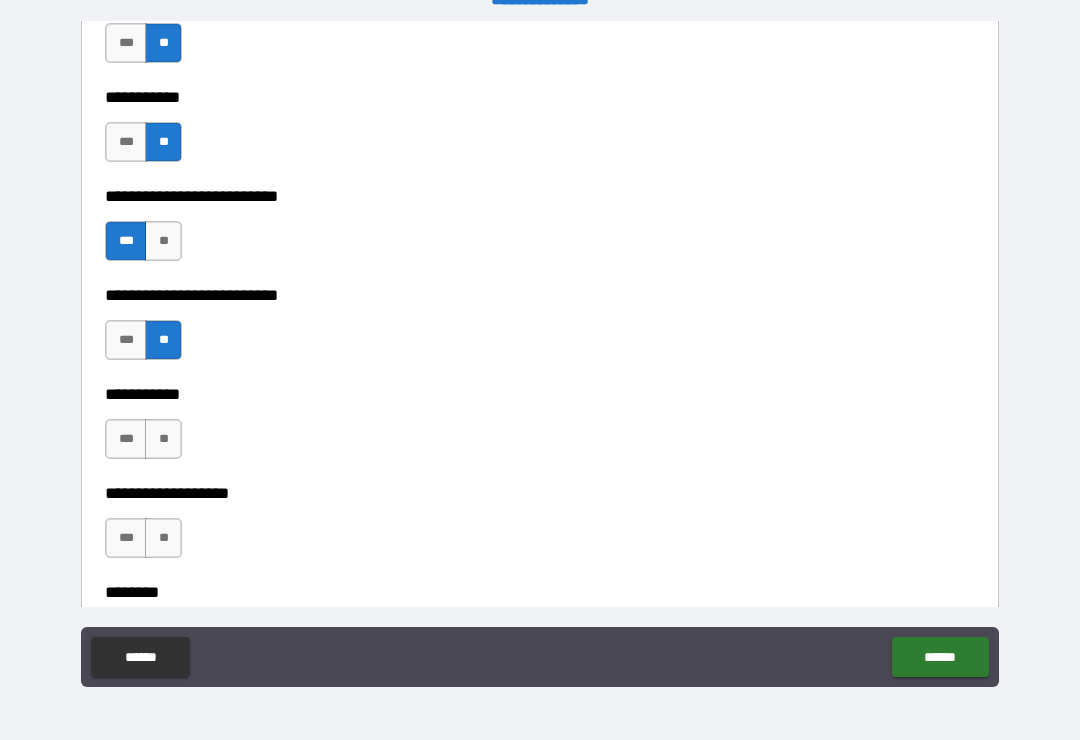 click on "**" at bounding box center [163, 439] 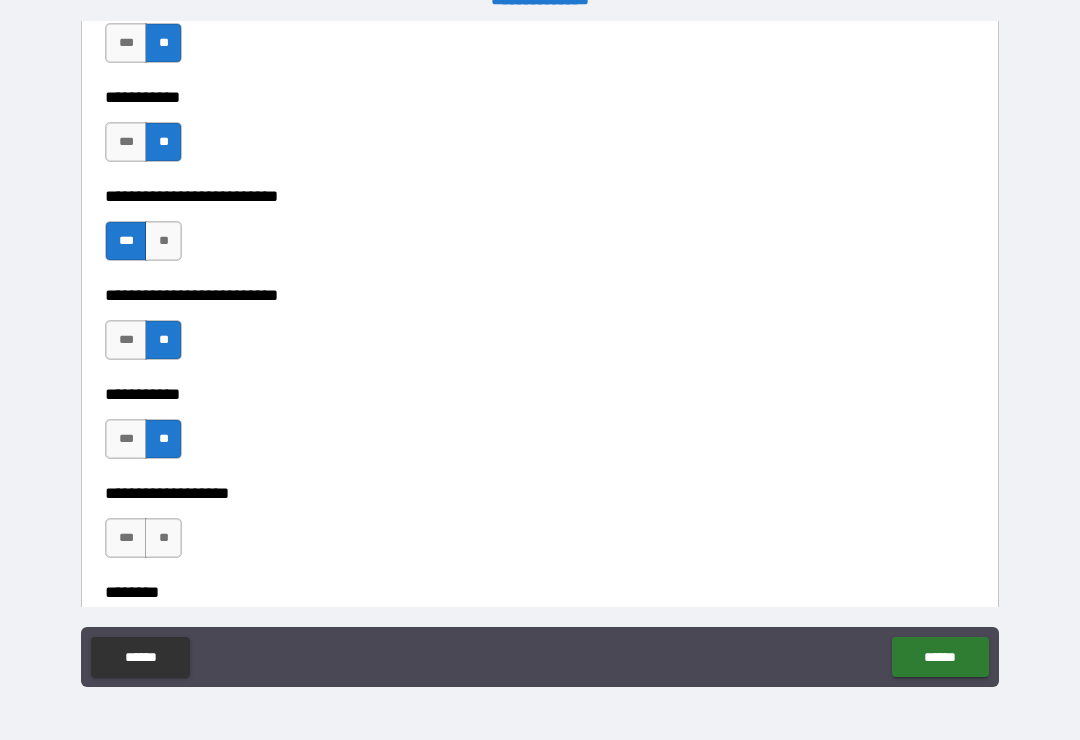 click on "**" at bounding box center (163, 538) 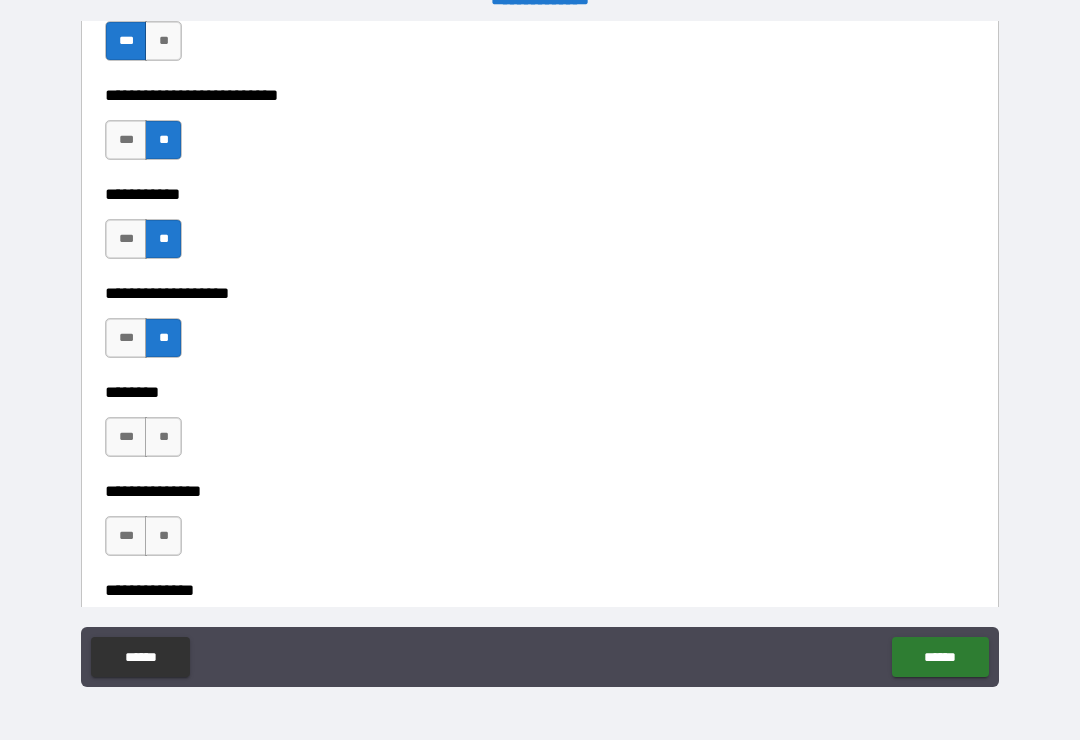 scroll, scrollTop: 4589, scrollLeft: 0, axis: vertical 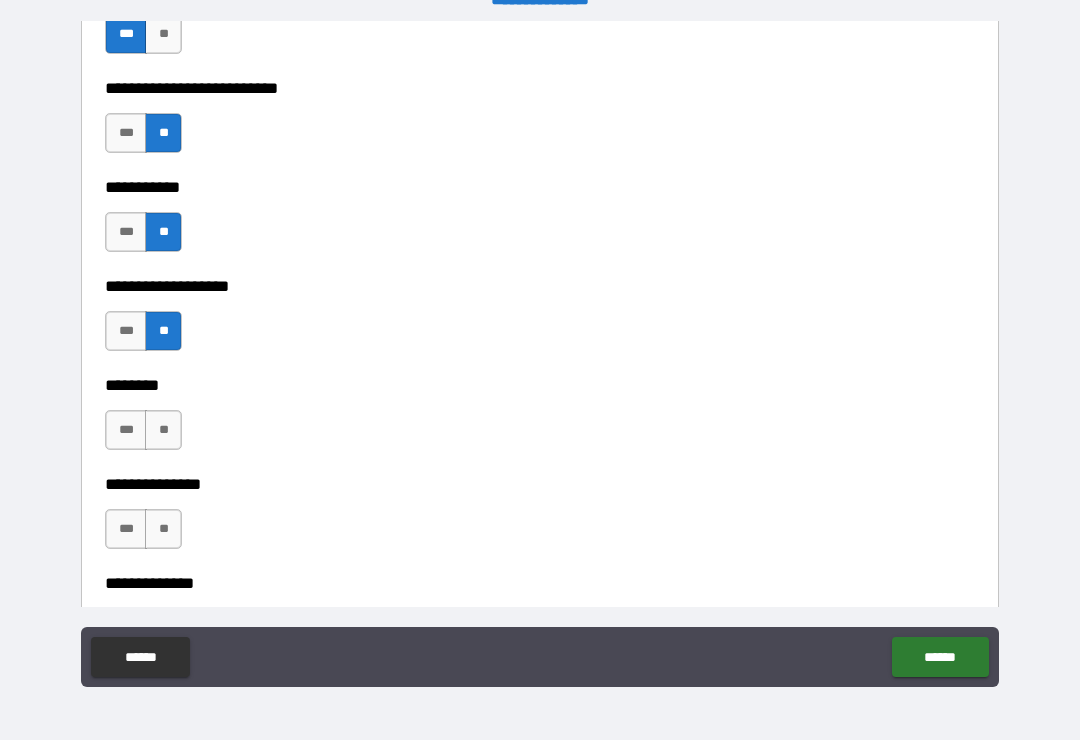 click on "**" at bounding box center [163, 430] 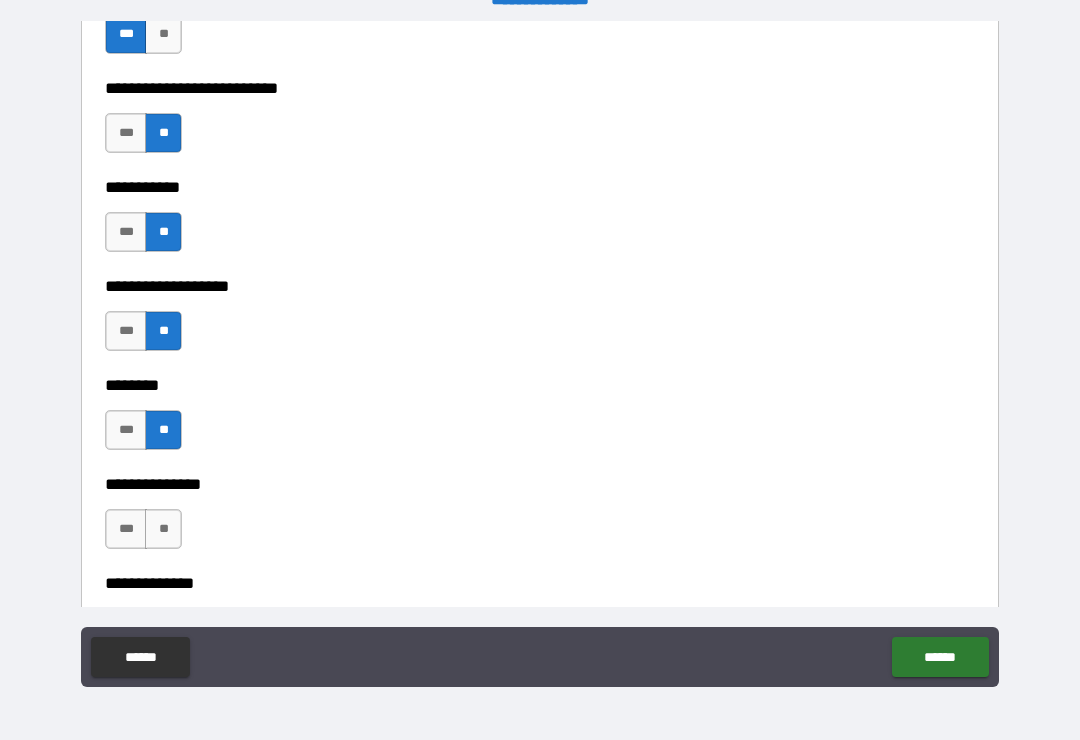 click on "**" at bounding box center [163, 529] 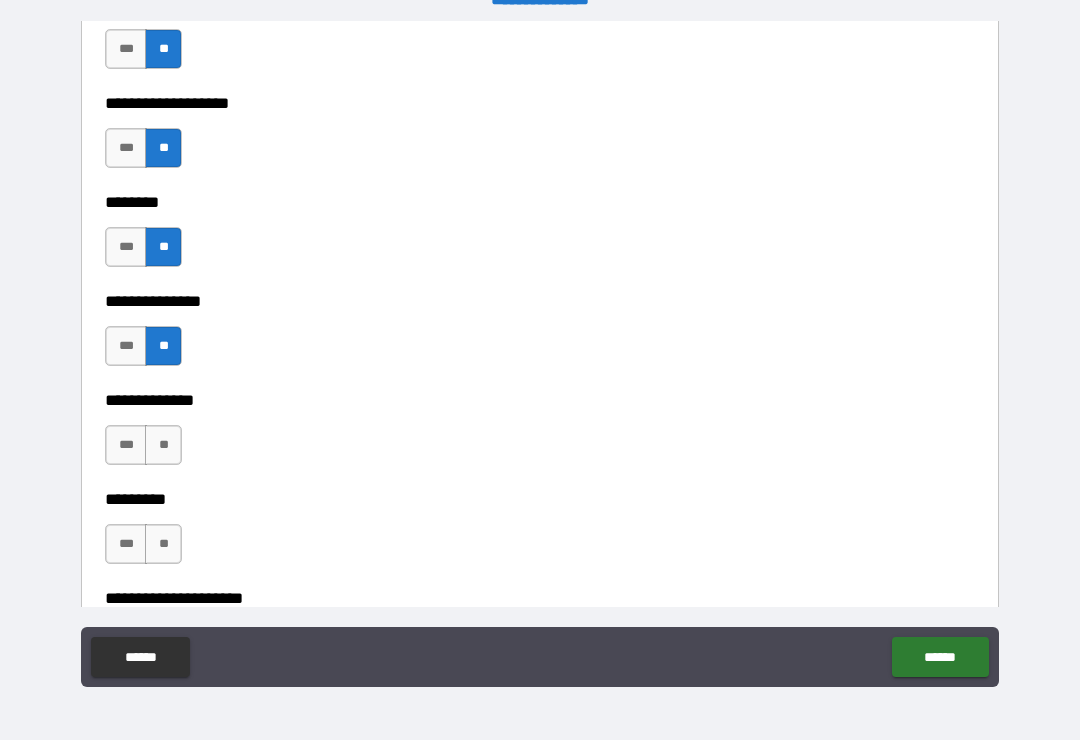 scroll, scrollTop: 4795, scrollLeft: 0, axis: vertical 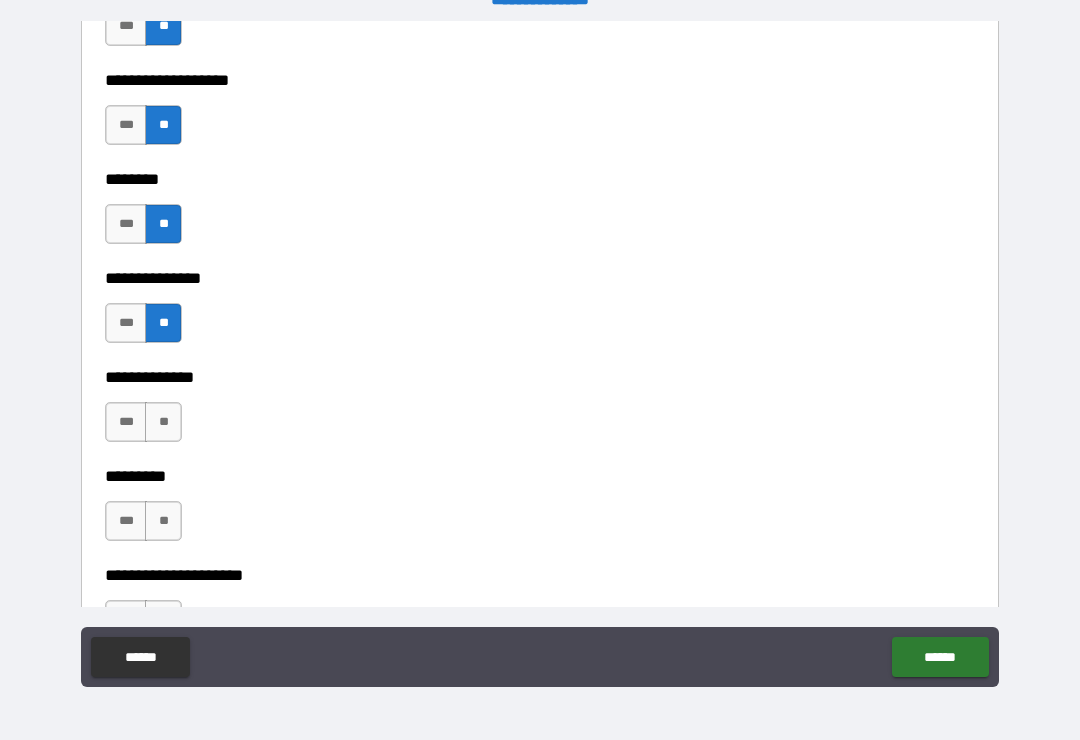 click on "**" at bounding box center (163, 422) 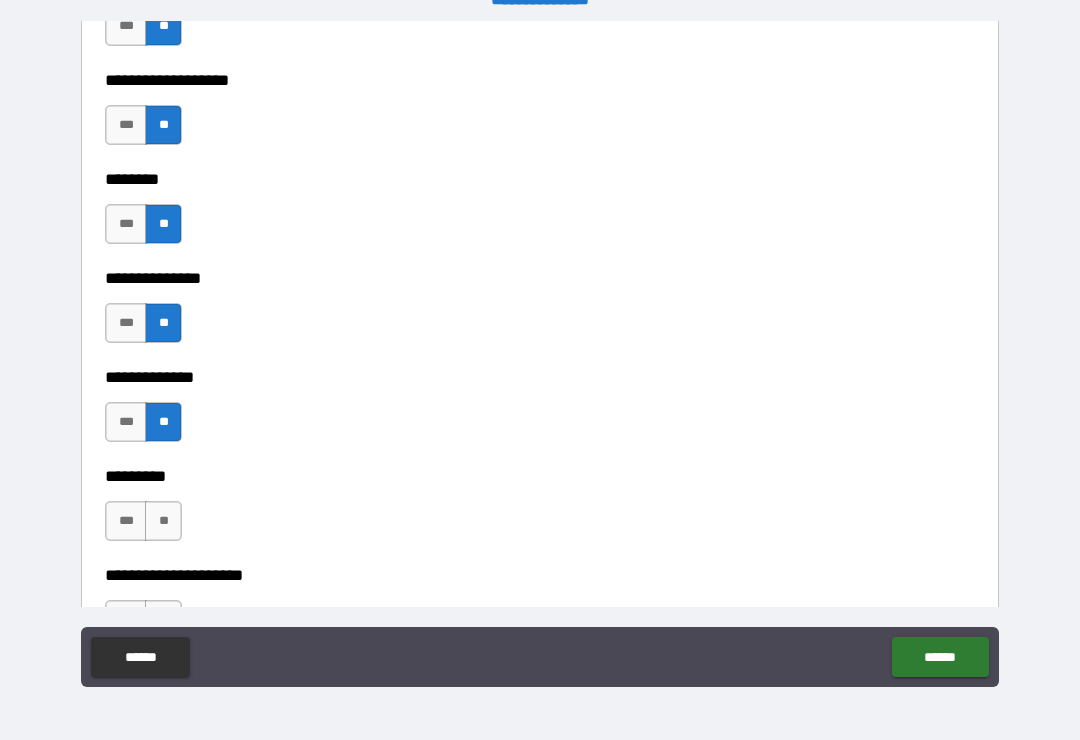 click on "**" at bounding box center (163, 521) 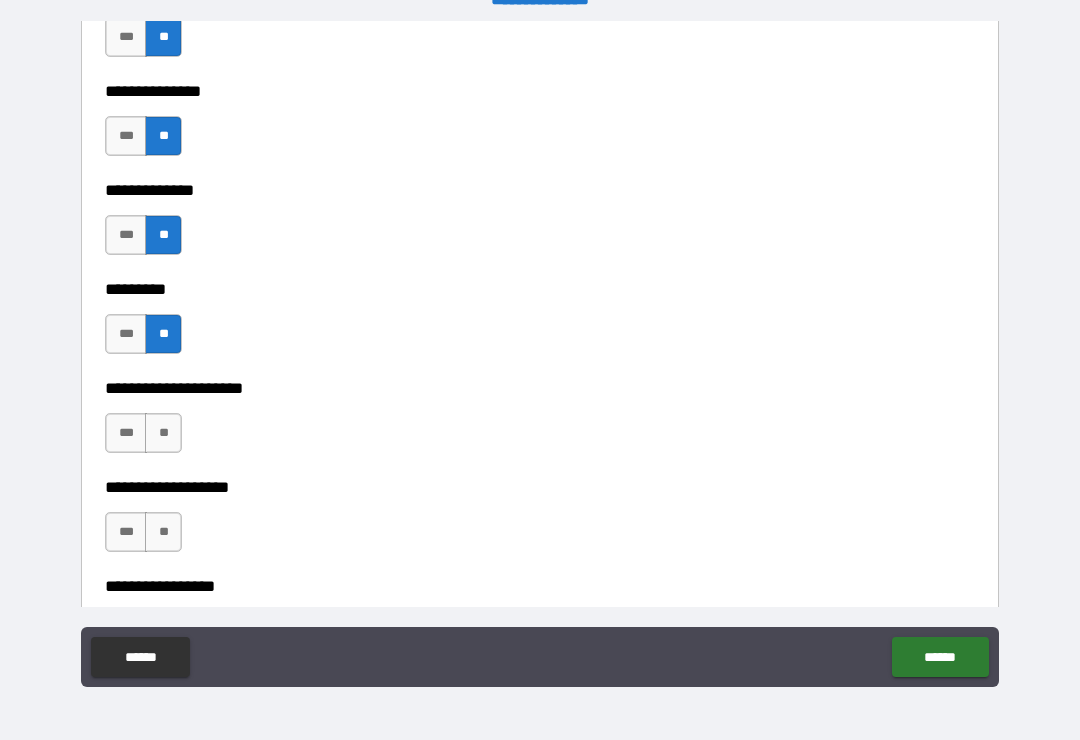 scroll, scrollTop: 4983, scrollLeft: 0, axis: vertical 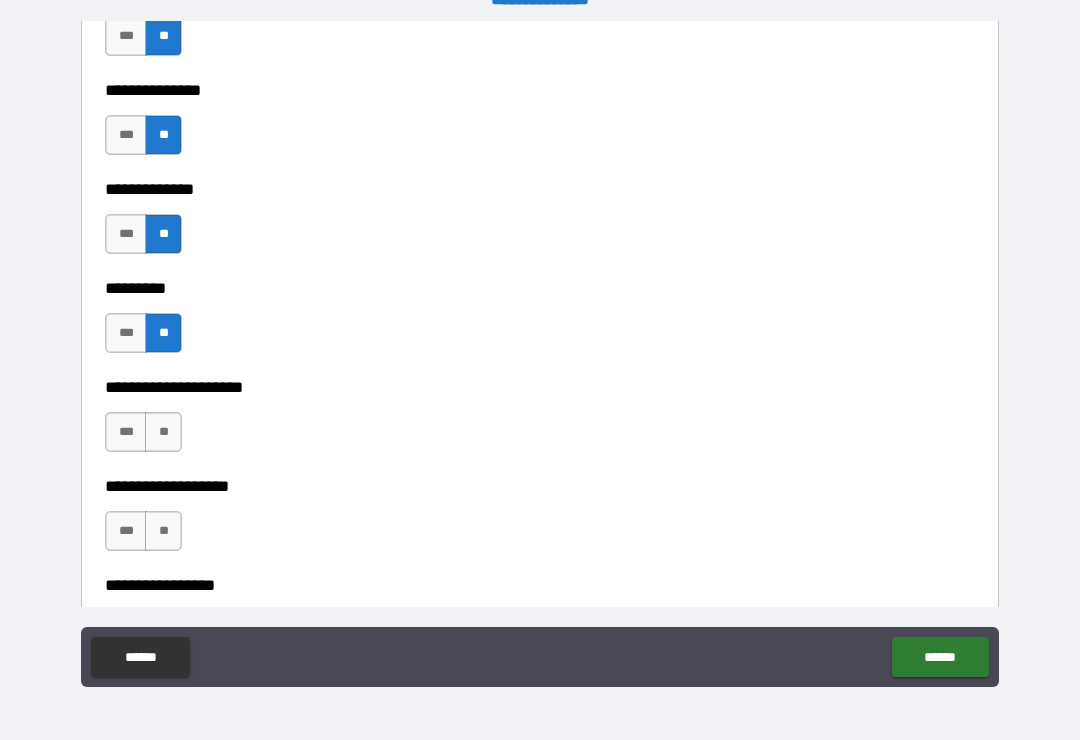 click on "**" at bounding box center (163, 432) 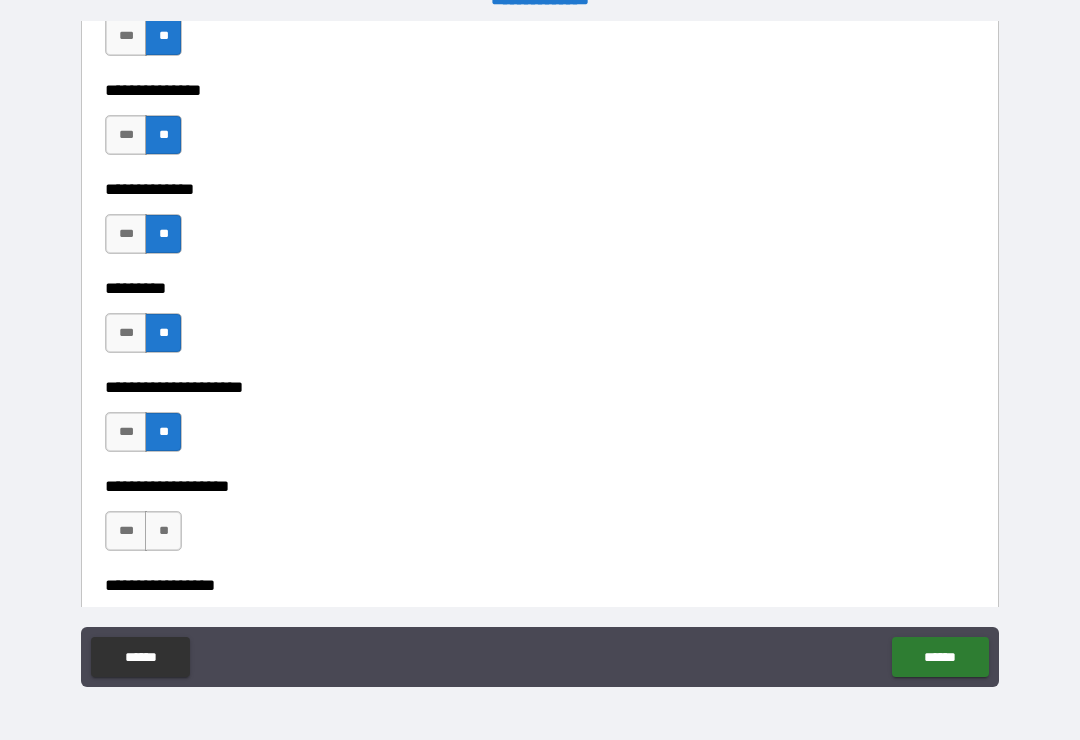 click on "**" at bounding box center [163, 531] 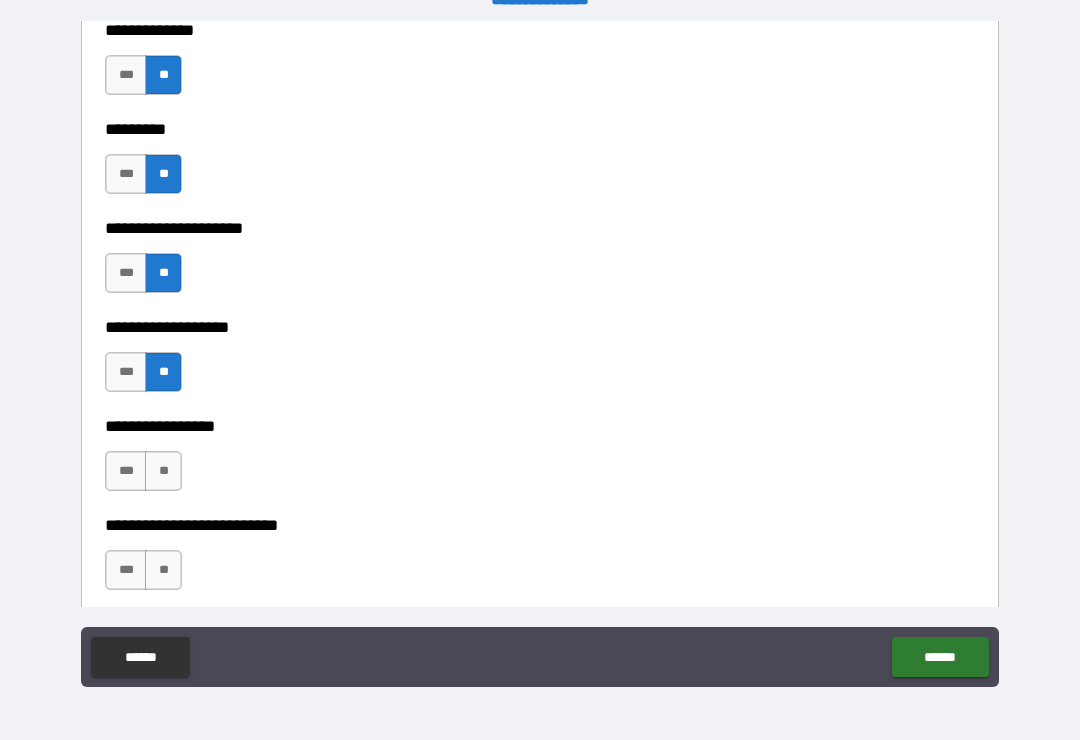scroll, scrollTop: 5148, scrollLeft: 0, axis: vertical 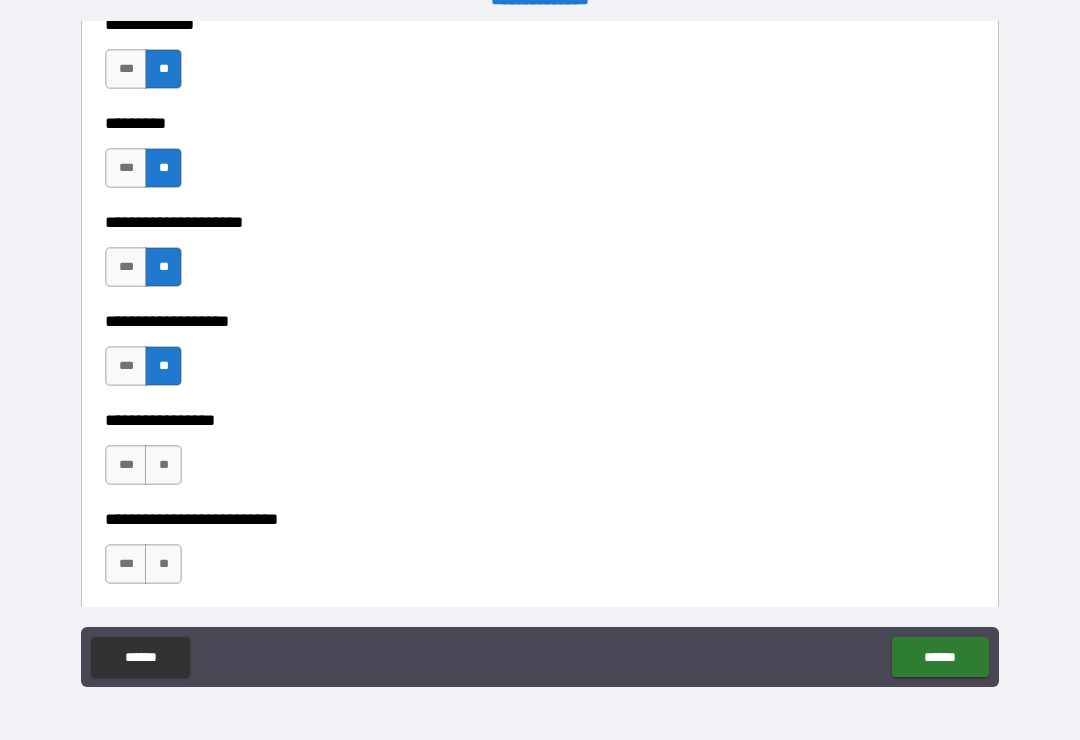 click on "**" at bounding box center [163, 465] 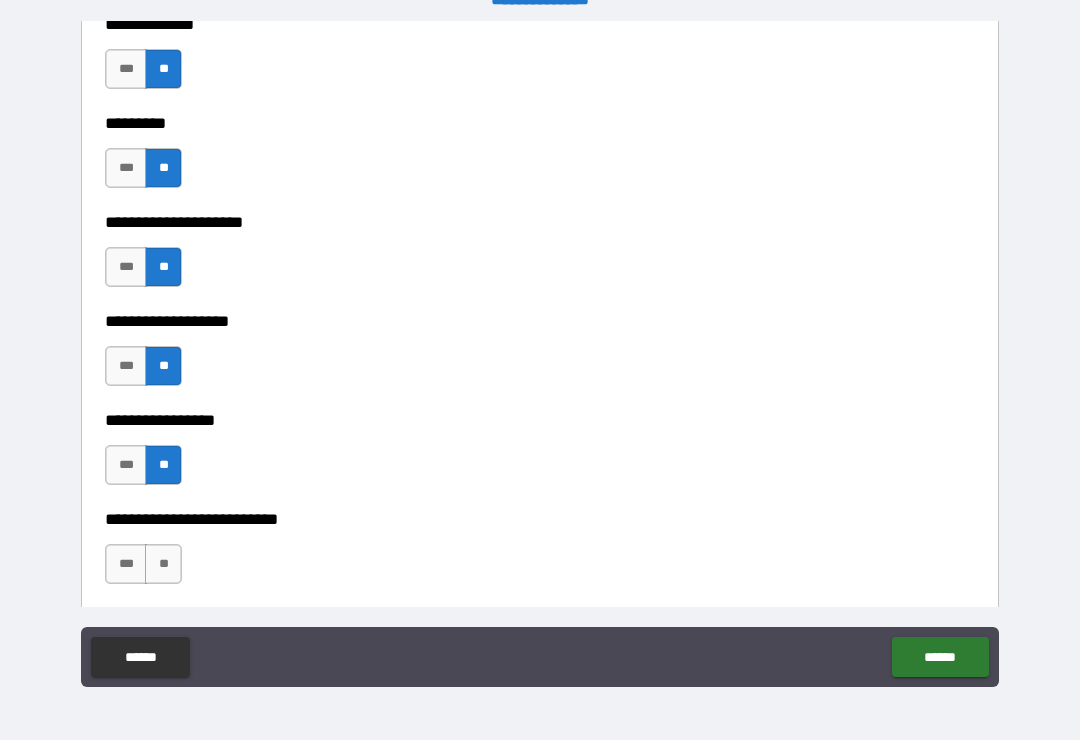 click on "**" at bounding box center [163, 564] 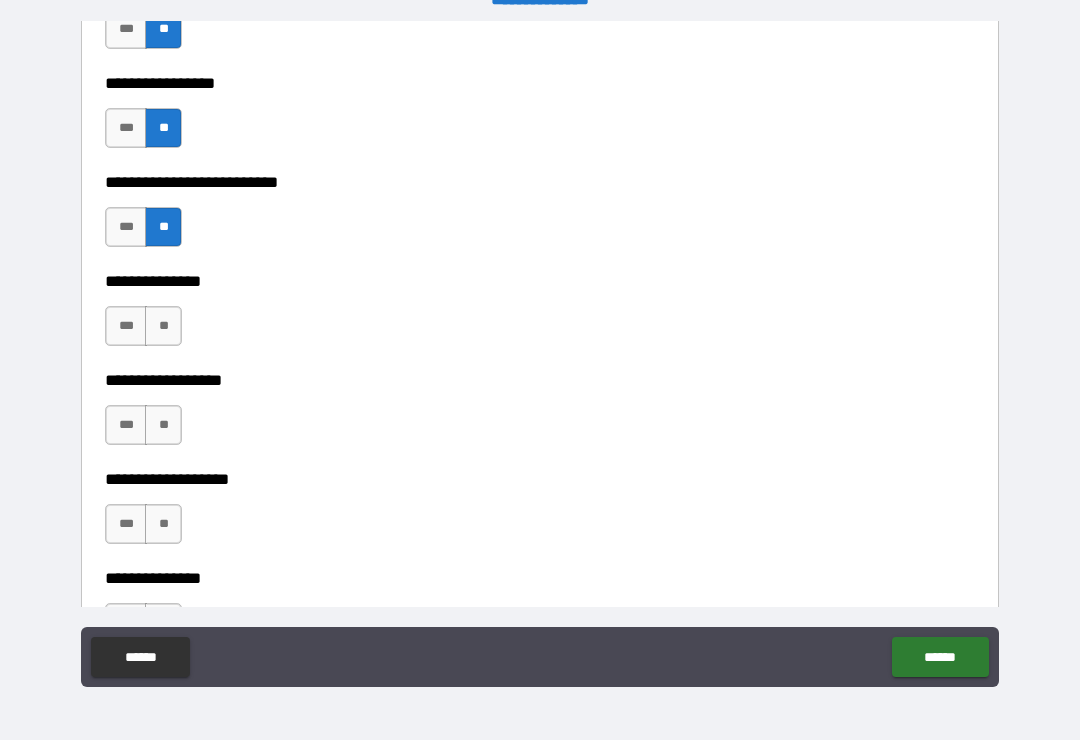 scroll, scrollTop: 5486, scrollLeft: 0, axis: vertical 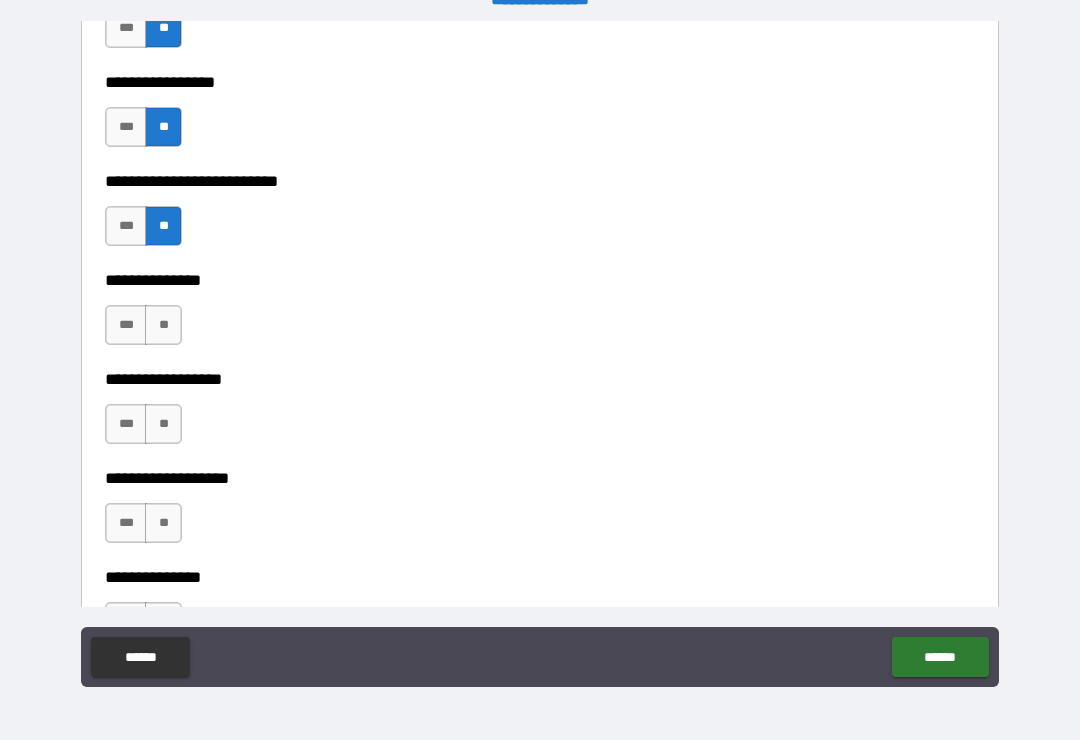click on "**" at bounding box center [163, 325] 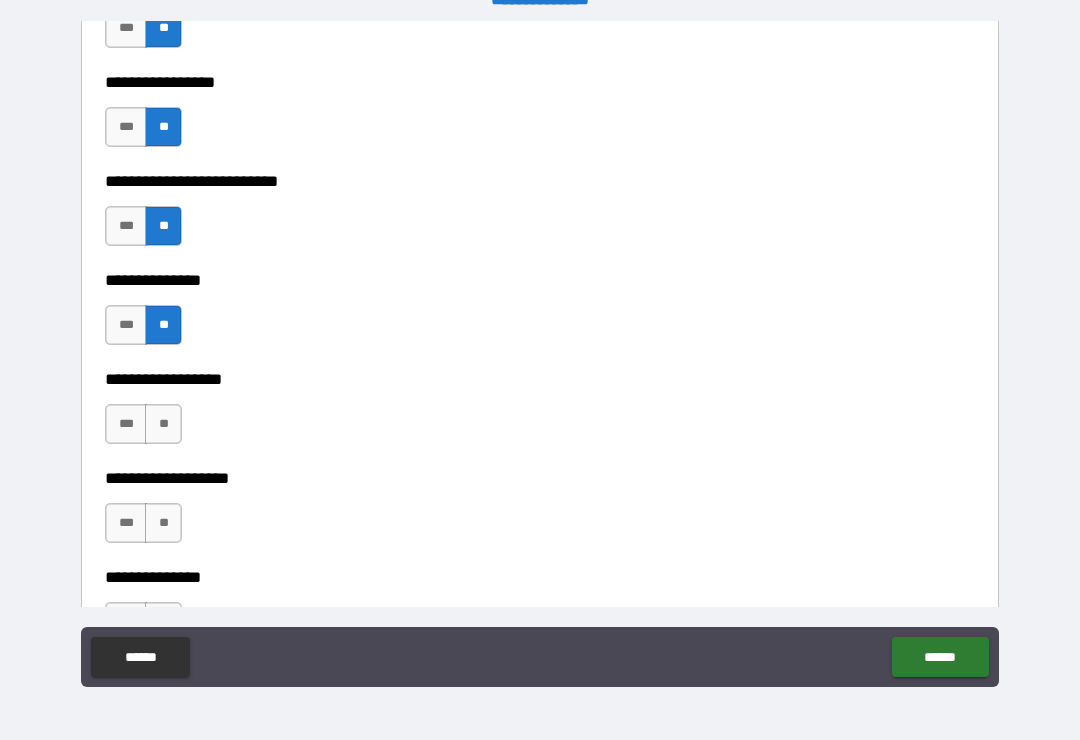click on "**" at bounding box center [163, 424] 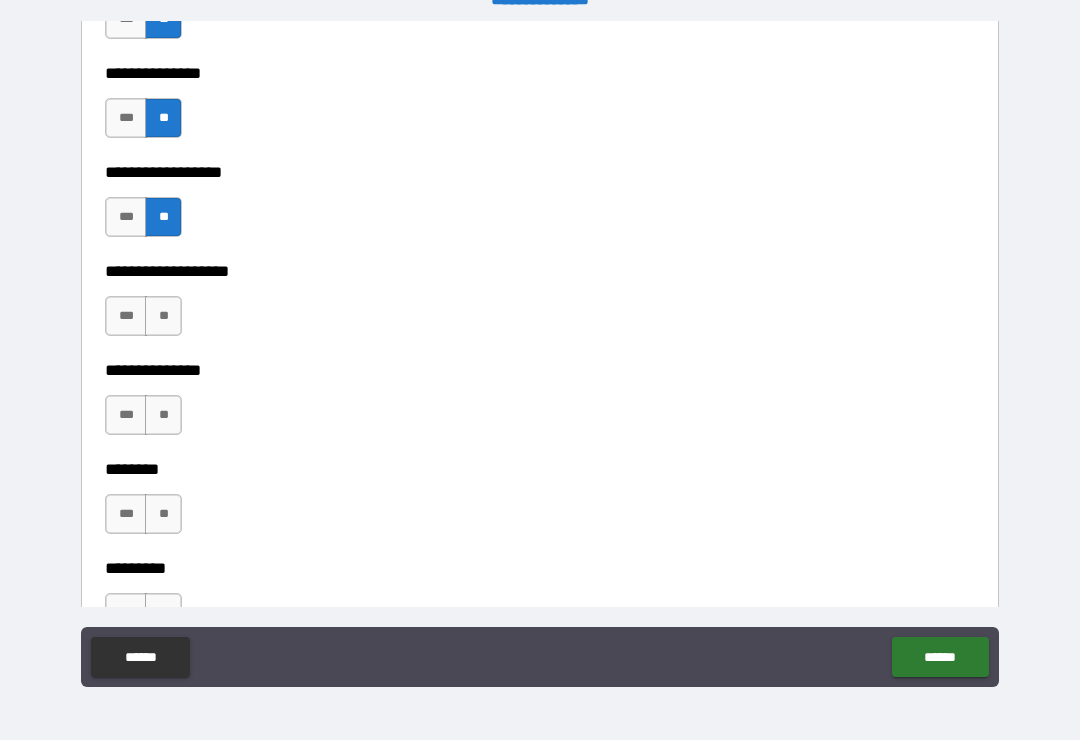 scroll, scrollTop: 5691, scrollLeft: 0, axis: vertical 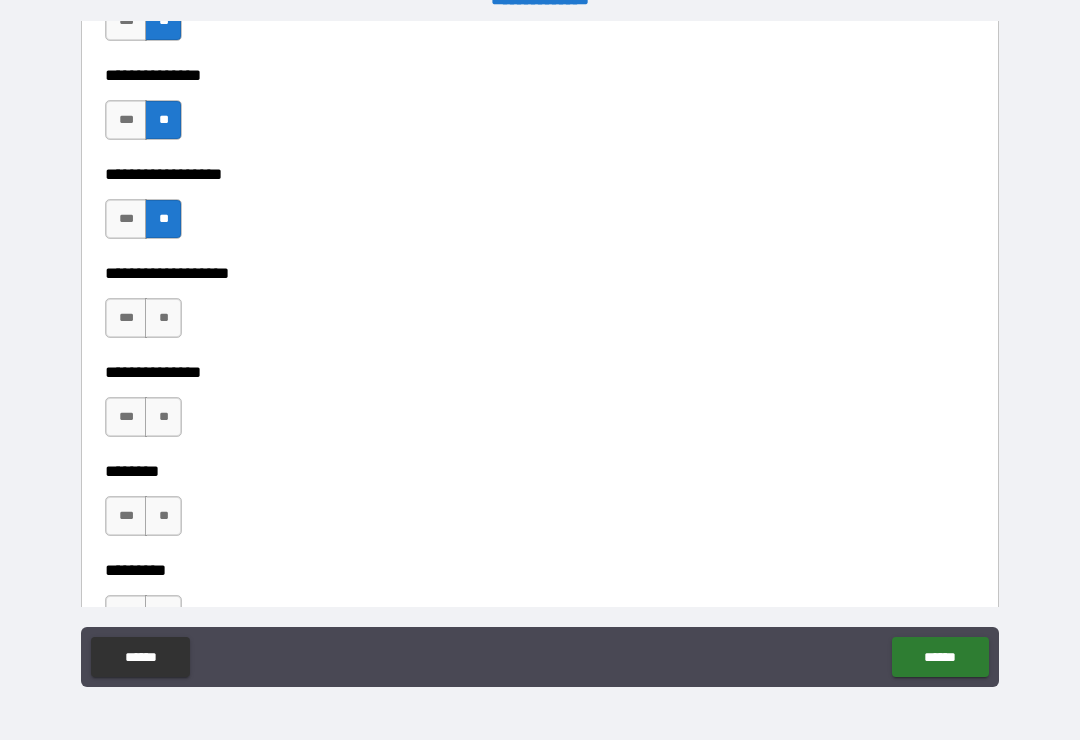 click on "**" at bounding box center (163, 417) 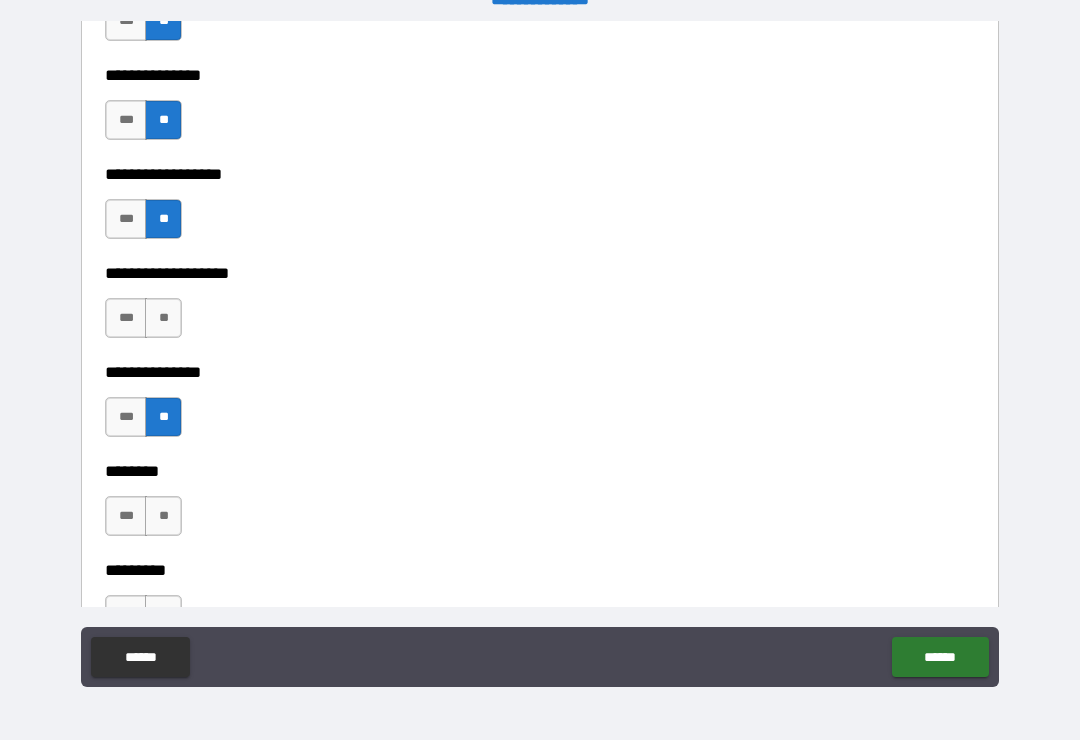 click on "**" at bounding box center (163, 516) 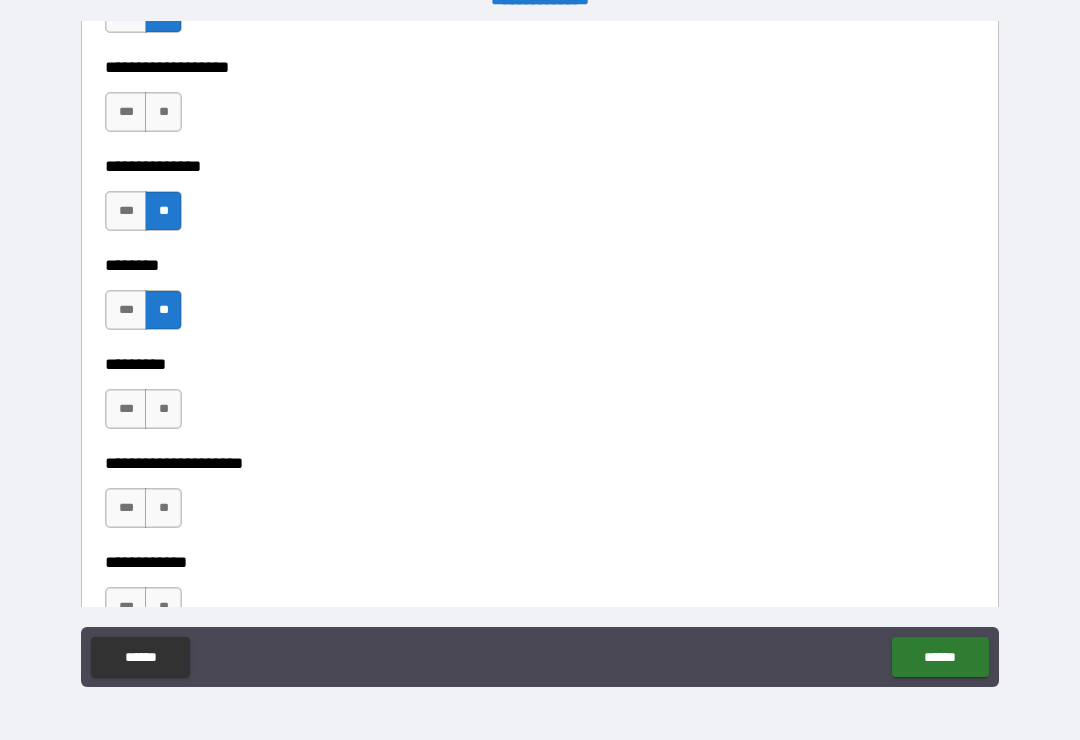 scroll, scrollTop: 5904, scrollLeft: 0, axis: vertical 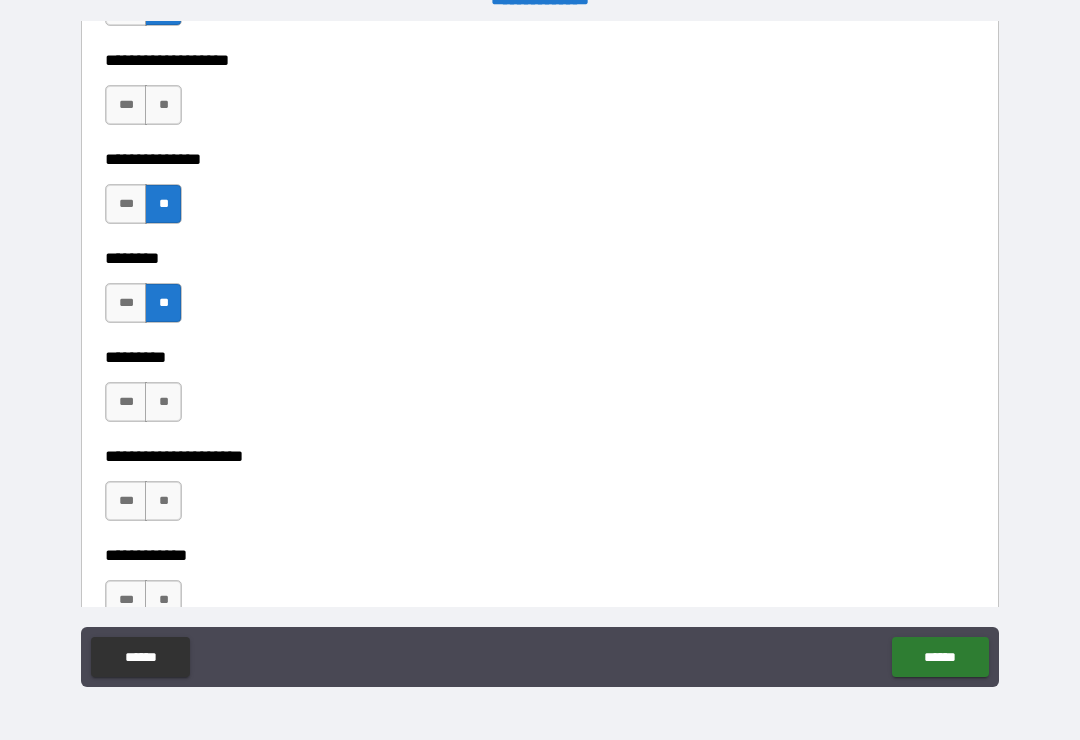 click on "**" at bounding box center [163, 501] 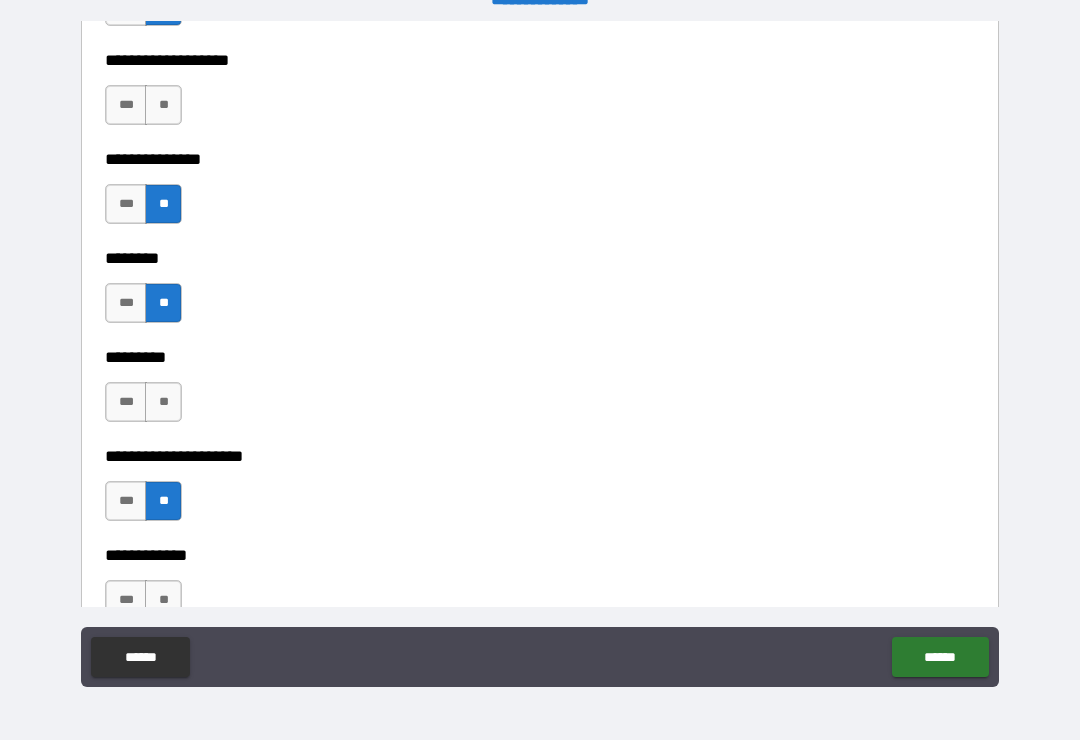 click on "**" at bounding box center [163, 402] 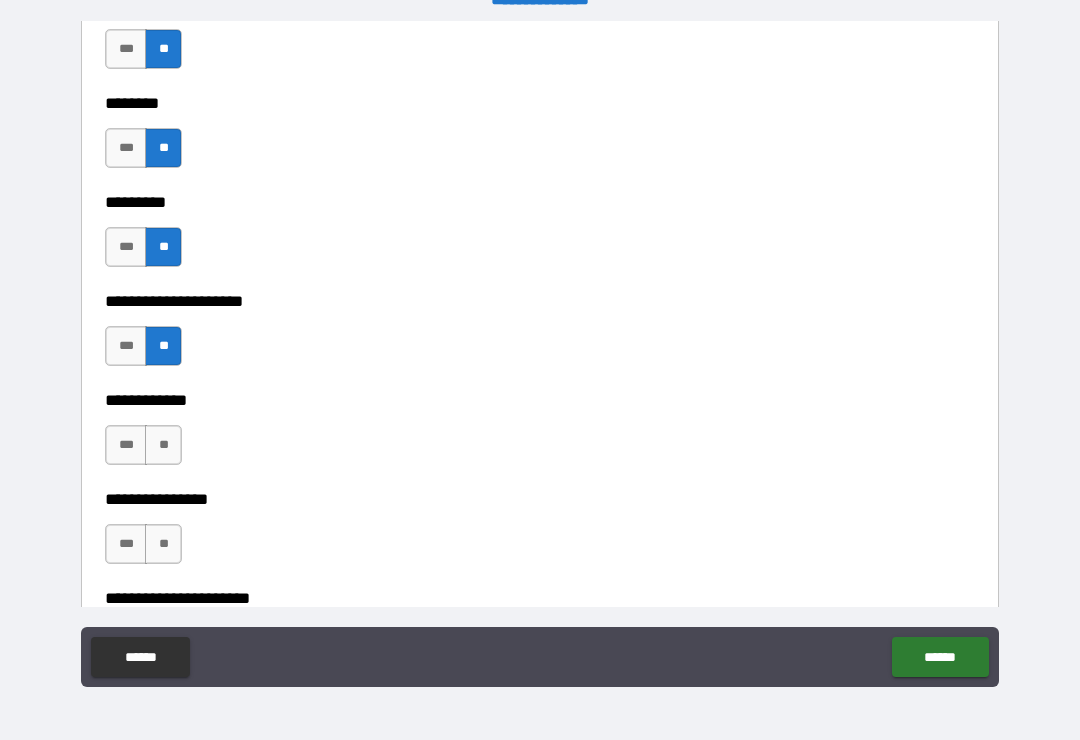 scroll, scrollTop: 6065, scrollLeft: 0, axis: vertical 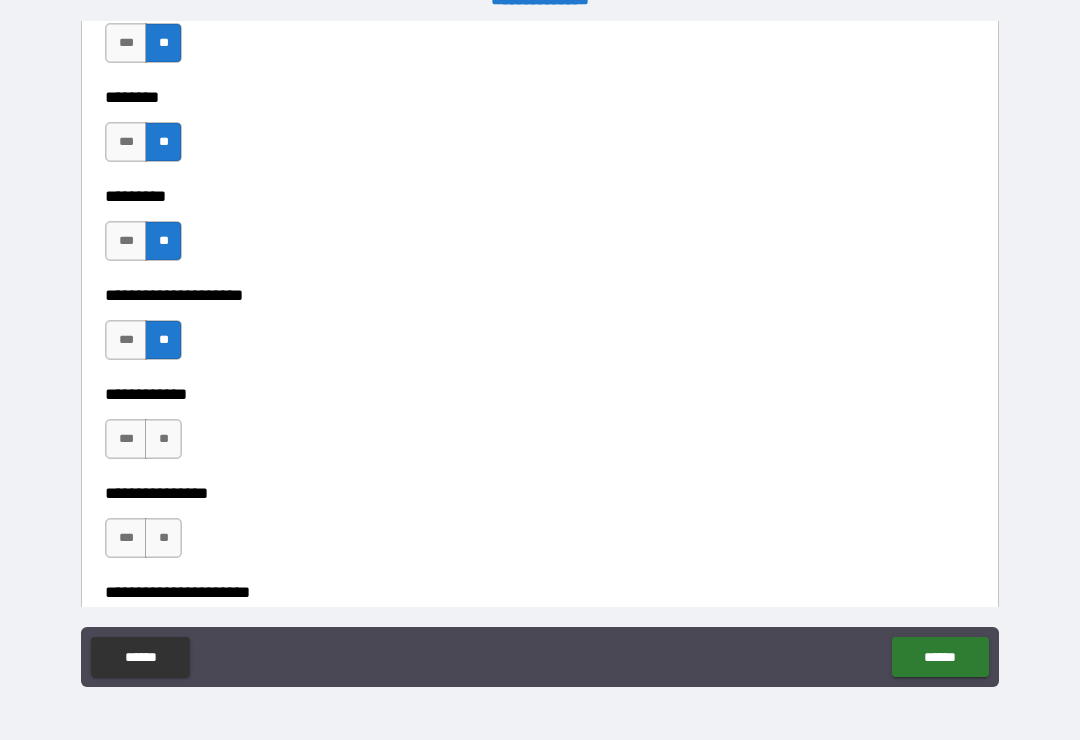 click on "***" at bounding box center [126, 439] 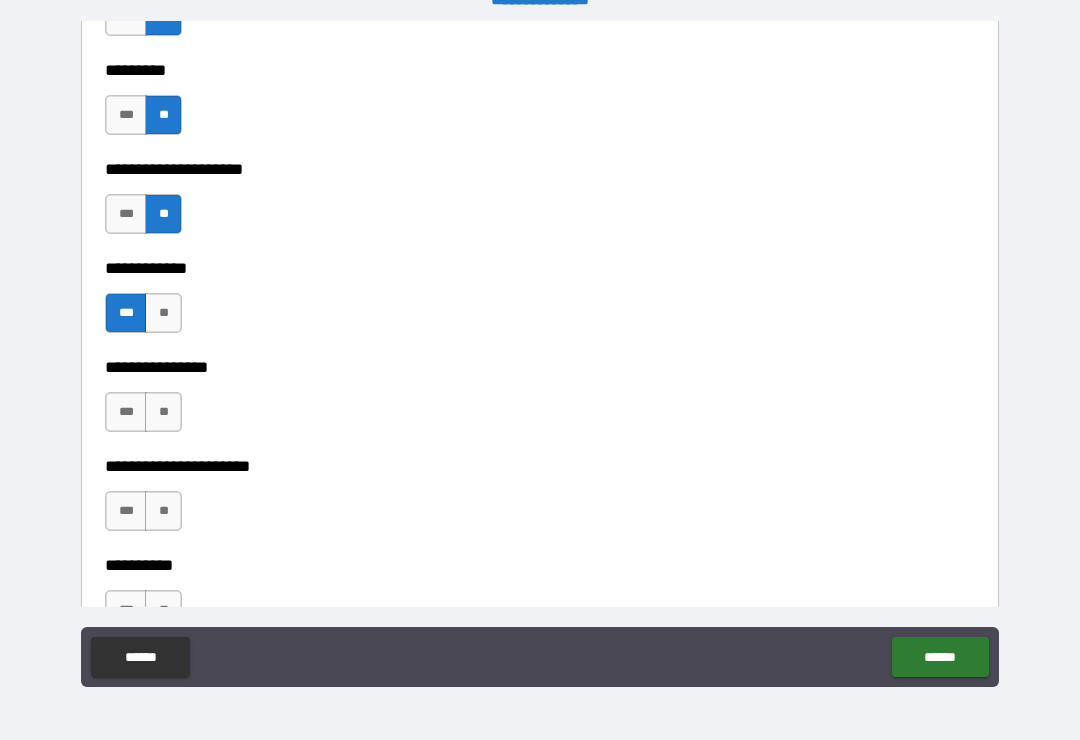 scroll, scrollTop: 6193, scrollLeft: 0, axis: vertical 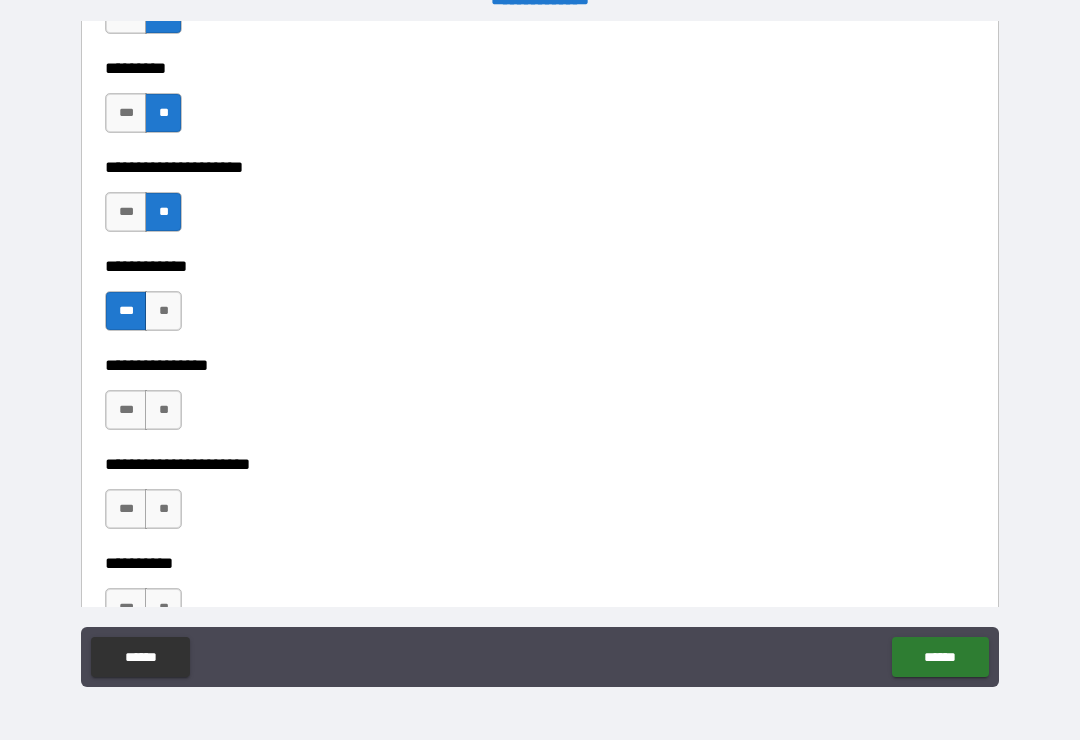 click on "**" at bounding box center [163, 410] 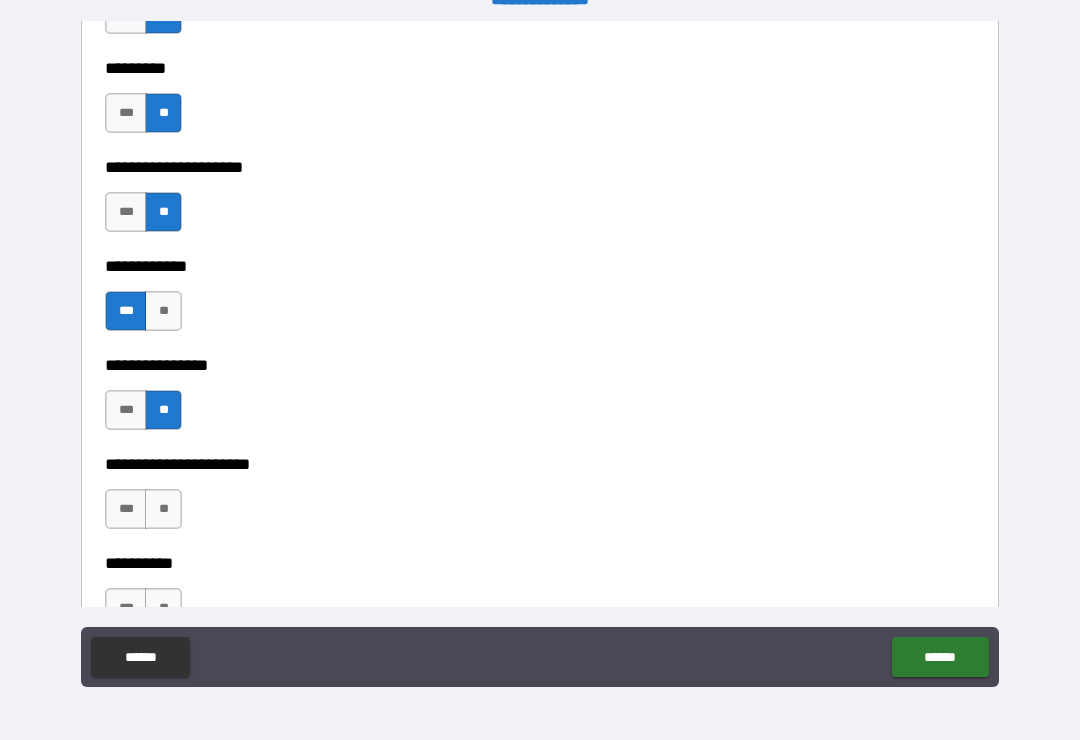click on "**" at bounding box center [163, 509] 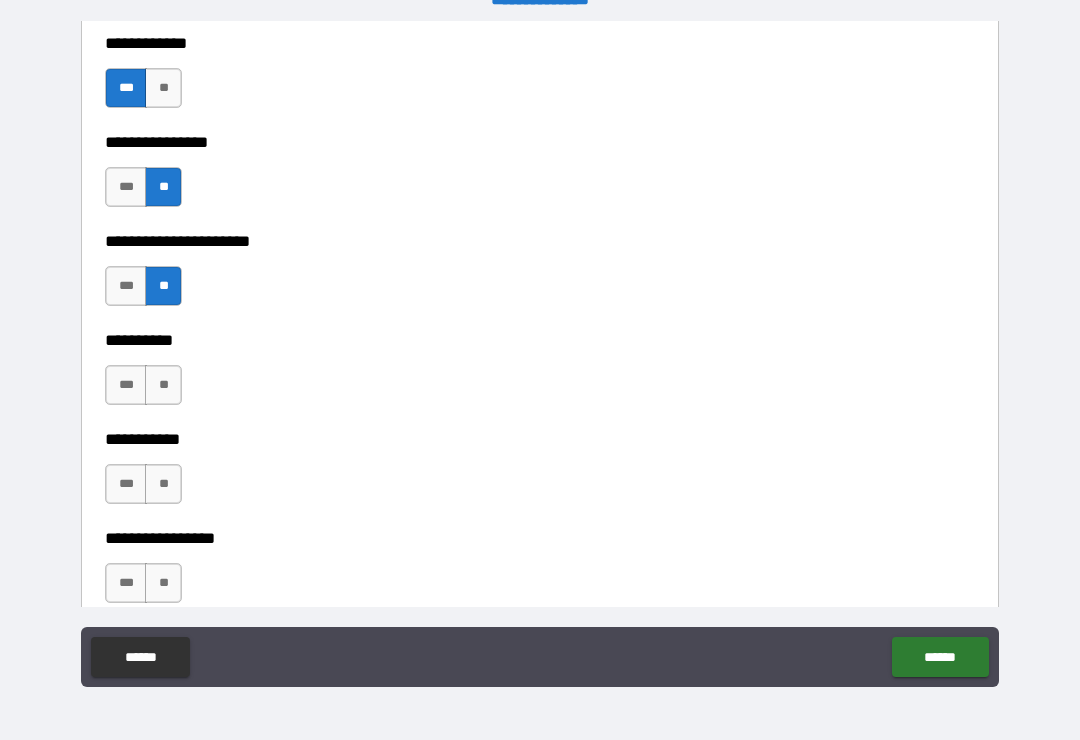 scroll, scrollTop: 6415, scrollLeft: 0, axis: vertical 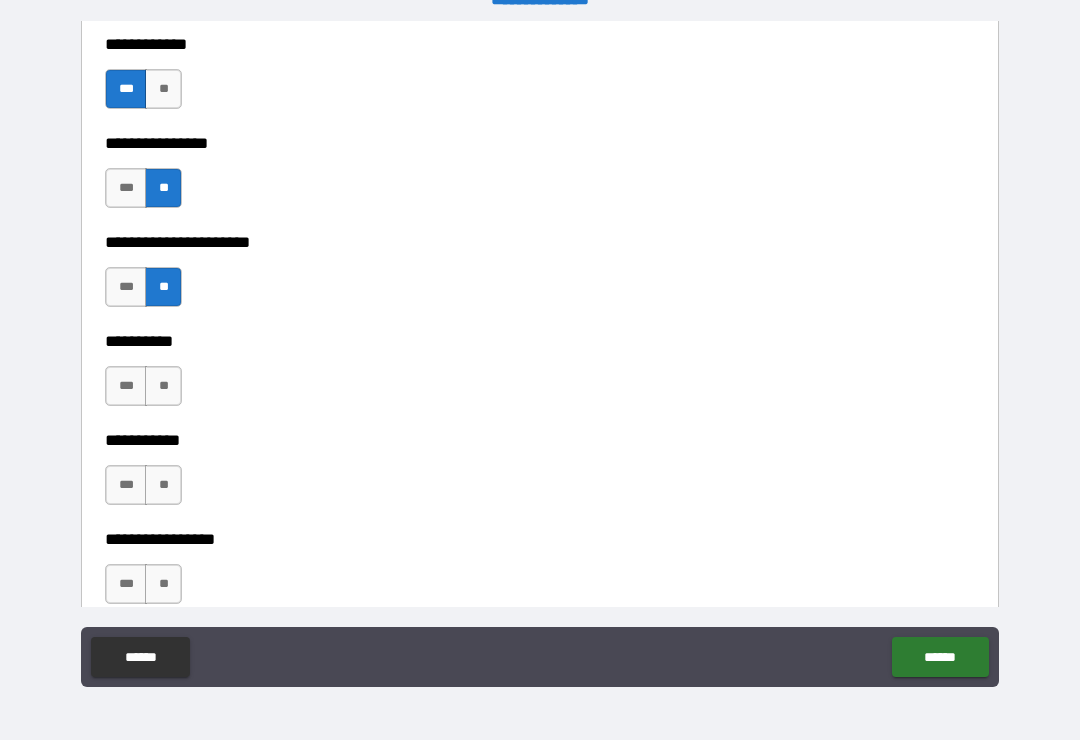 click on "**" at bounding box center (163, 386) 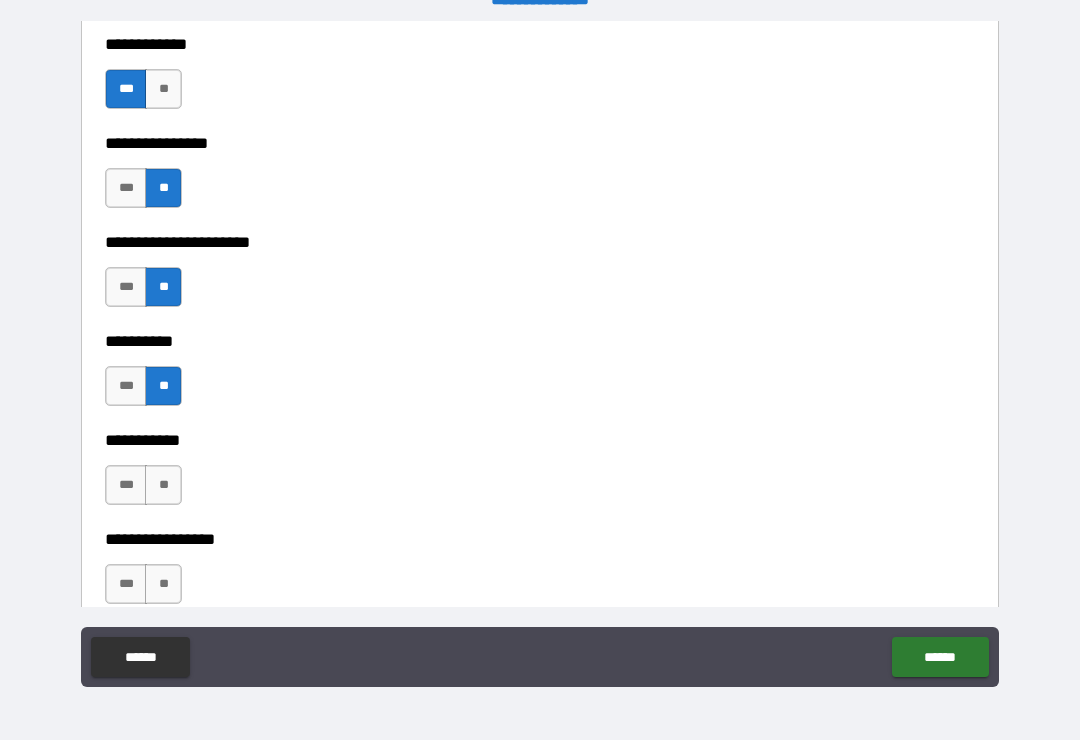 click on "**" at bounding box center (163, 485) 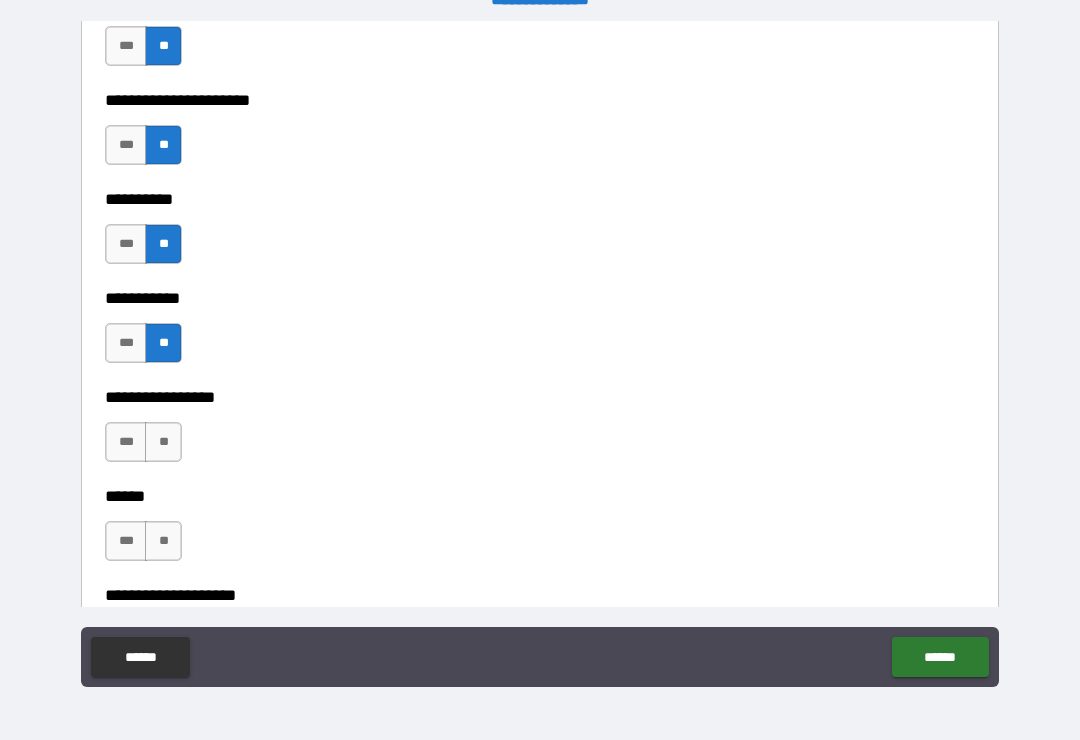 scroll, scrollTop: 6579, scrollLeft: 0, axis: vertical 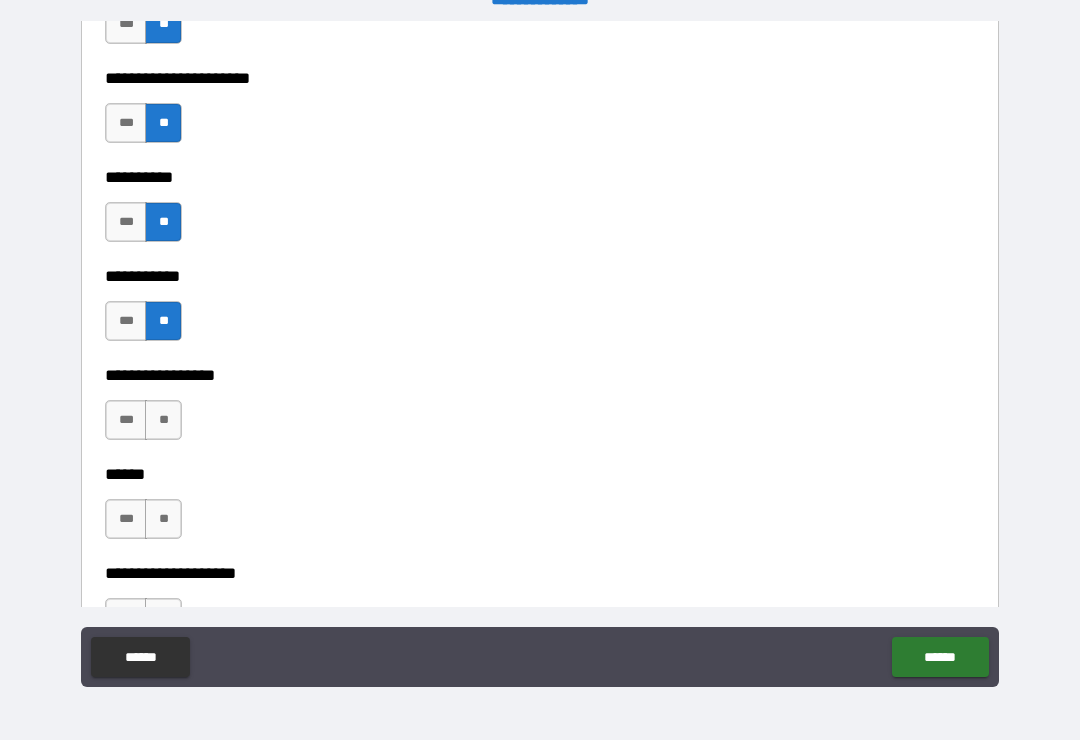 click on "**" at bounding box center (163, 420) 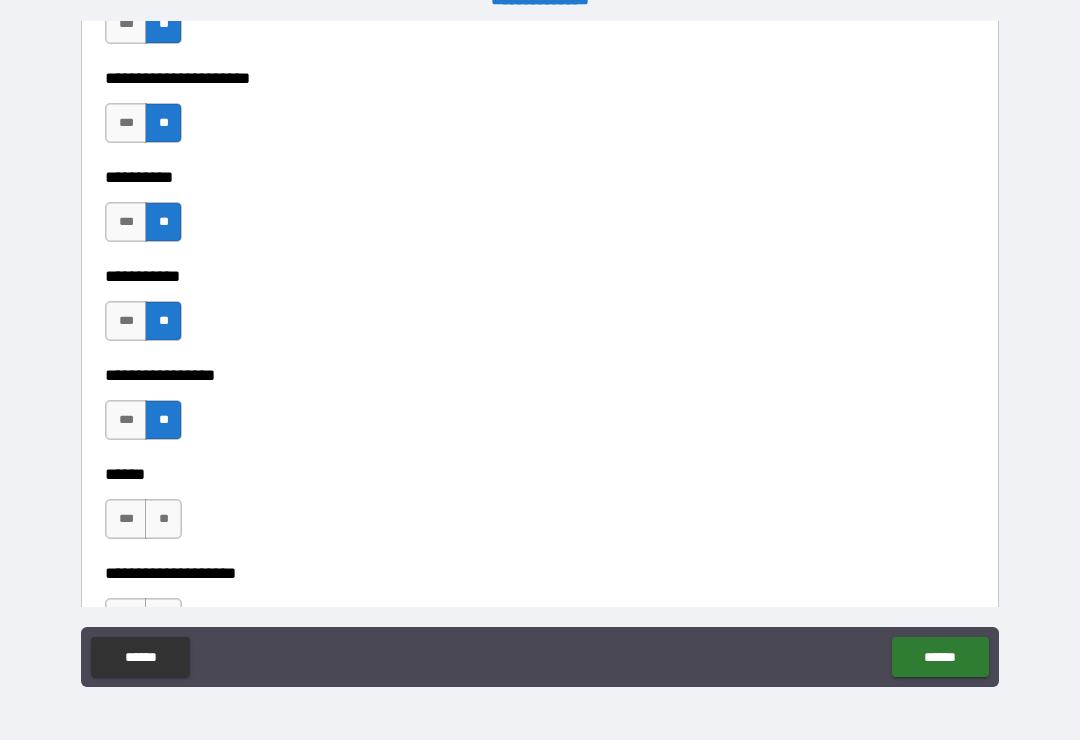 click on "**" at bounding box center [163, 519] 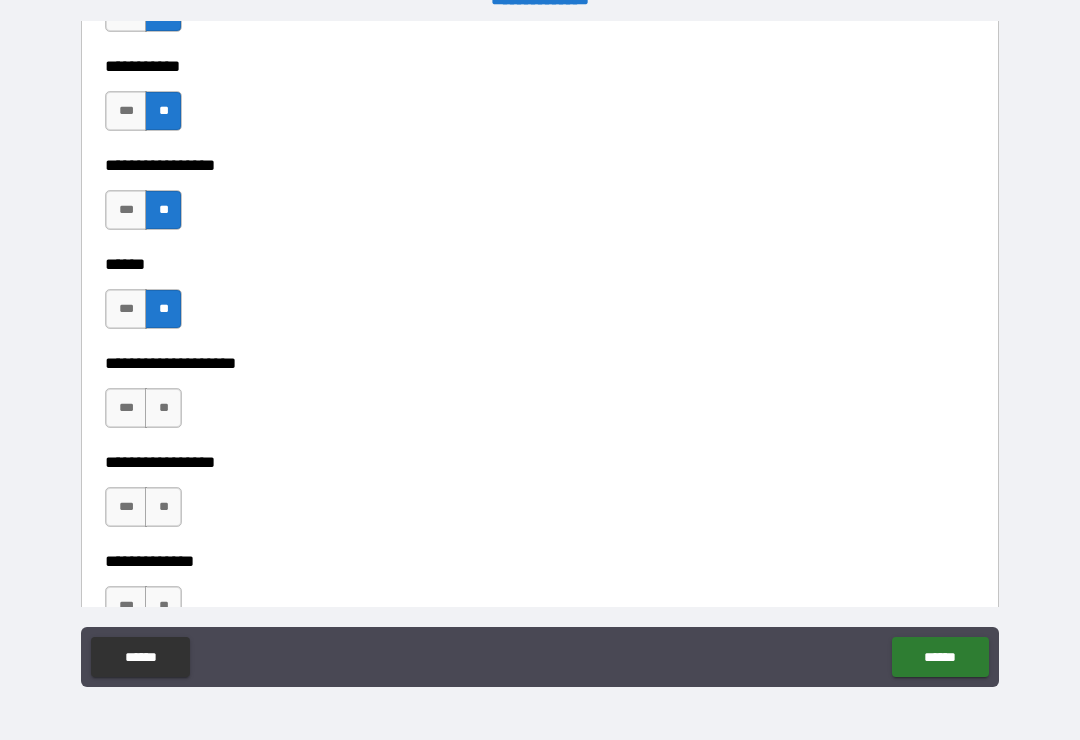 scroll, scrollTop: 6792, scrollLeft: 0, axis: vertical 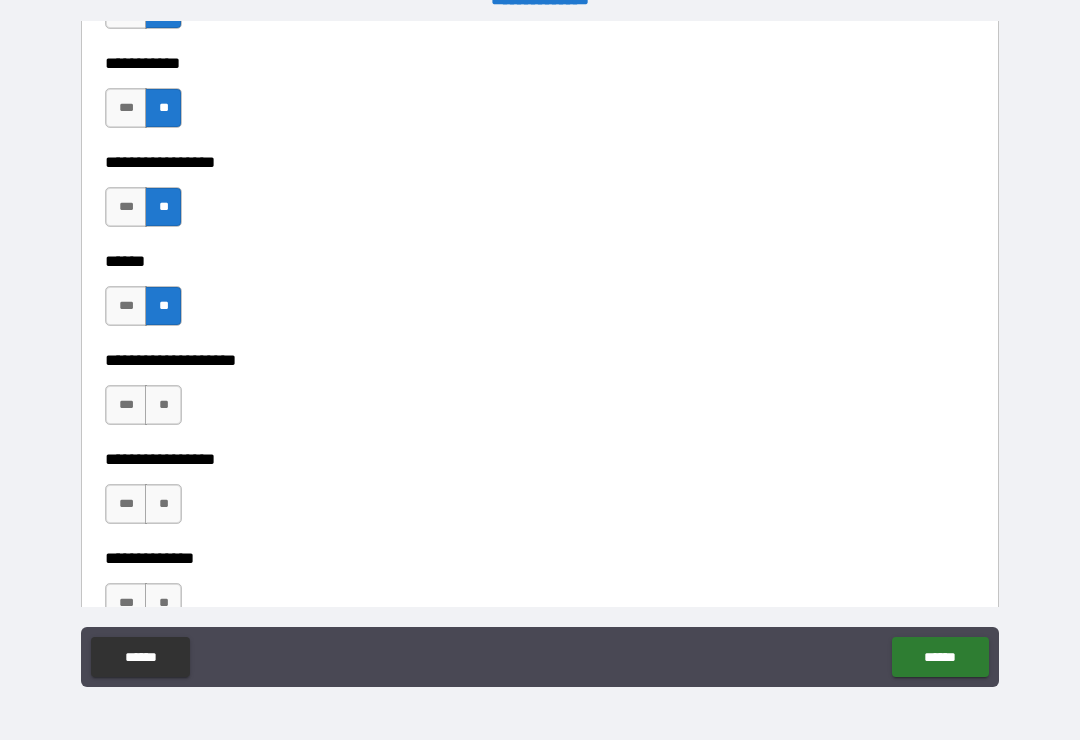 click on "**" at bounding box center (163, 405) 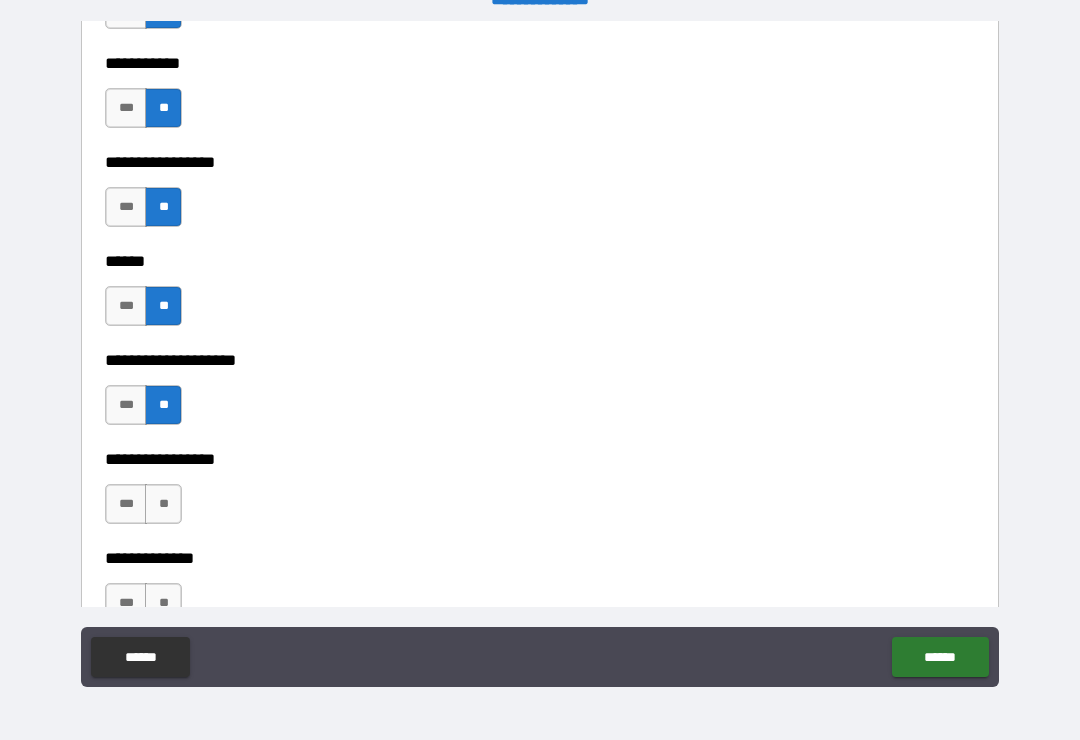 click on "**" at bounding box center [163, 504] 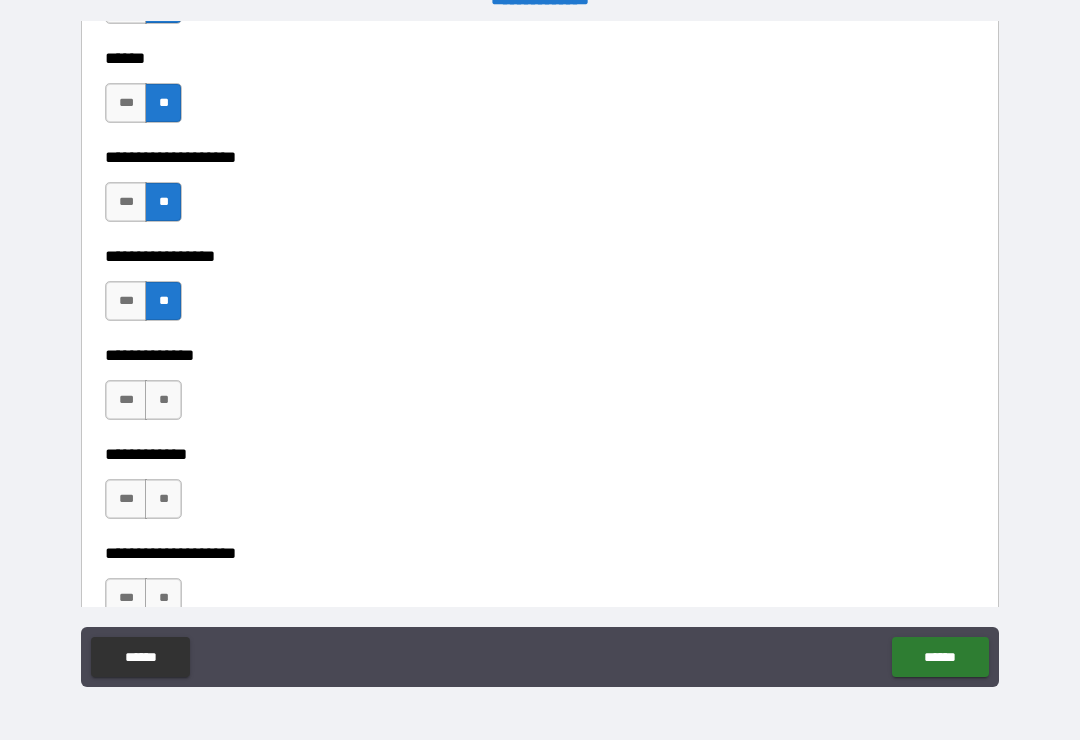 scroll, scrollTop: 7062, scrollLeft: 0, axis: vertical 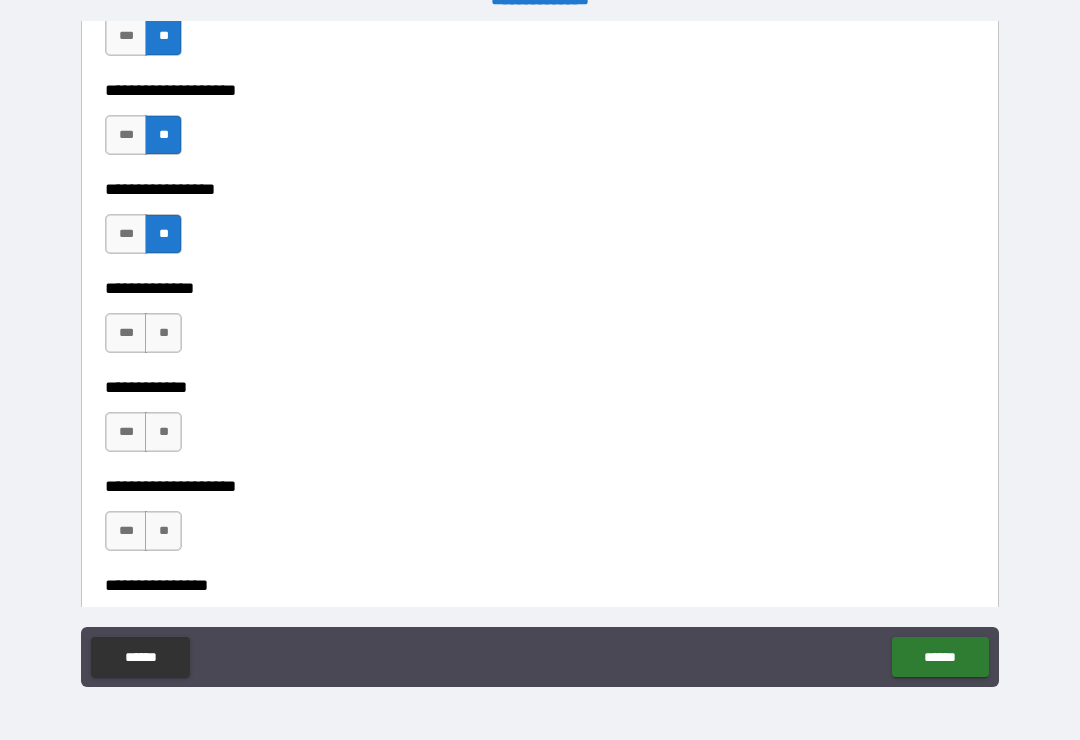 click on "**" at bounding box center [163, 432] 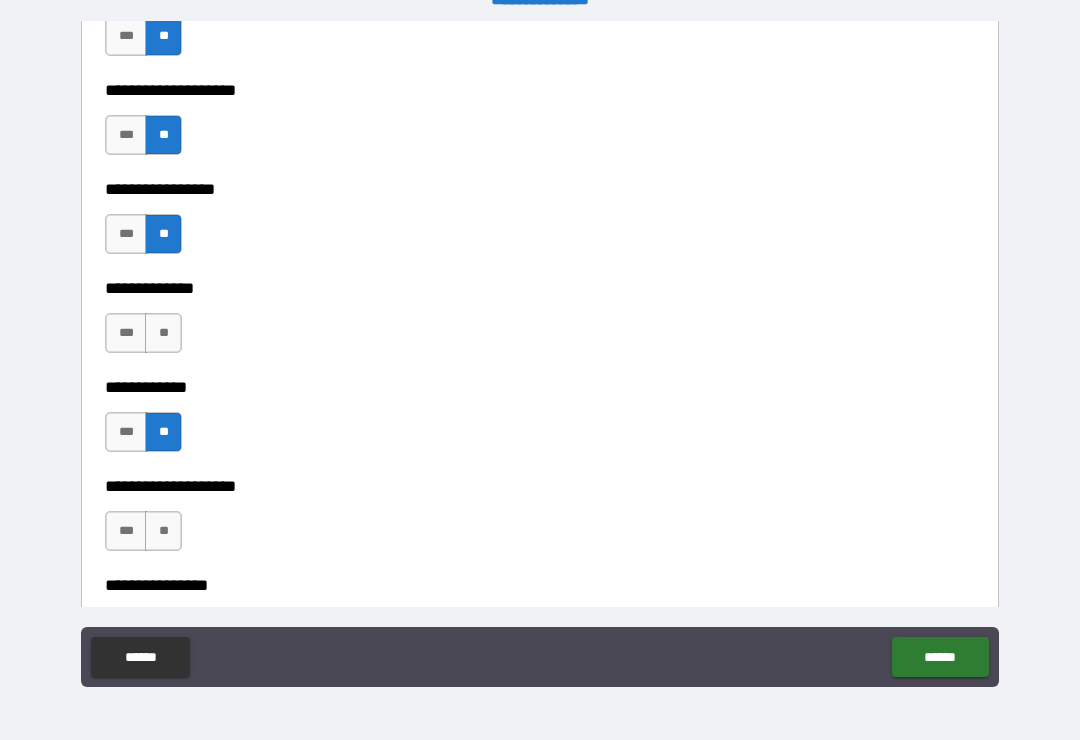 click on "**" at bounding box center [163, 333] 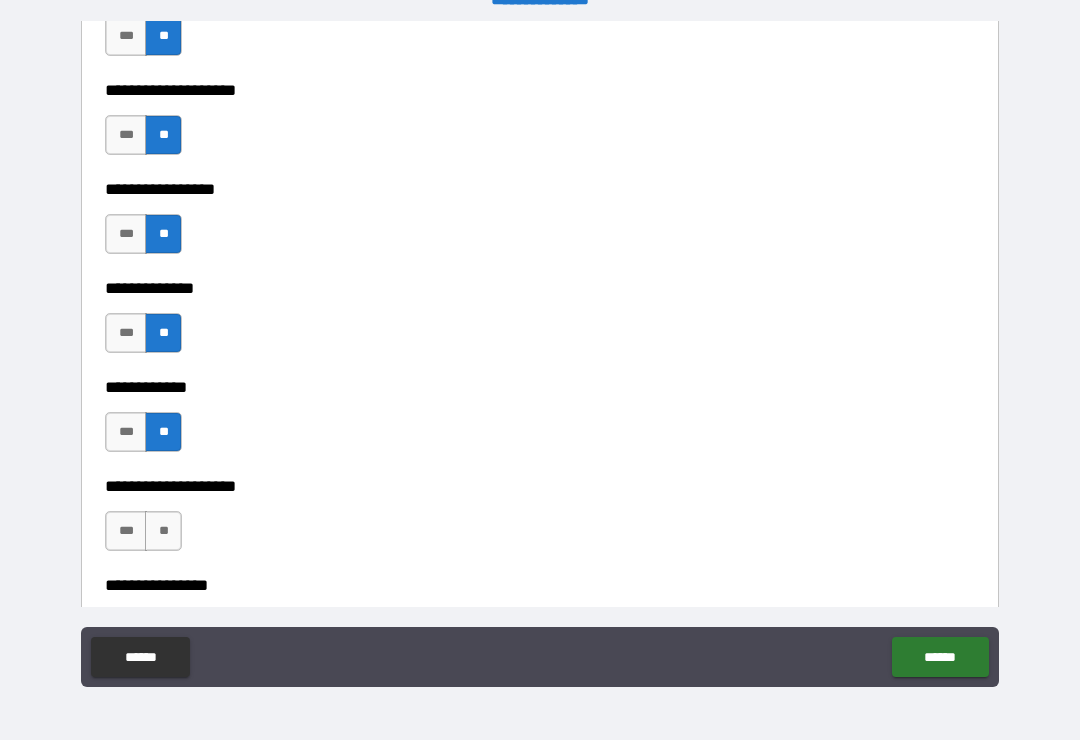 click on "***" at bounding box center (126, 531) 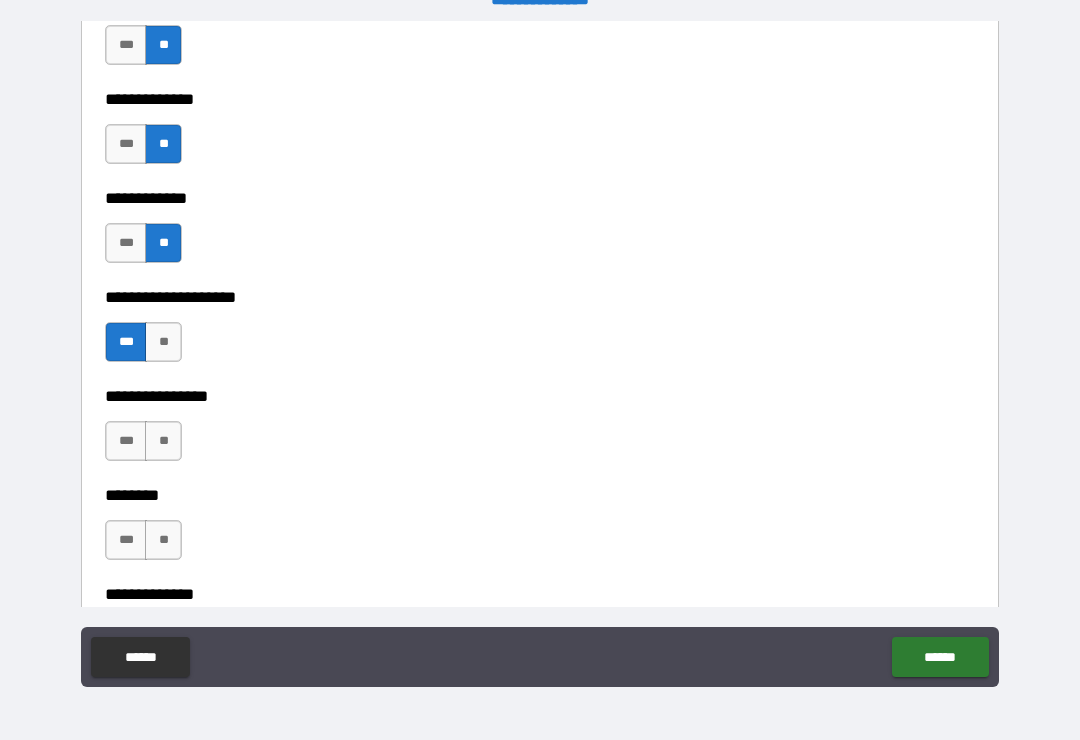 scroll, scrollTop: 7252, scrollLeft: 0, axis: vertical 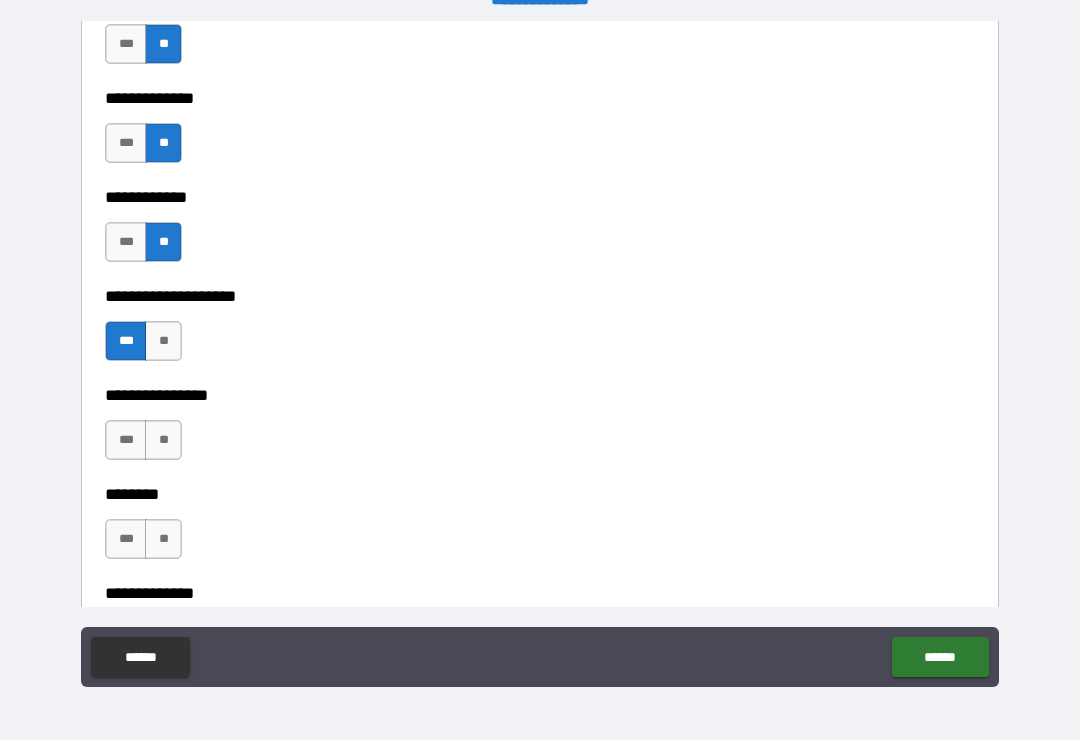 click on "**" at bounding box center (163, 440) 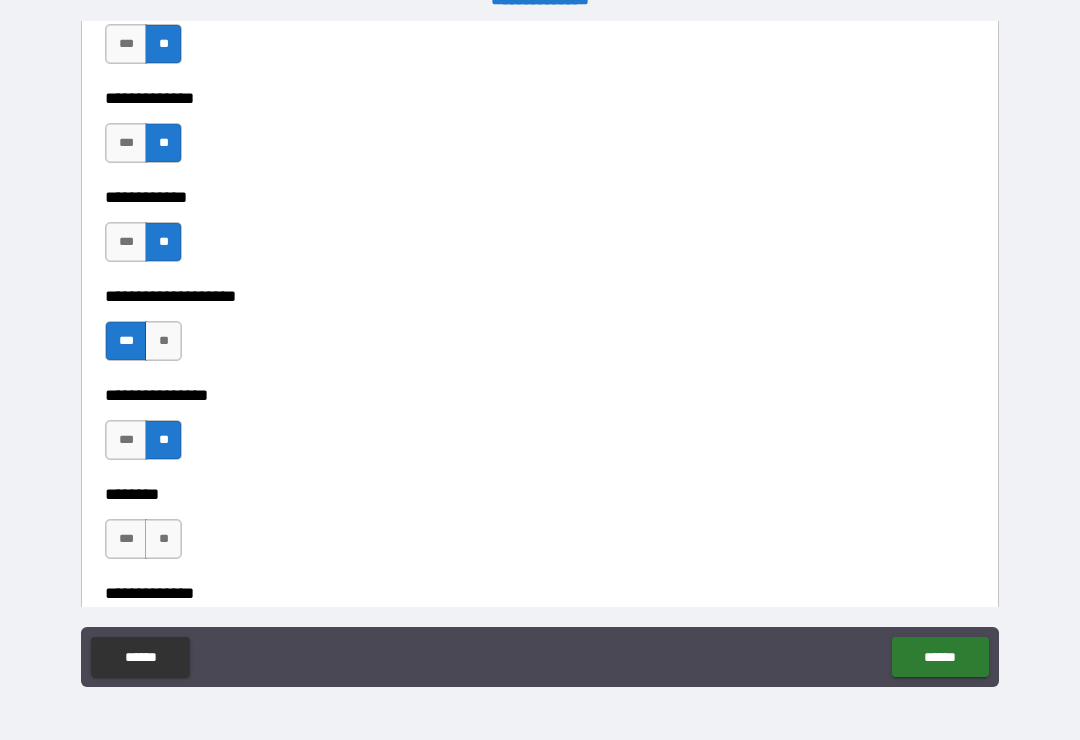 click on "**" at bounding box center [163, 539] 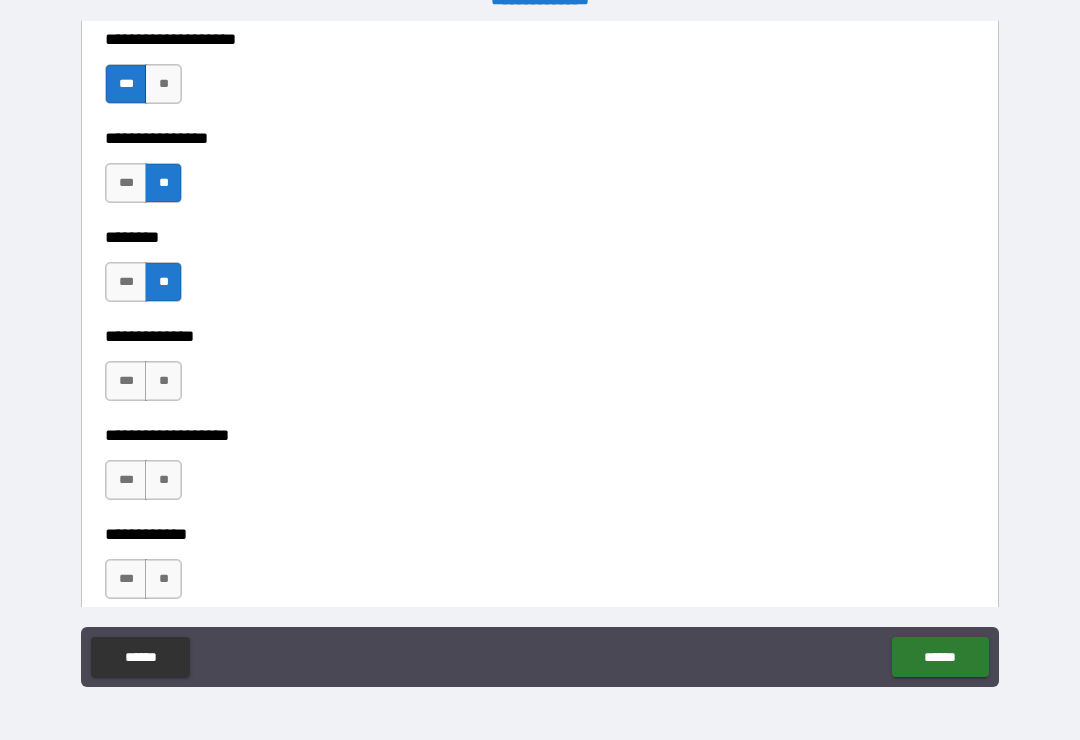 scroll, scrollTop: 7513, scrollLeft: 0, axis: vertical 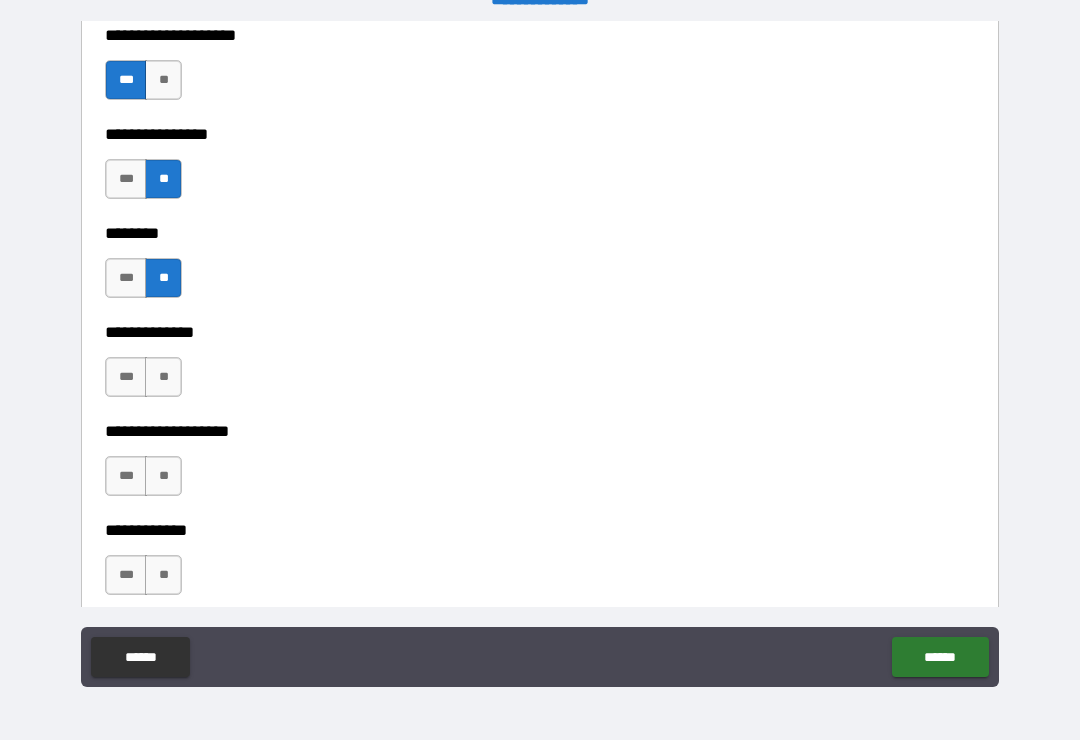 click on "**" at bounding box center [163, 476] 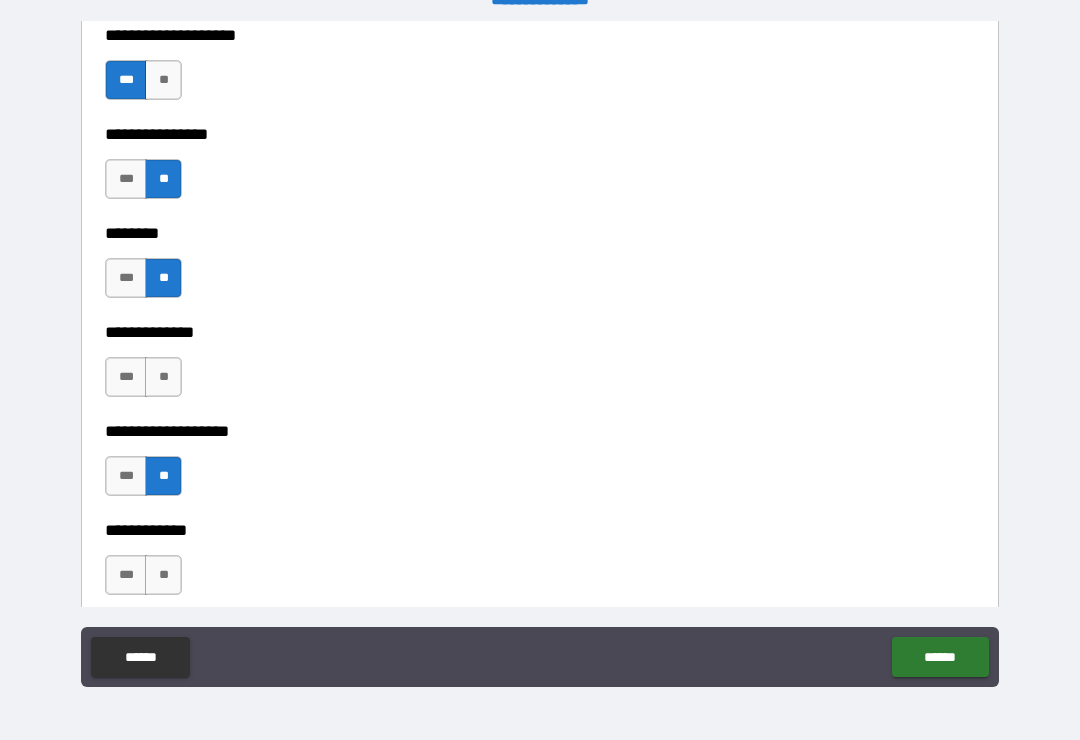 click on "**" at bounding box center [163, 377] 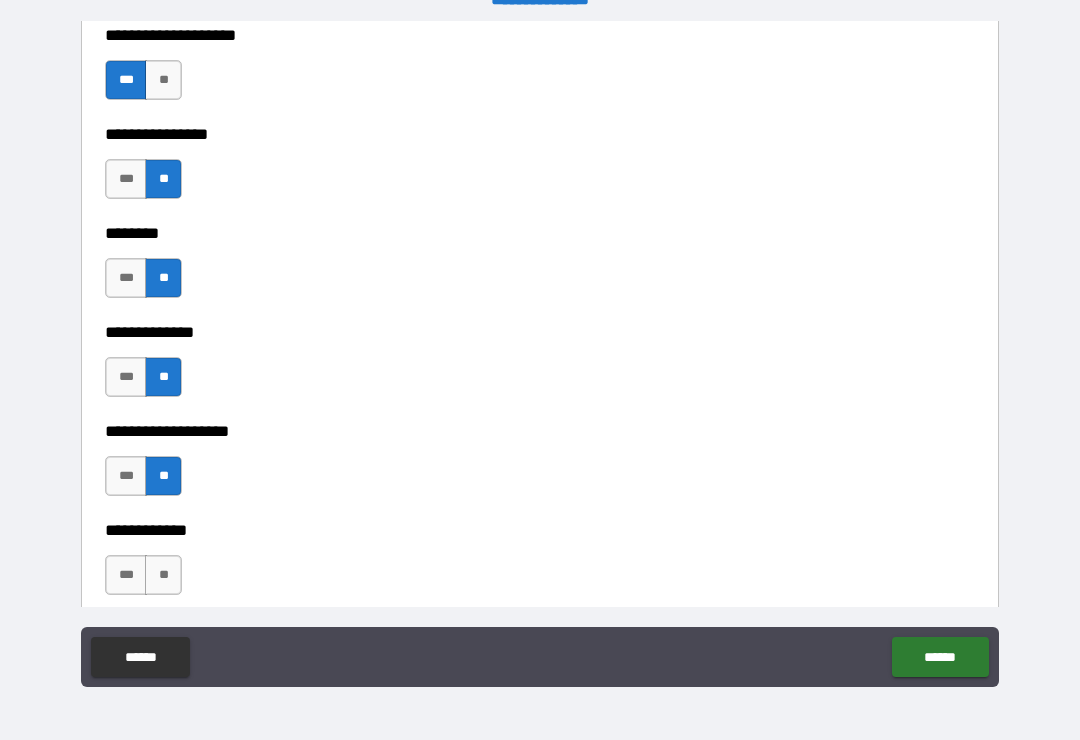 click on "**" at bounding box center [163, 575] 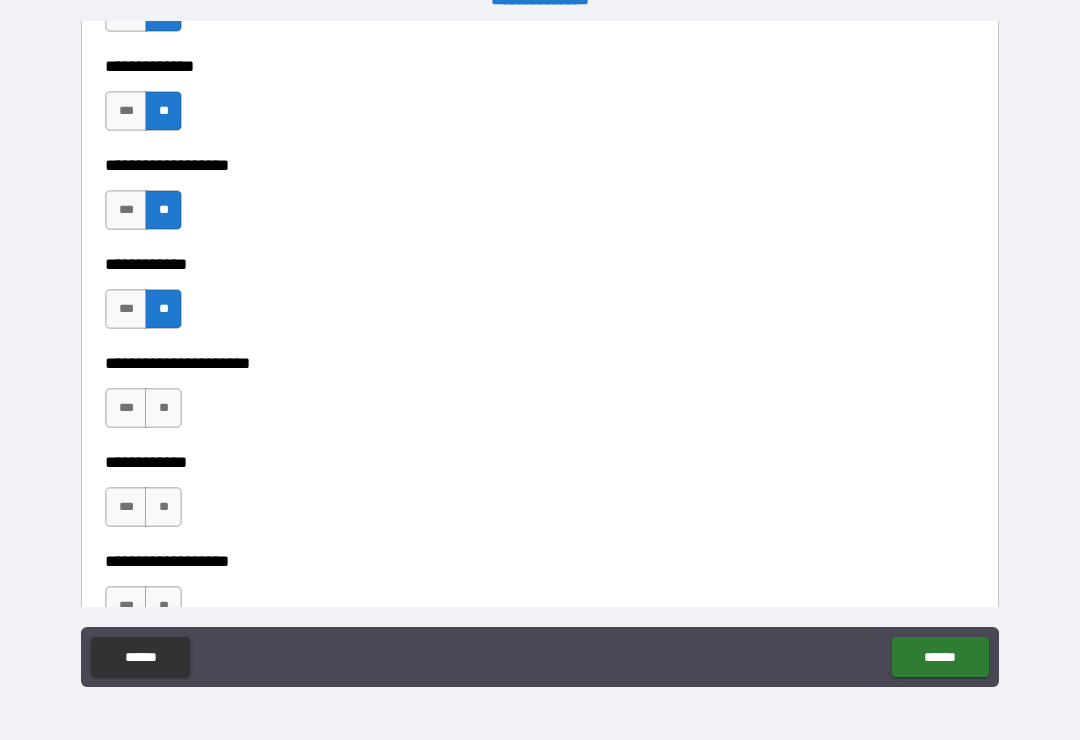 scroll, scrollTop: 7782, scrollLeft: 0, axis: vertical 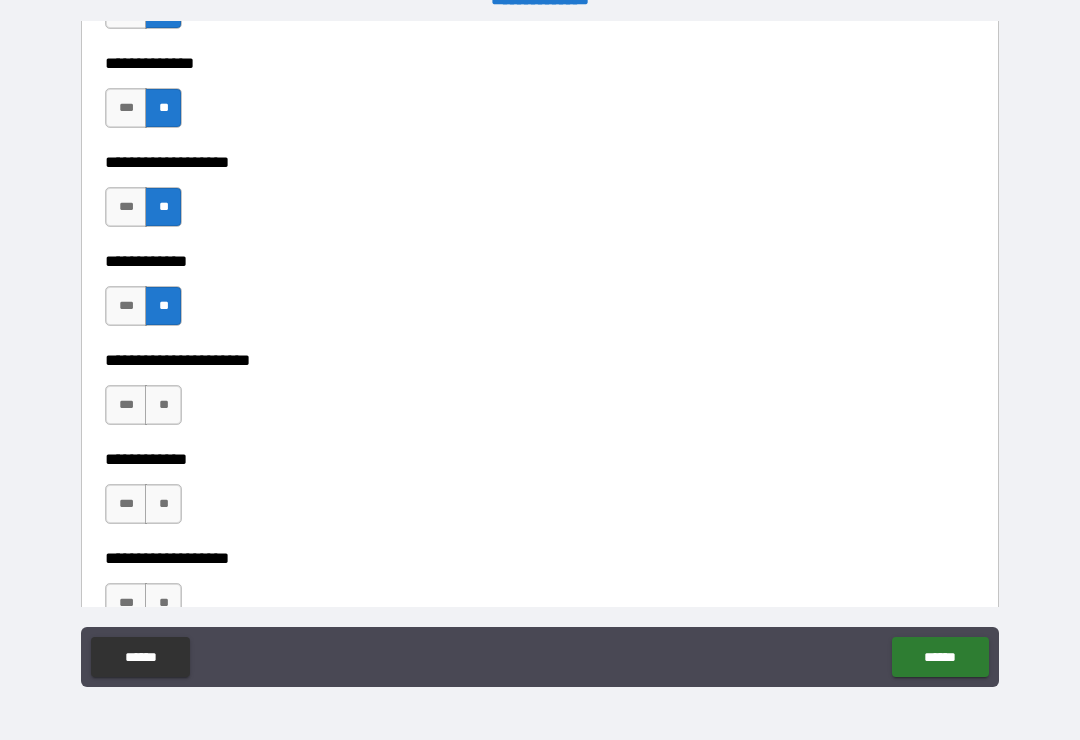 click on "**" at bounding box center (163, 405) 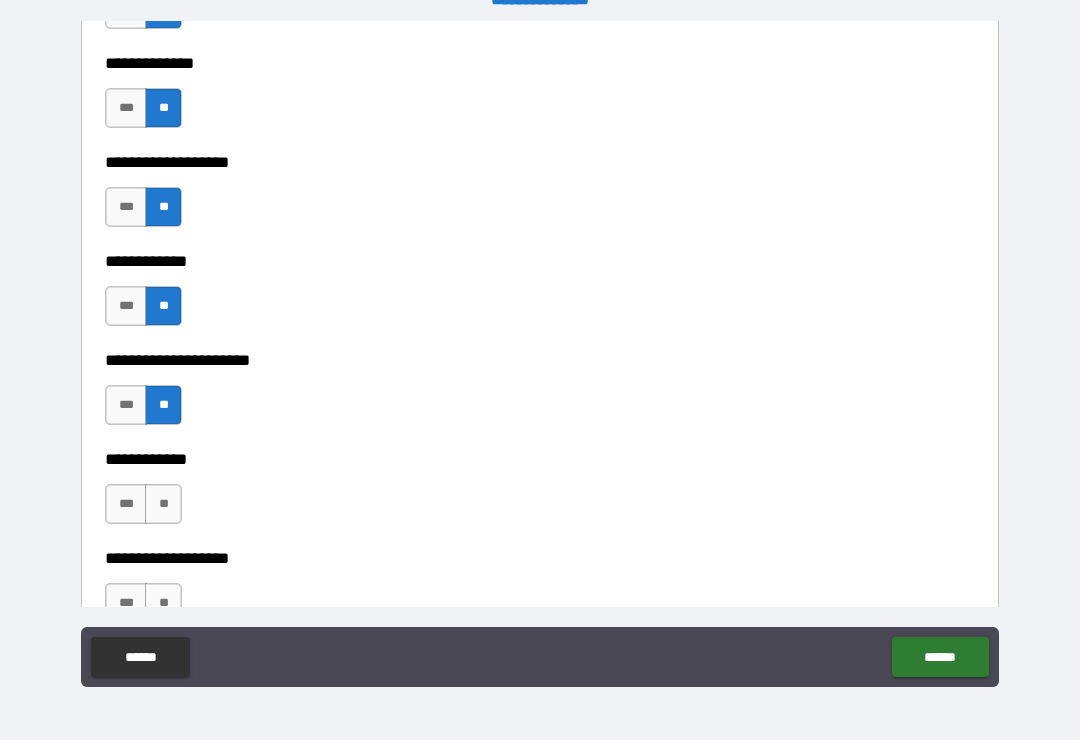click on "**" at bounding box center (163, 504) 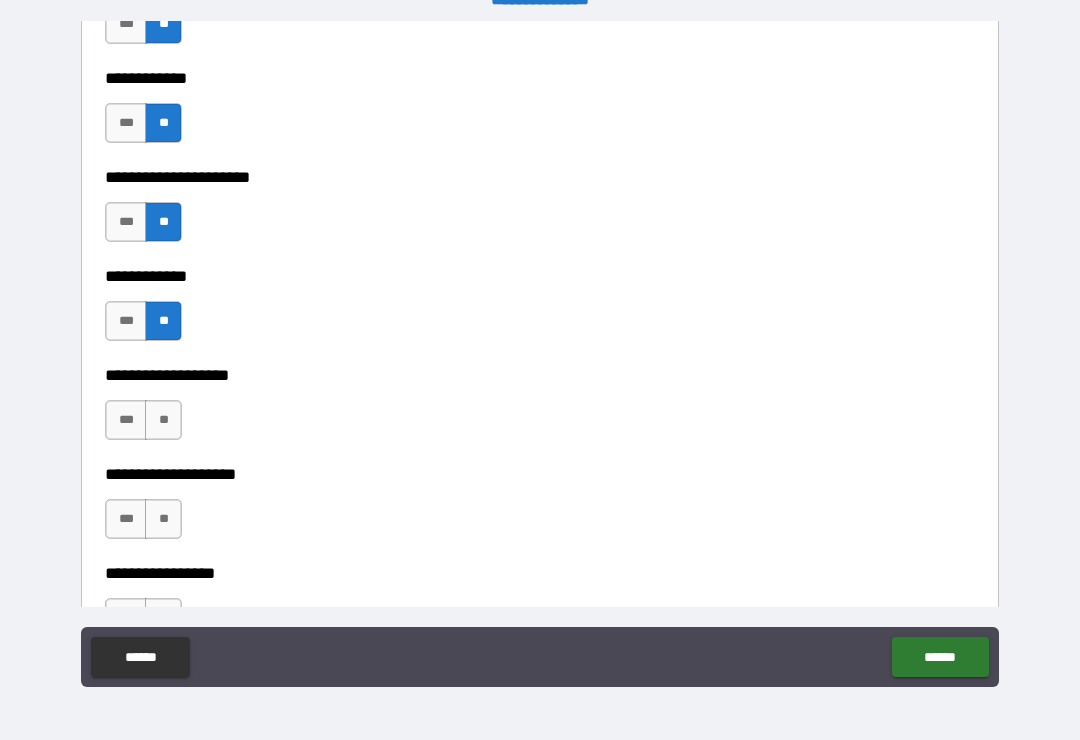 scroll, scrollTop: 7970, scrollLeft: 0, axis: vertical 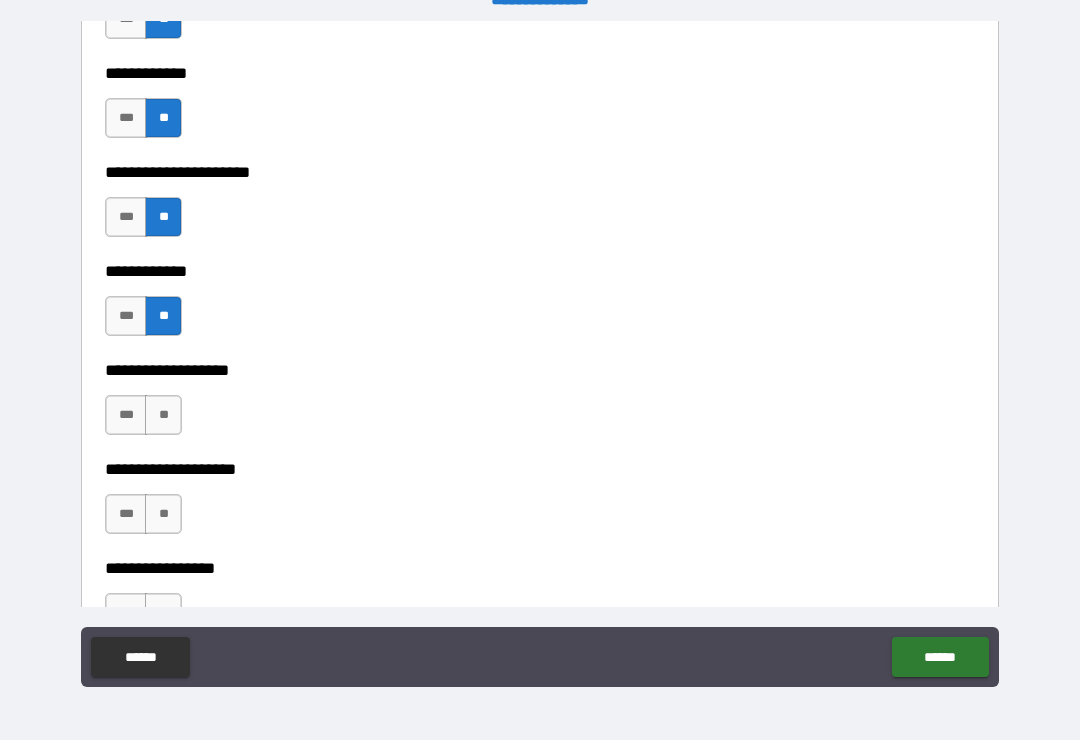 click on "**" at bounding box center [163, 514] 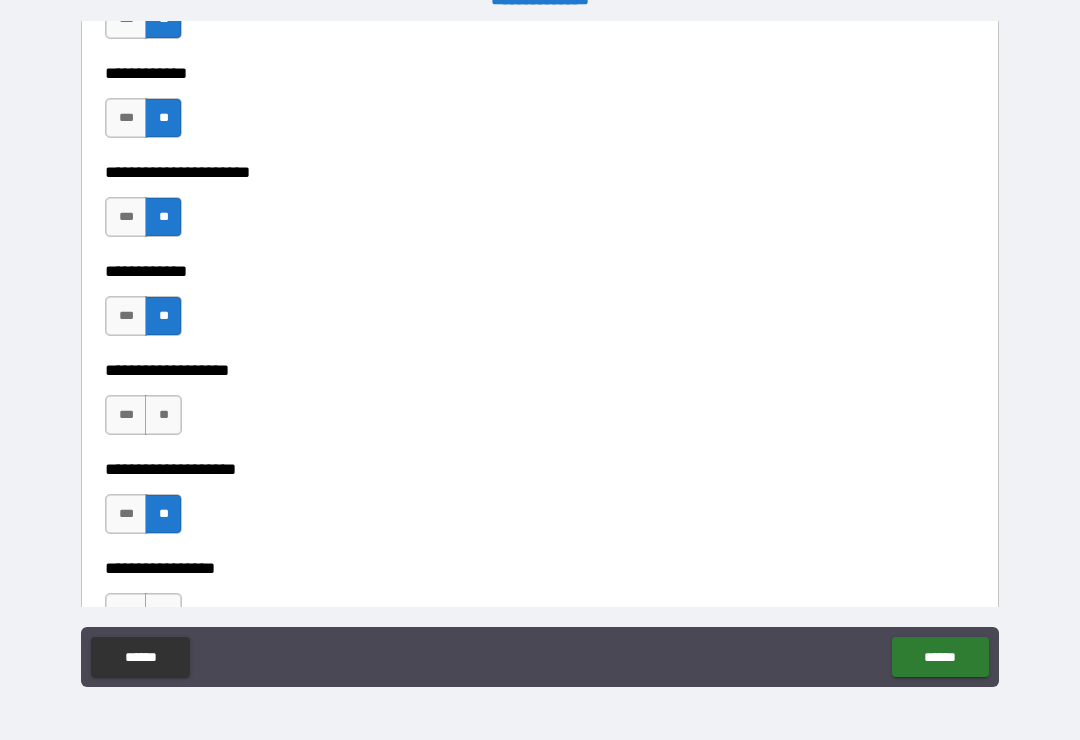 click on "**" at bounding box center [163, 415] 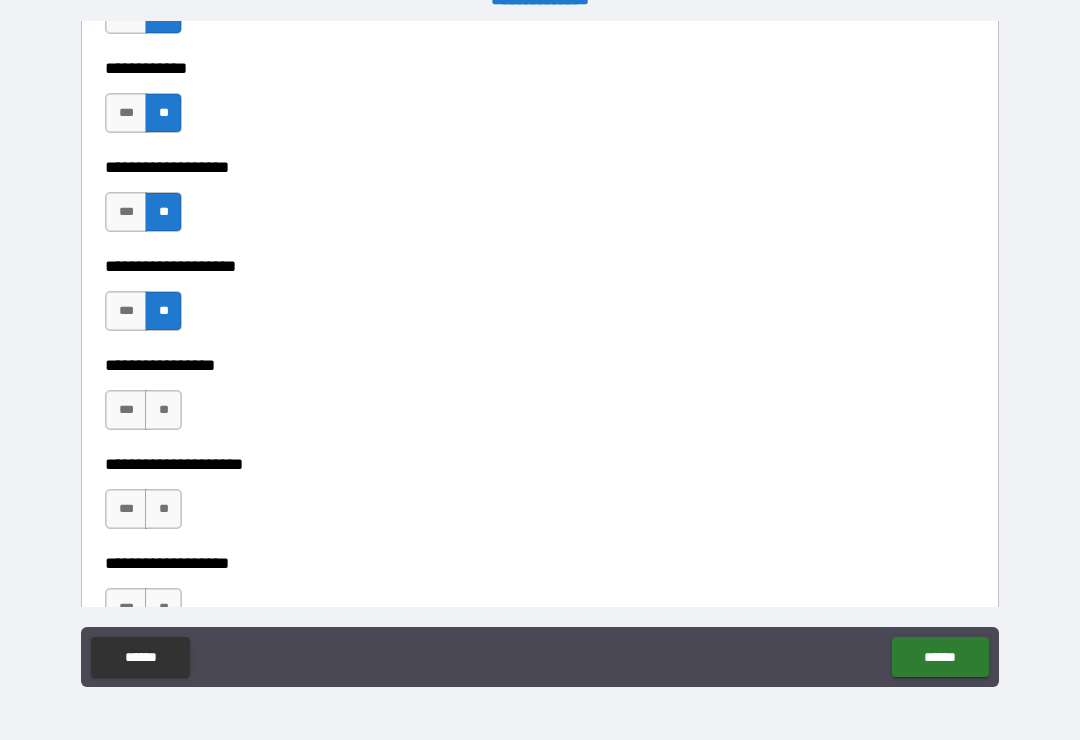 scroll, scrollTop: 8174, scrollLeft: 0, axis: vertical 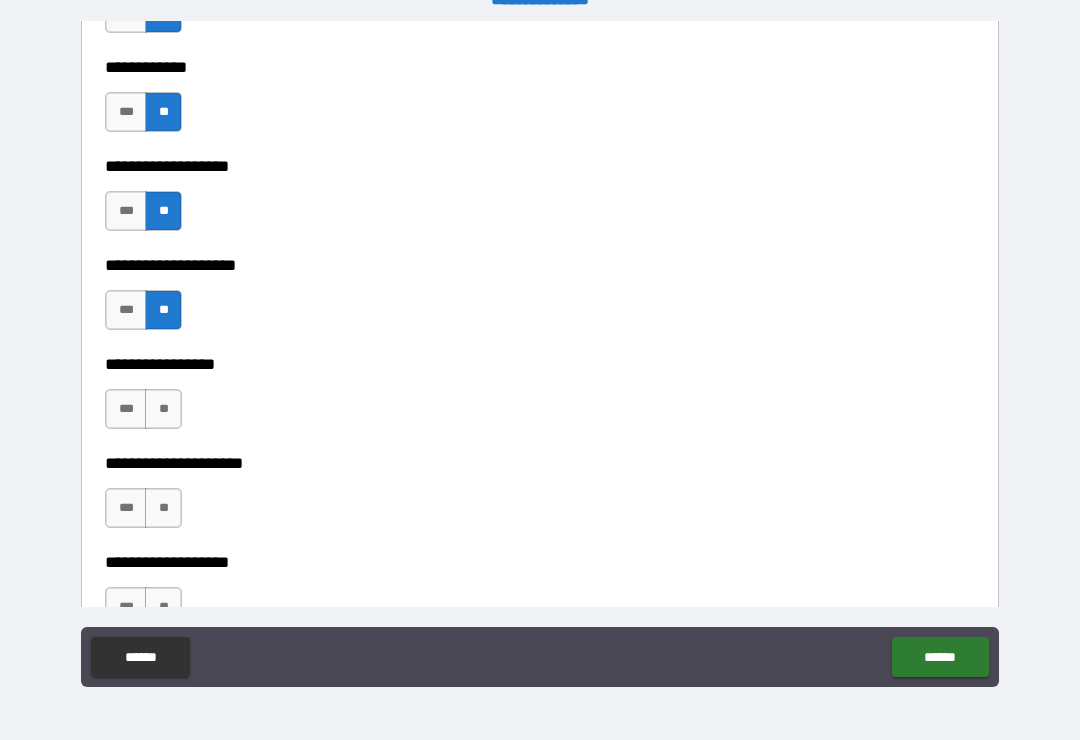 click on "**" at bounding box center [163, 409] 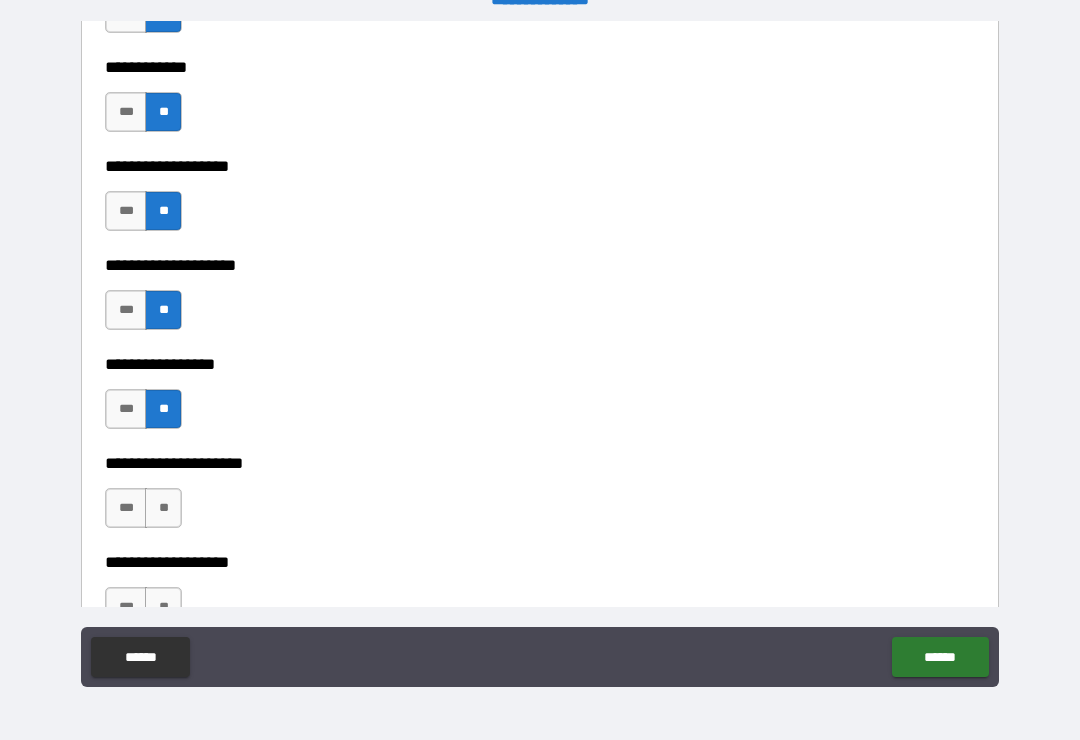 click on "**" at bounding box center [163, 508] 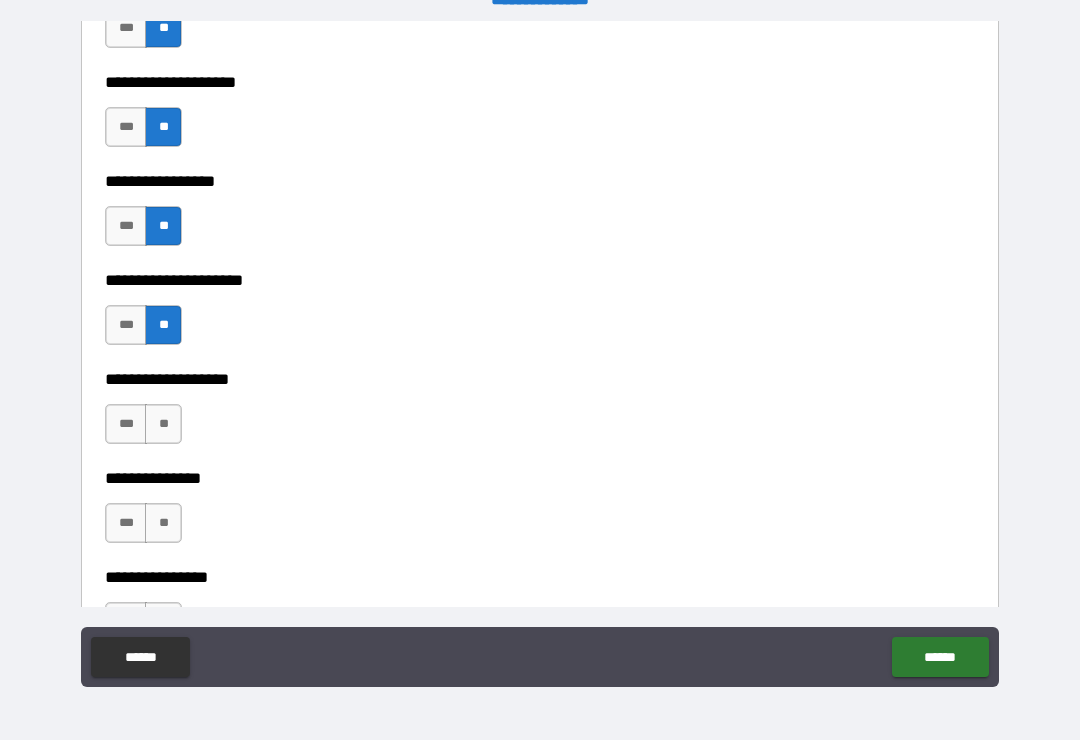 scroll, scrollTop: 8356, scrollLeft: 0, axis: vertical 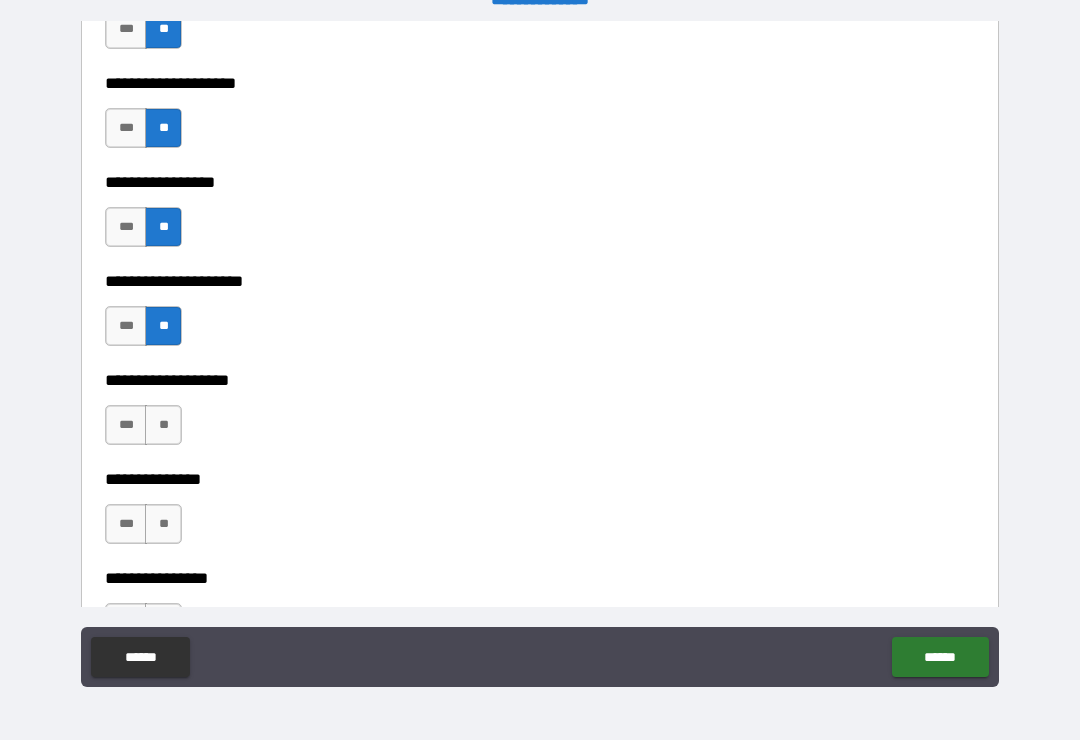 click on "**" at bounding box center (163, 425) 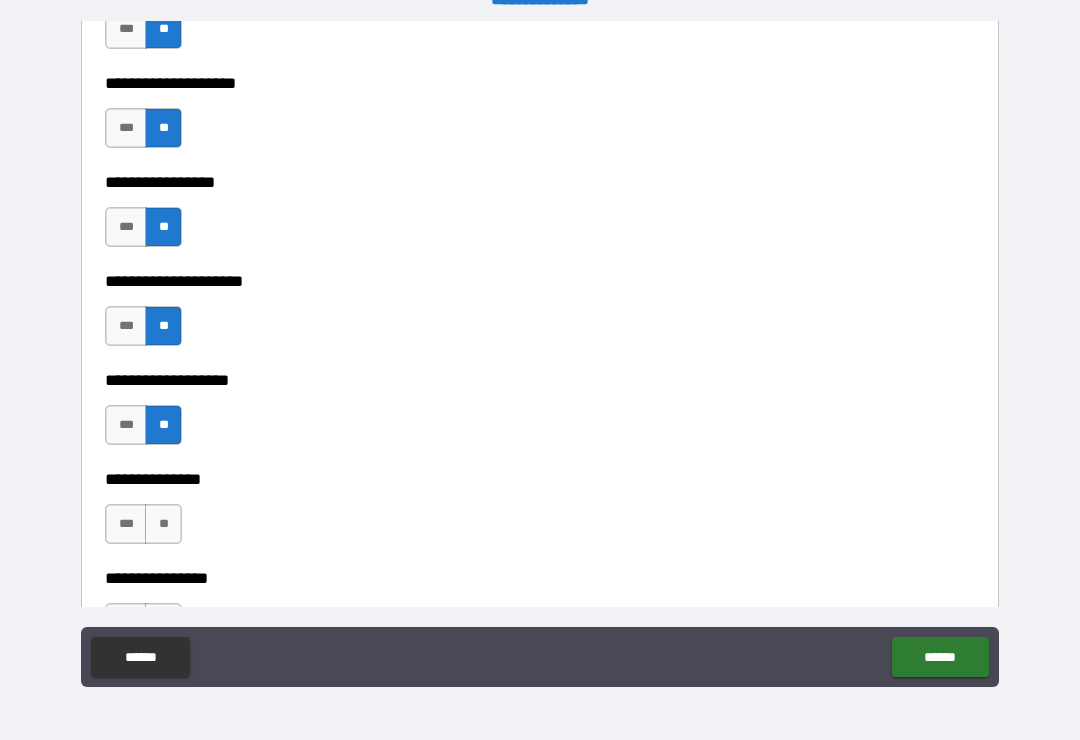 click on "**" at bounding box center (163, 524) 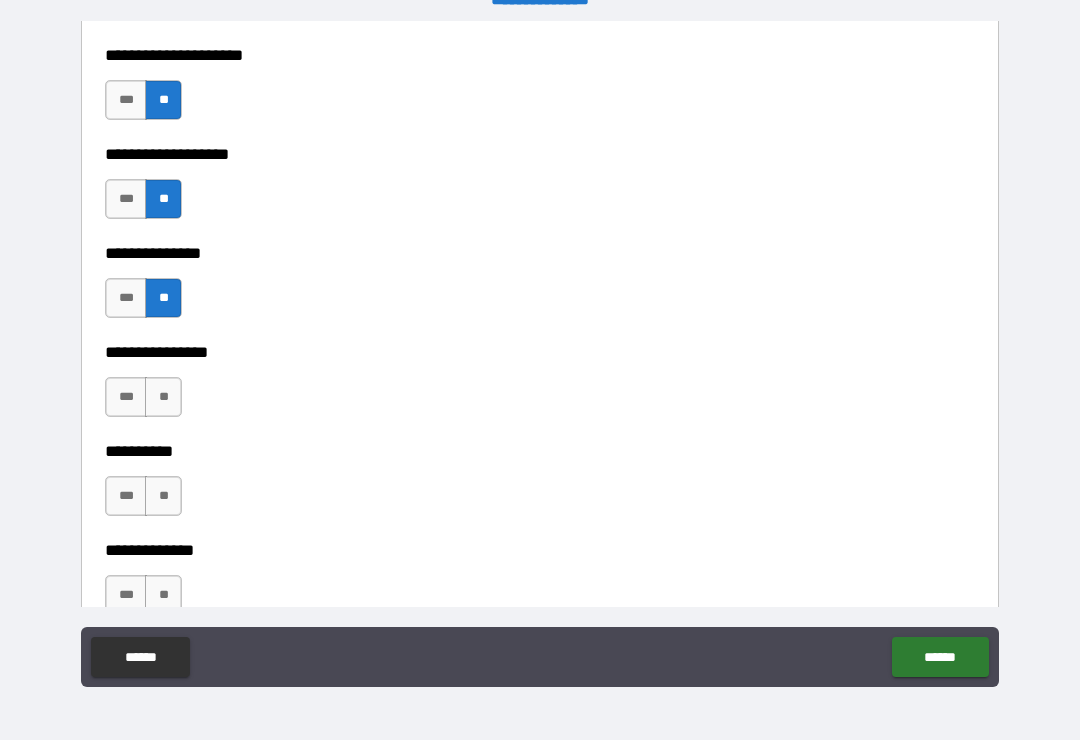 scroll, scrollTop: 8584, scrollLeft: 0, axis: vertical 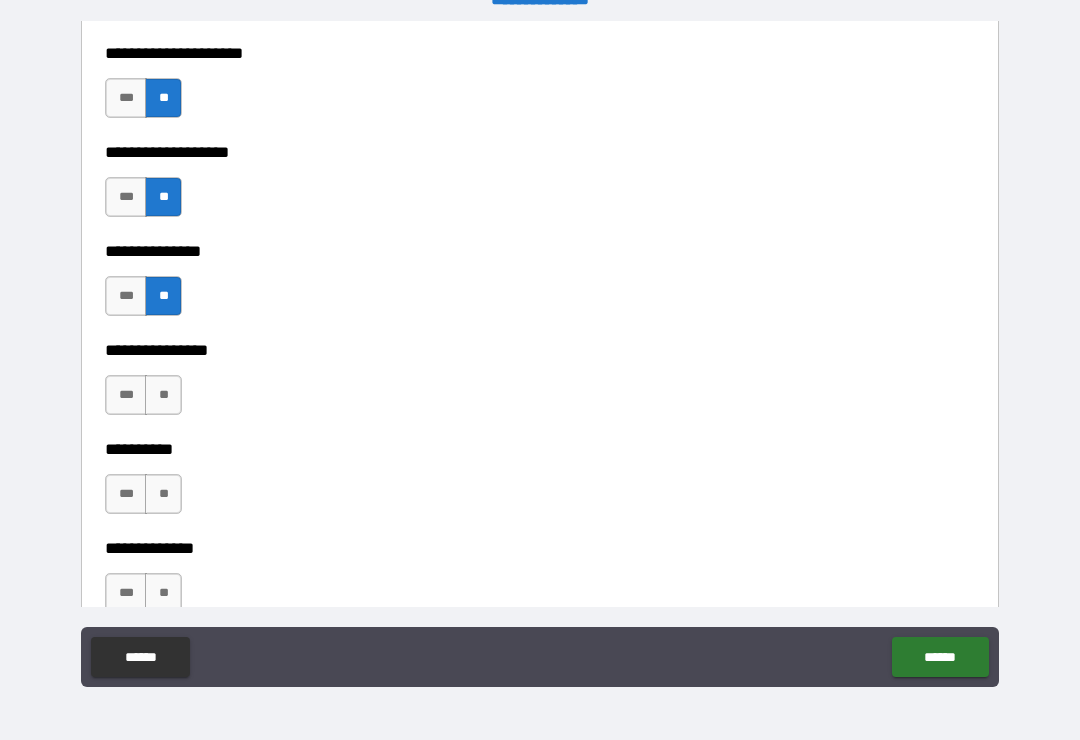 click on "**" at bounding box center (163, 395) 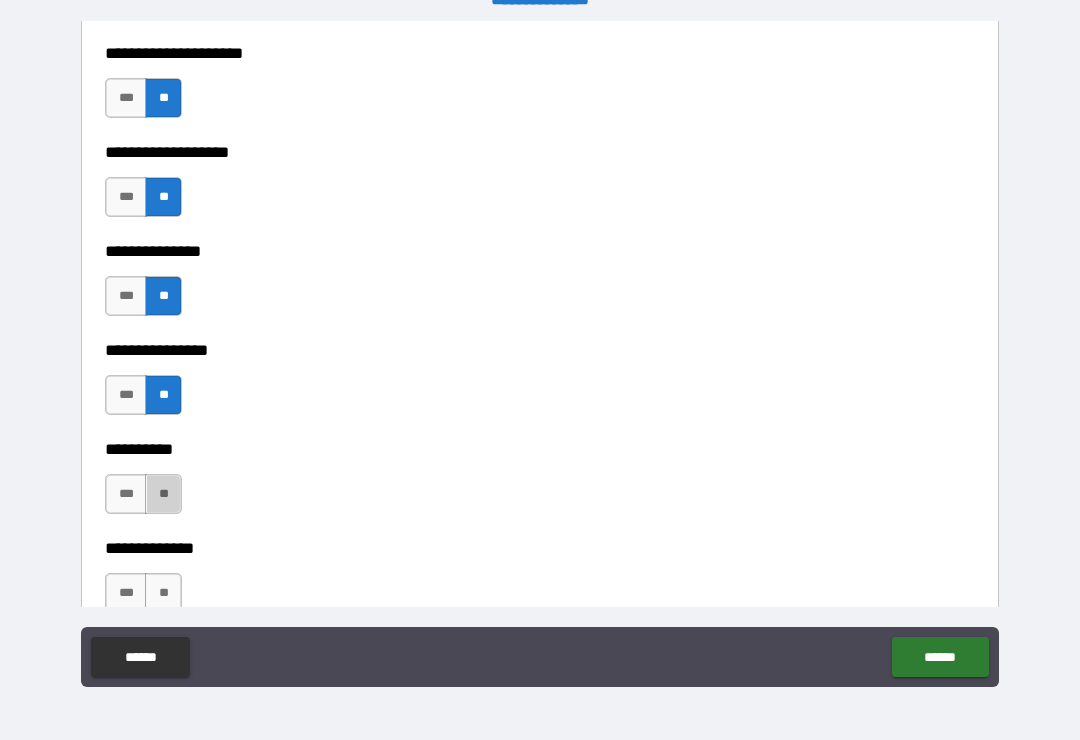 click on "**" at bounding box center [163, 494] 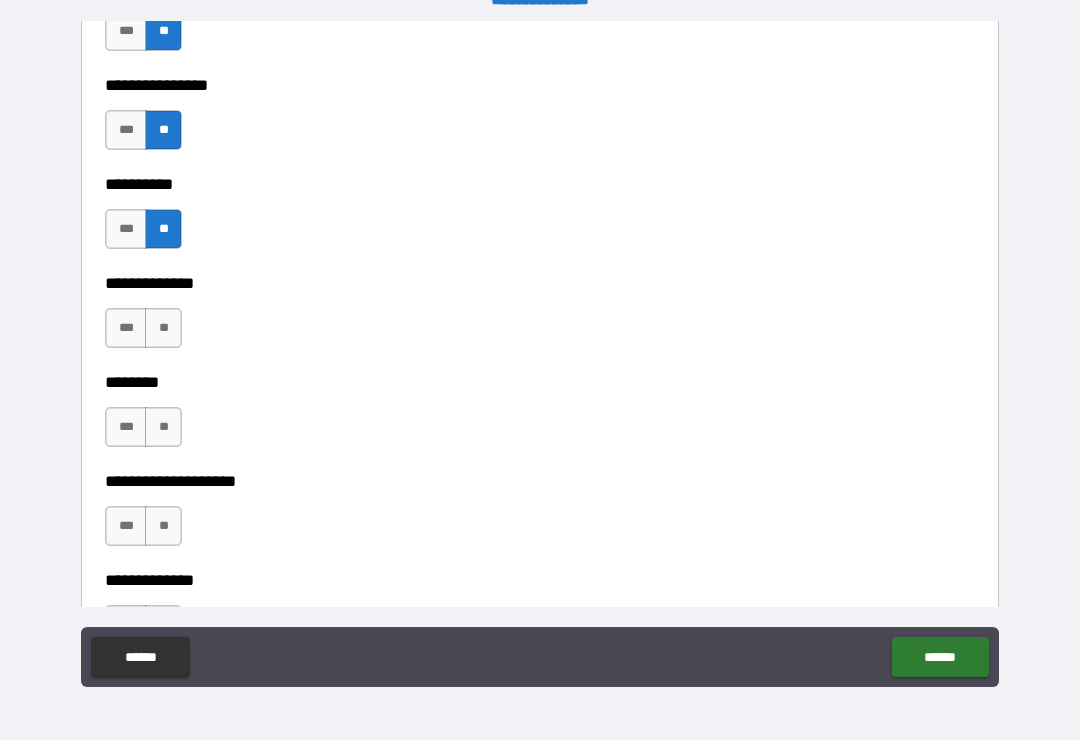 scroll, scrollTop: 8858, scrollLeft: 0, axis: vertical 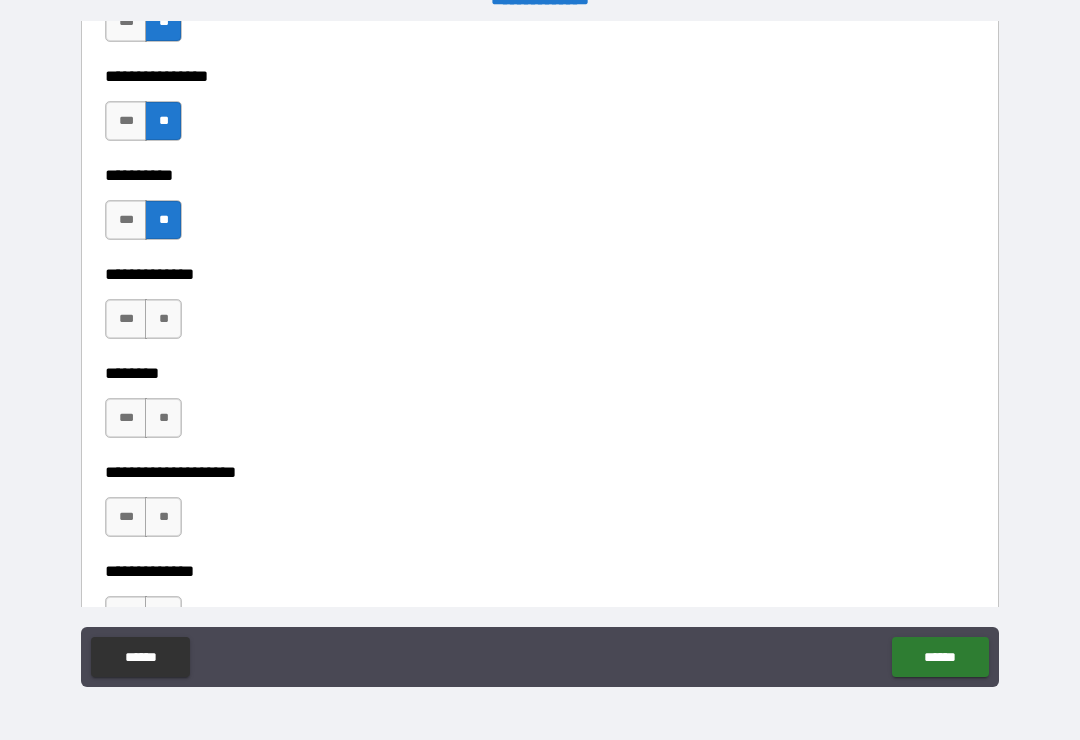 click on "**" at bounding box center [163, 319] 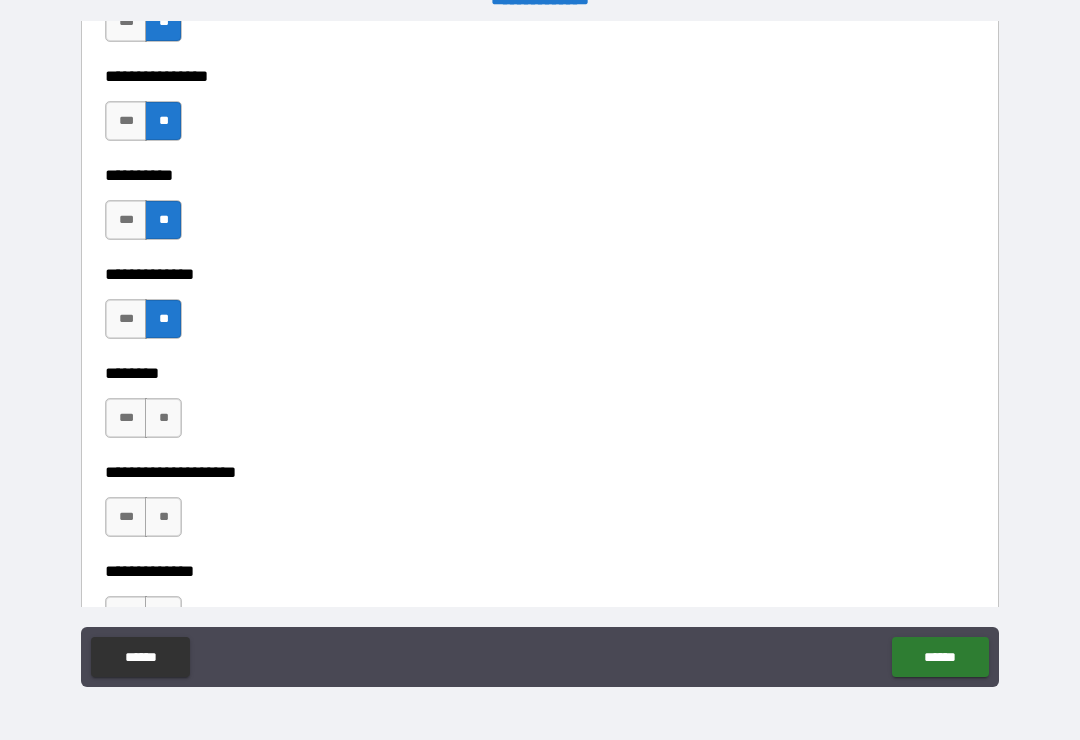 click on "**" at bounding box center [163, 418] 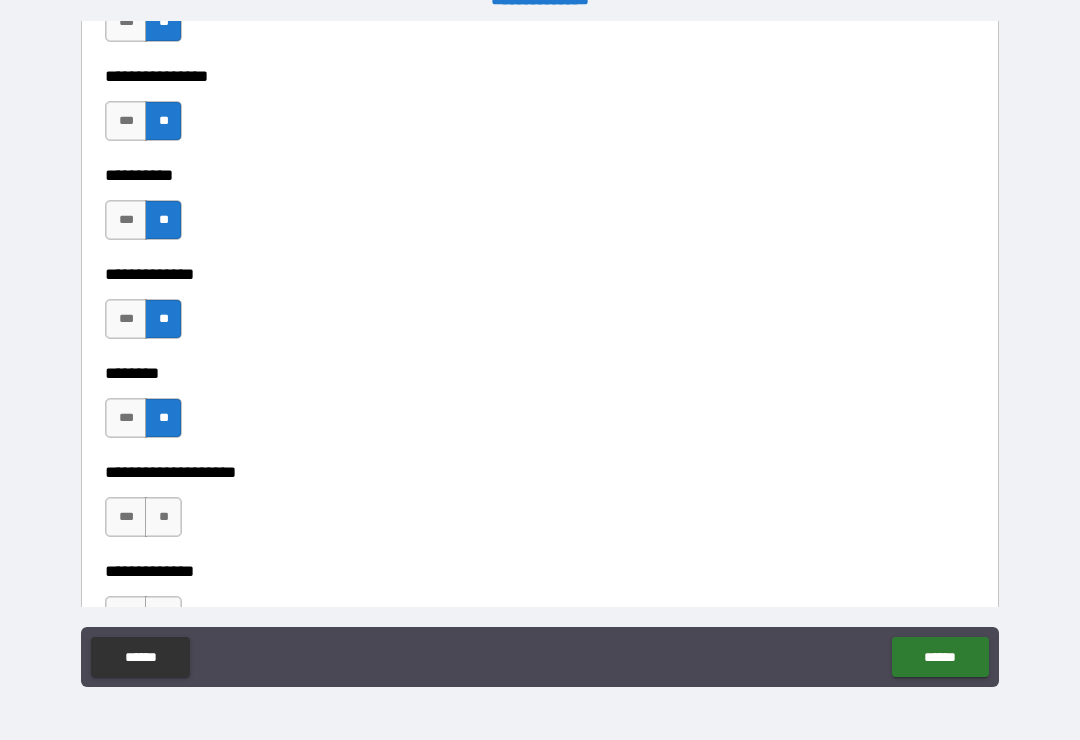 click on "**" at bounding box center [163, 517] 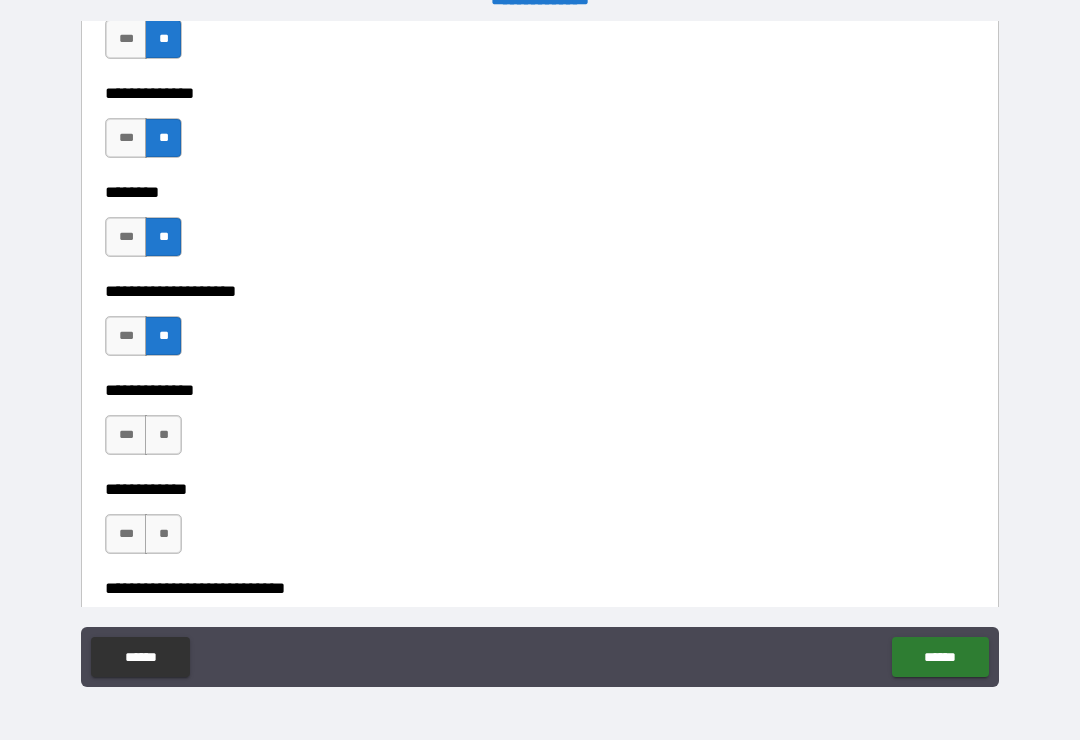 scroll, scrollTop: 9043, scrollLeft: 0, axis: vertical 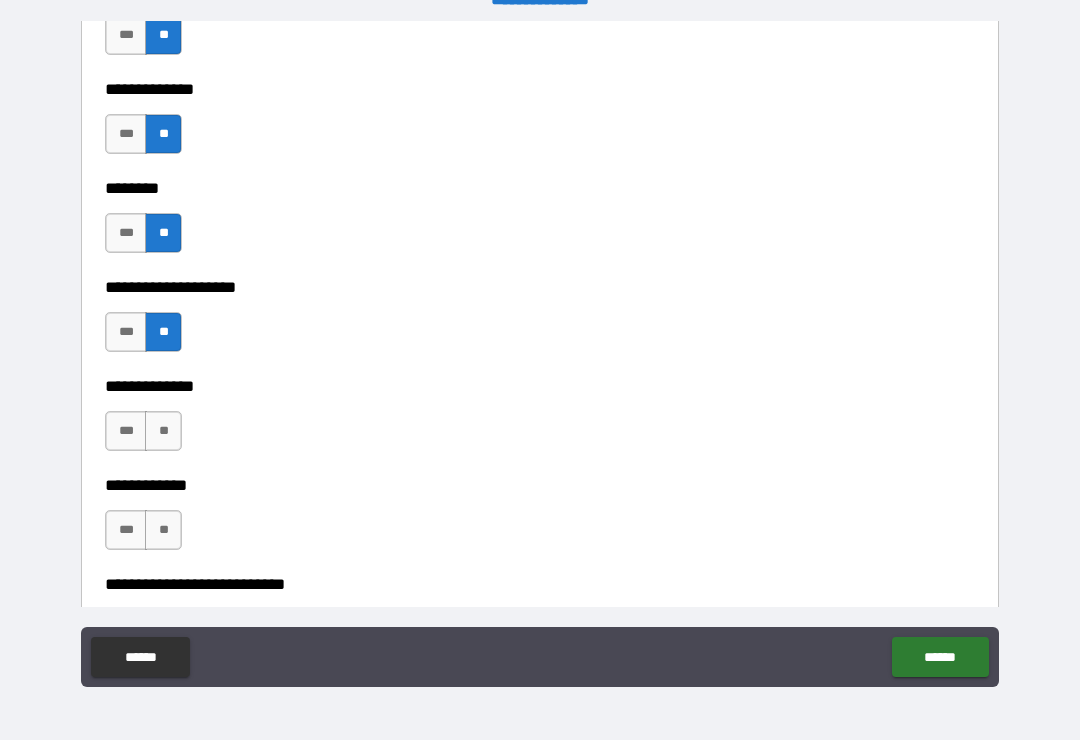 click on "***" at bounding box center [126, 431] 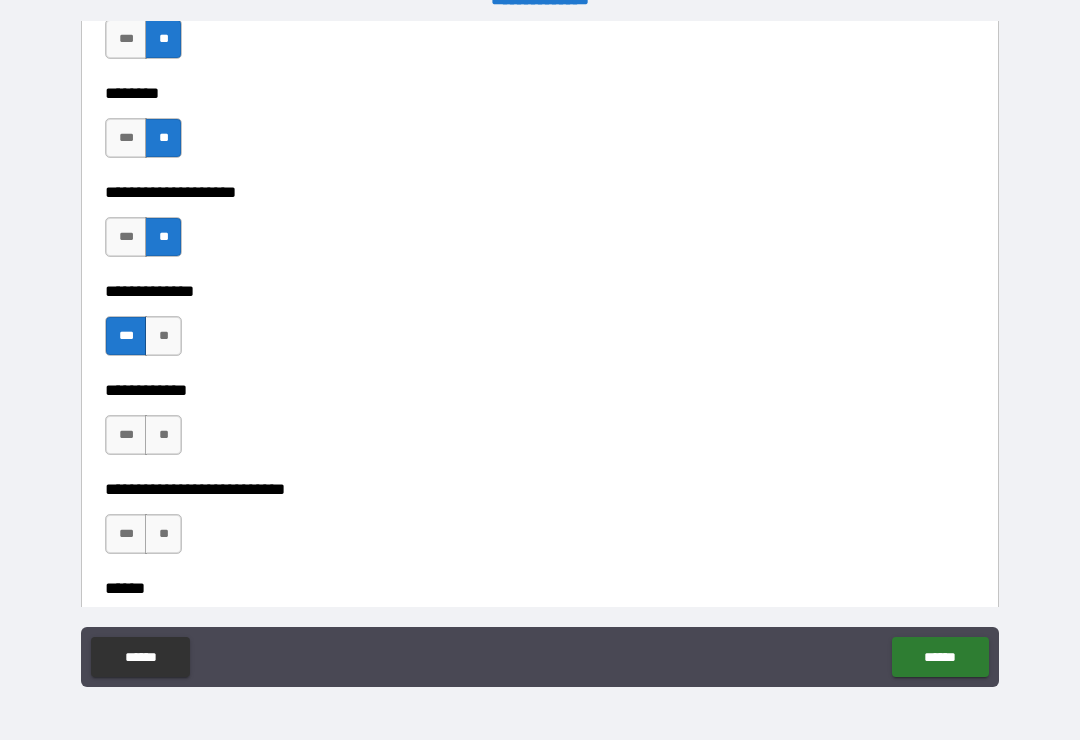 scroll, scrollTop: 9146, scrollLeft: 0, axis: vertical 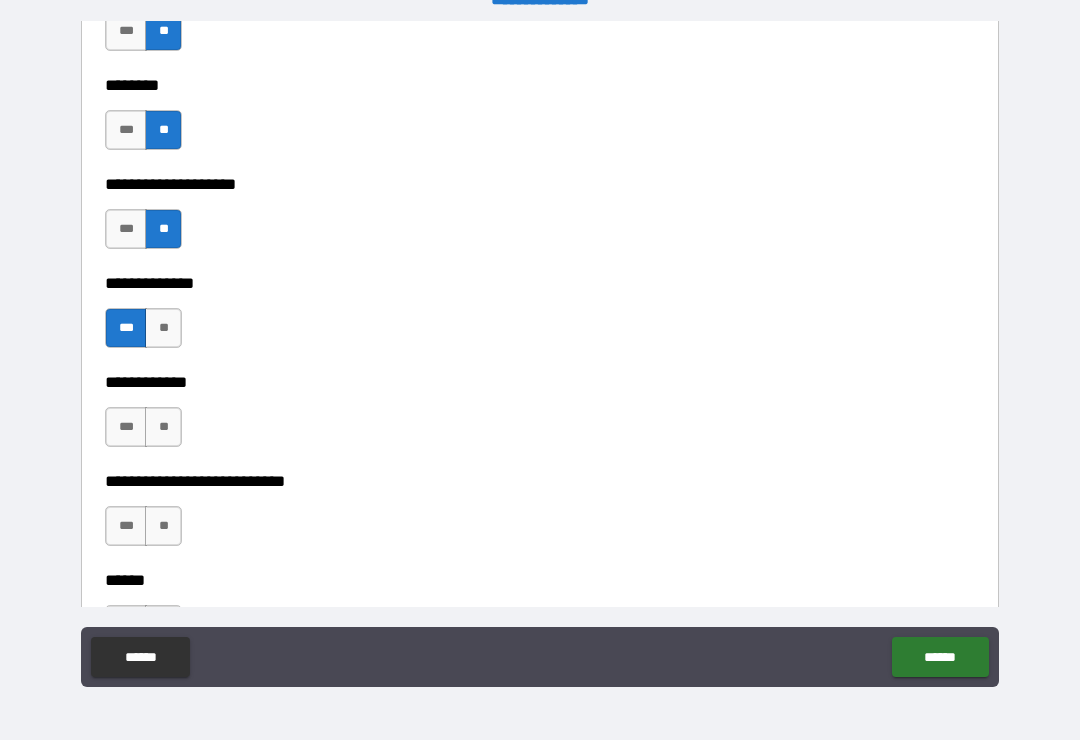 click on "**" at bounding box center [163, 427] 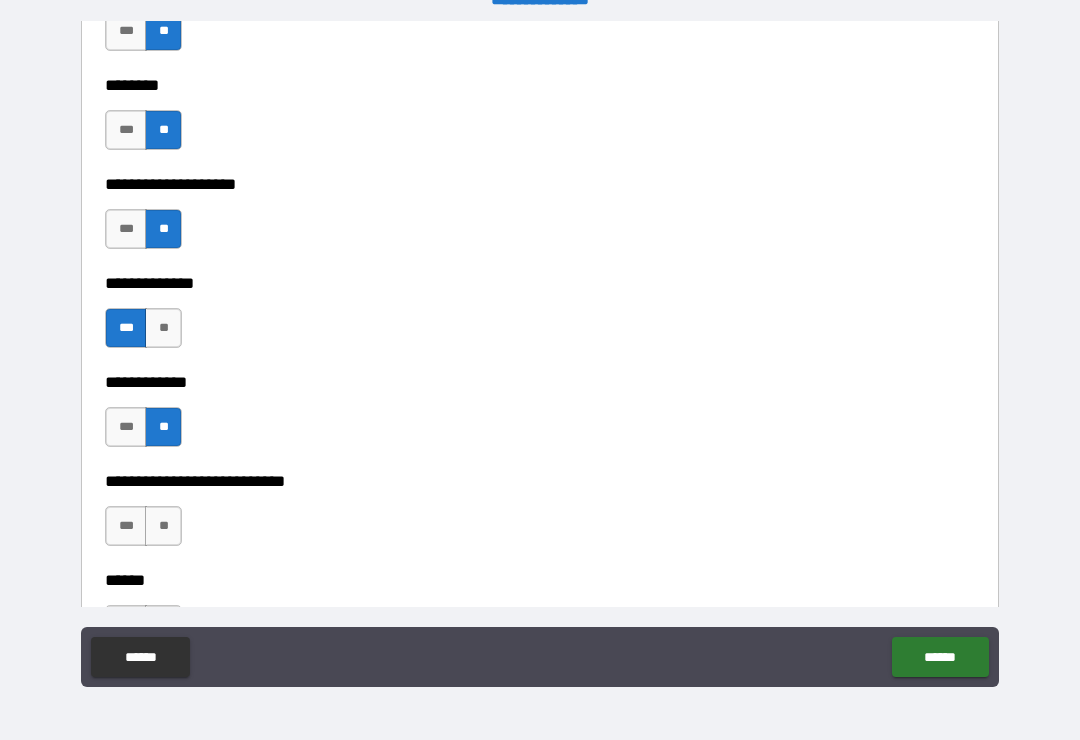 click on "**" at bounding box center (163, 526) 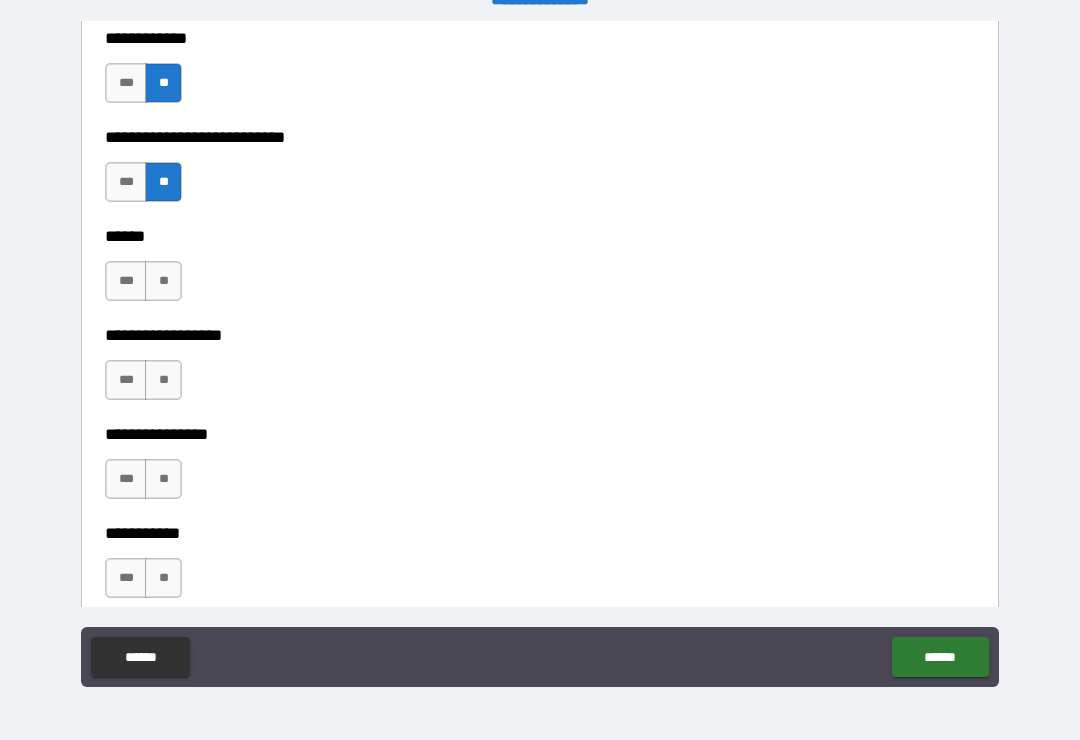 scroll, scrollTop: 9497, scrollLeft: 0, axis: vertical 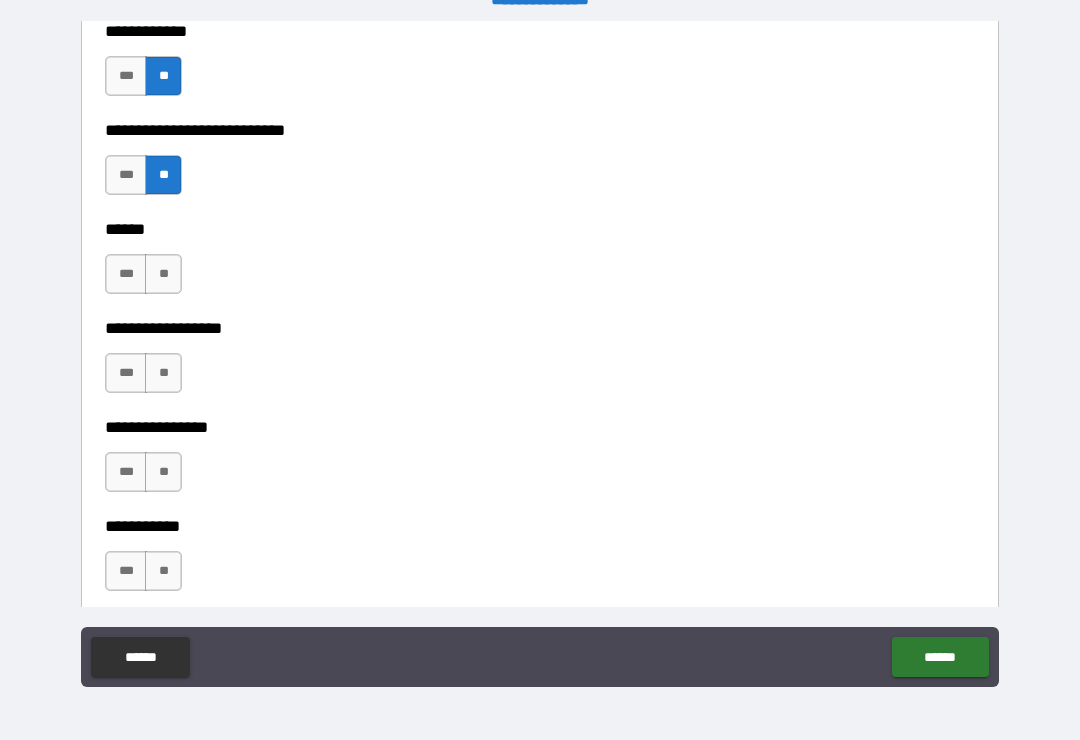 click on "**" at bounding box center (163, 373) 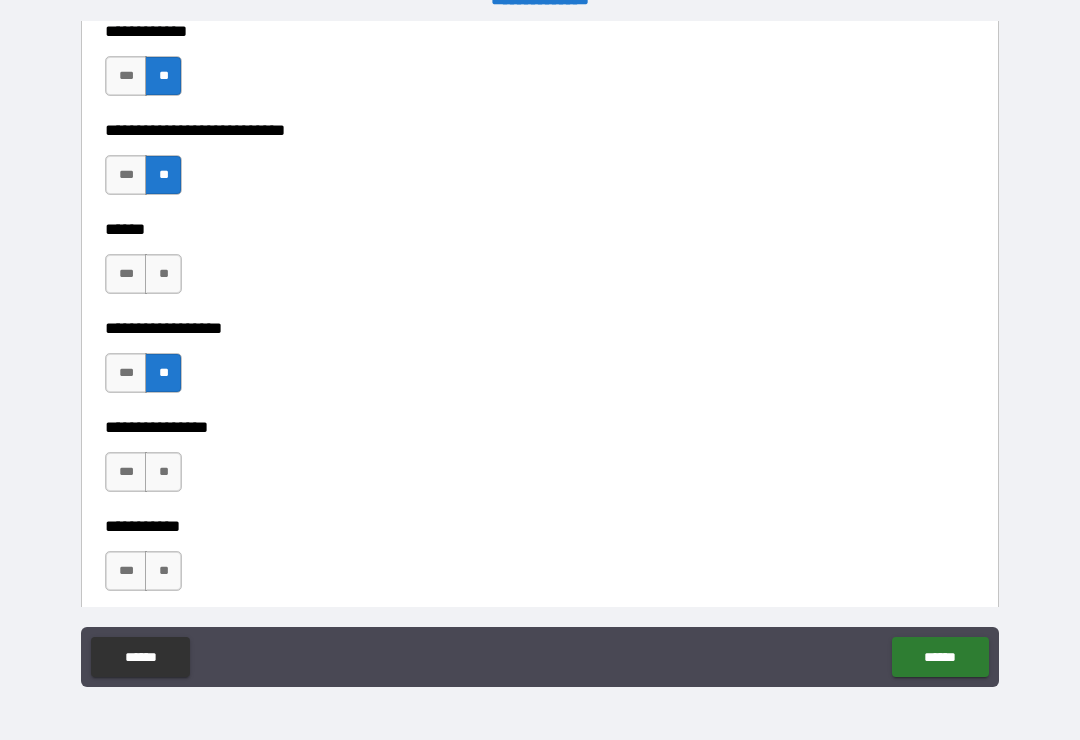 click on "**" at bounding box center [163, 274] 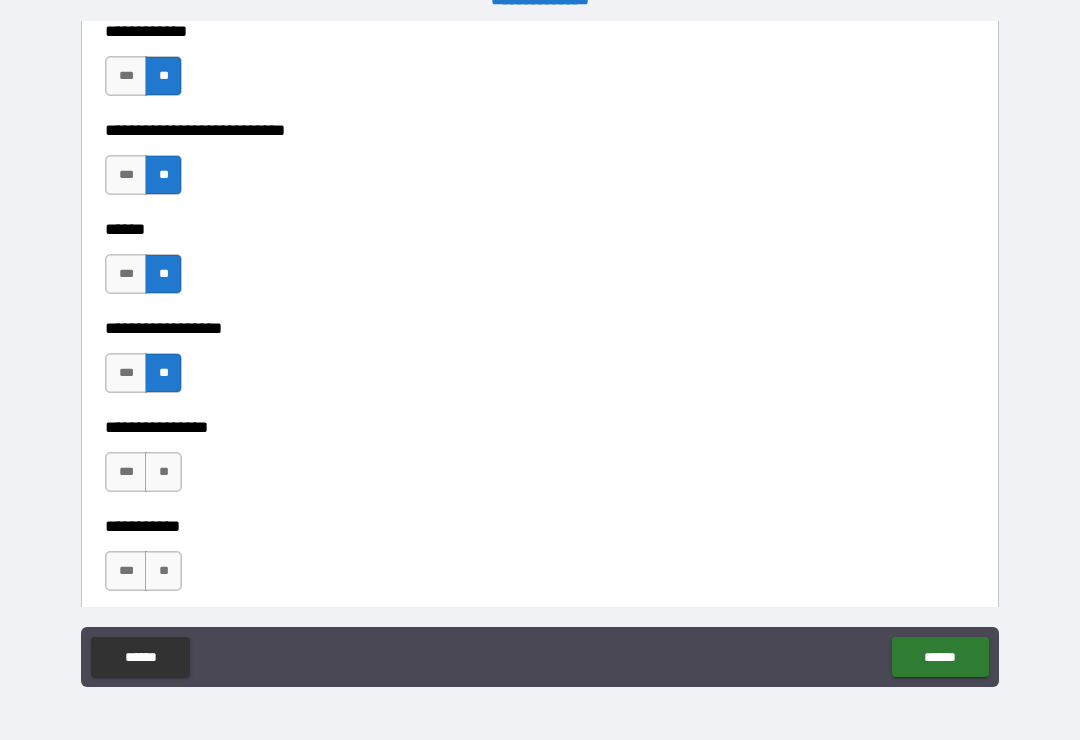 click on "**" at bounding box center (163, 472) 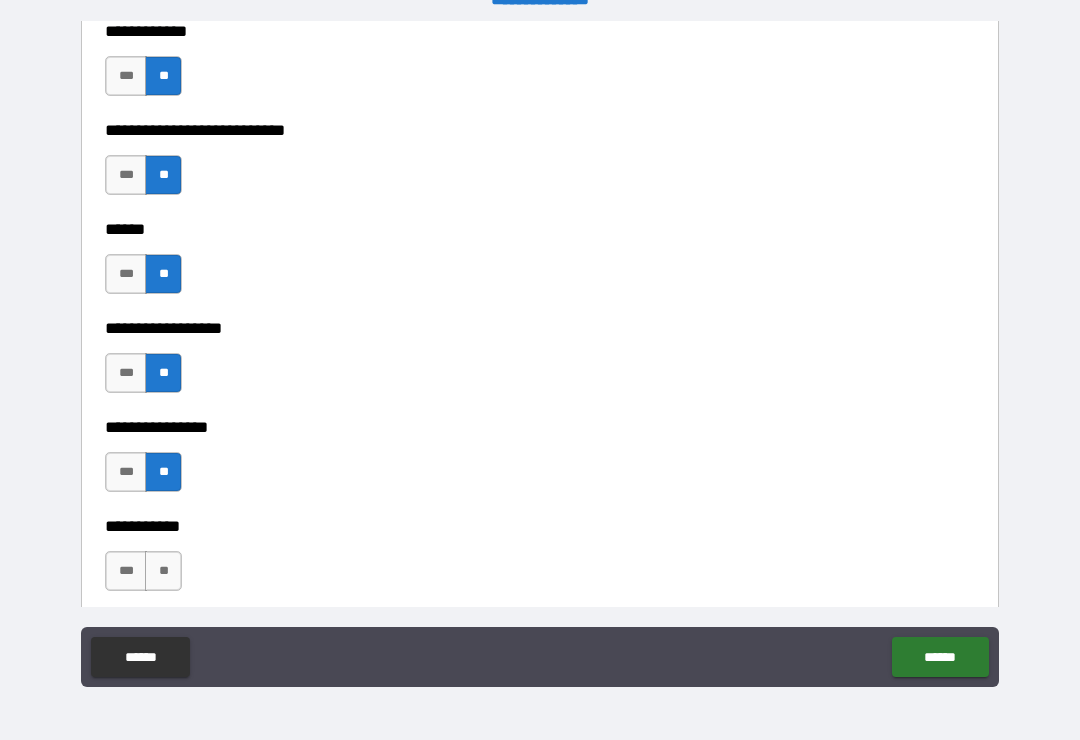 click on "**" at bounding box center [163, 571] 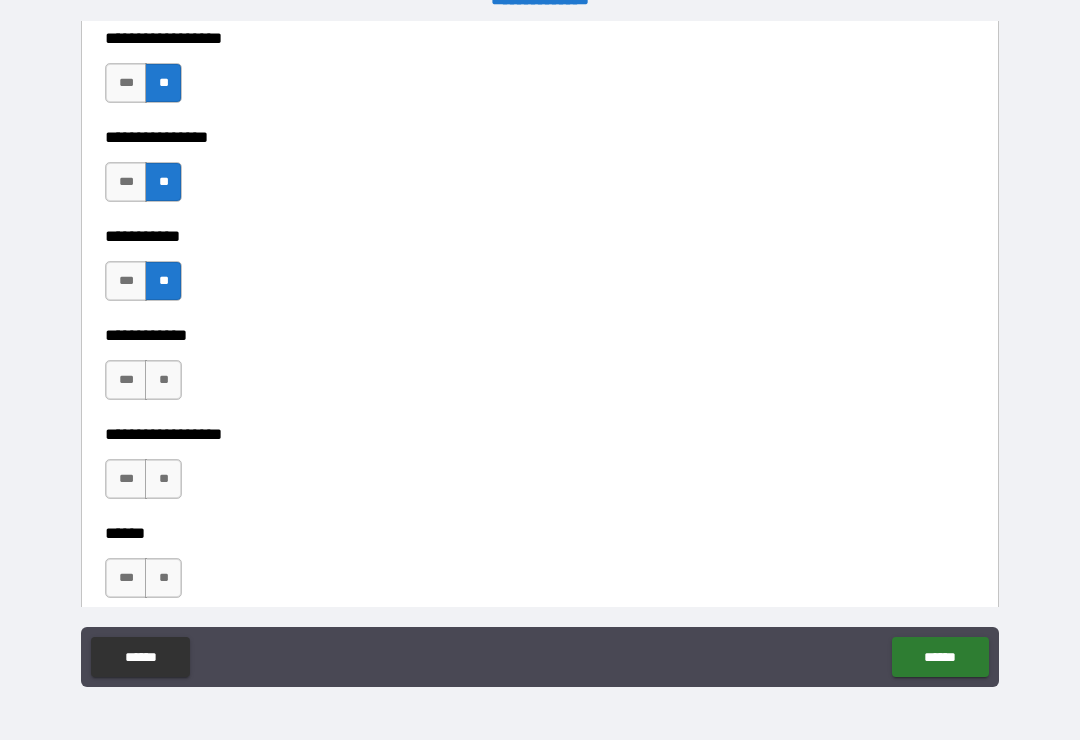 scroll, scrollTop: 9790, scrollLeft: 0, axis: vertical 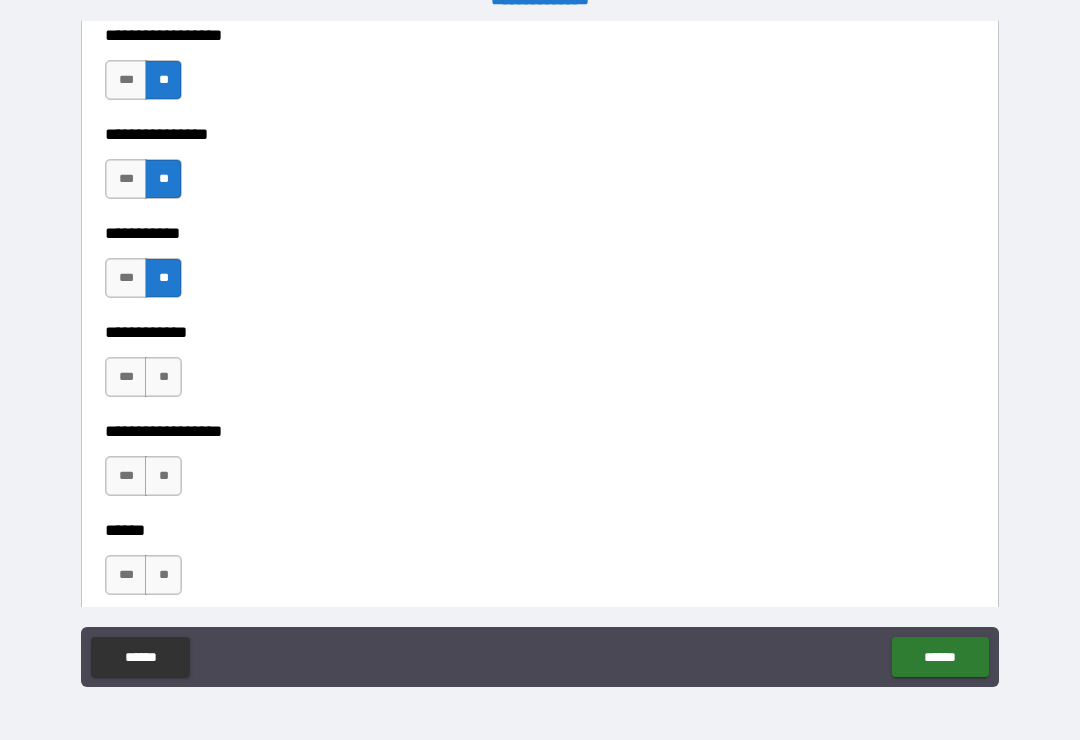 click on "**" at bounding box center [163, 377] 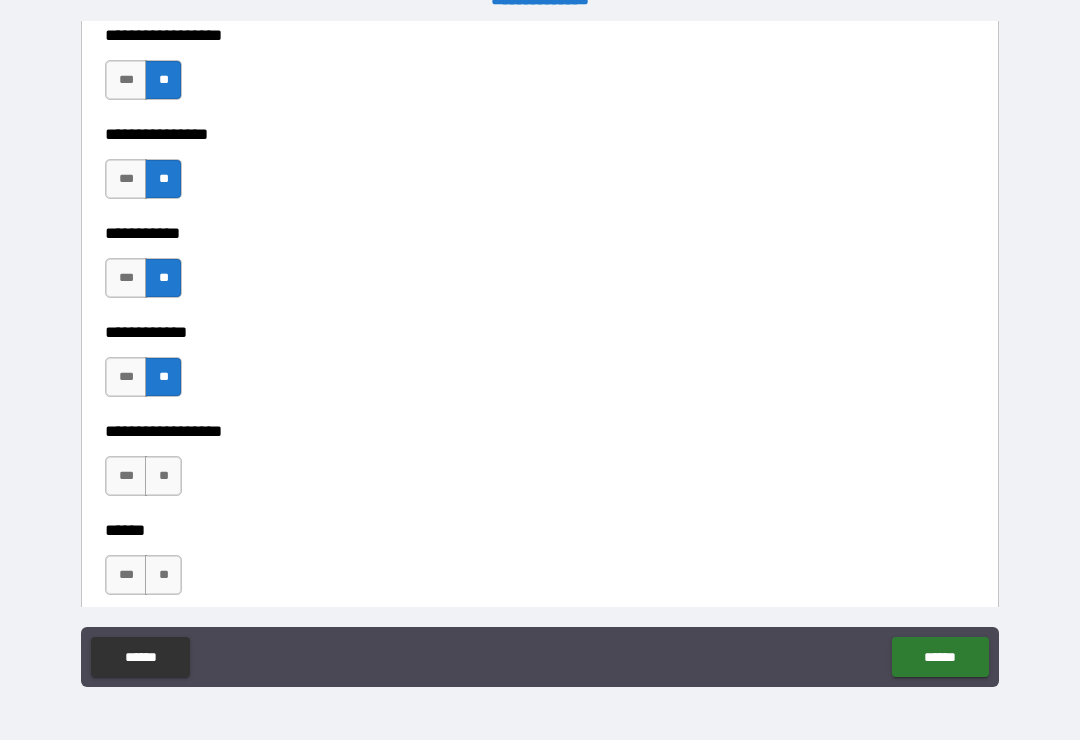 click on "**" at bounding box center [163, 476] 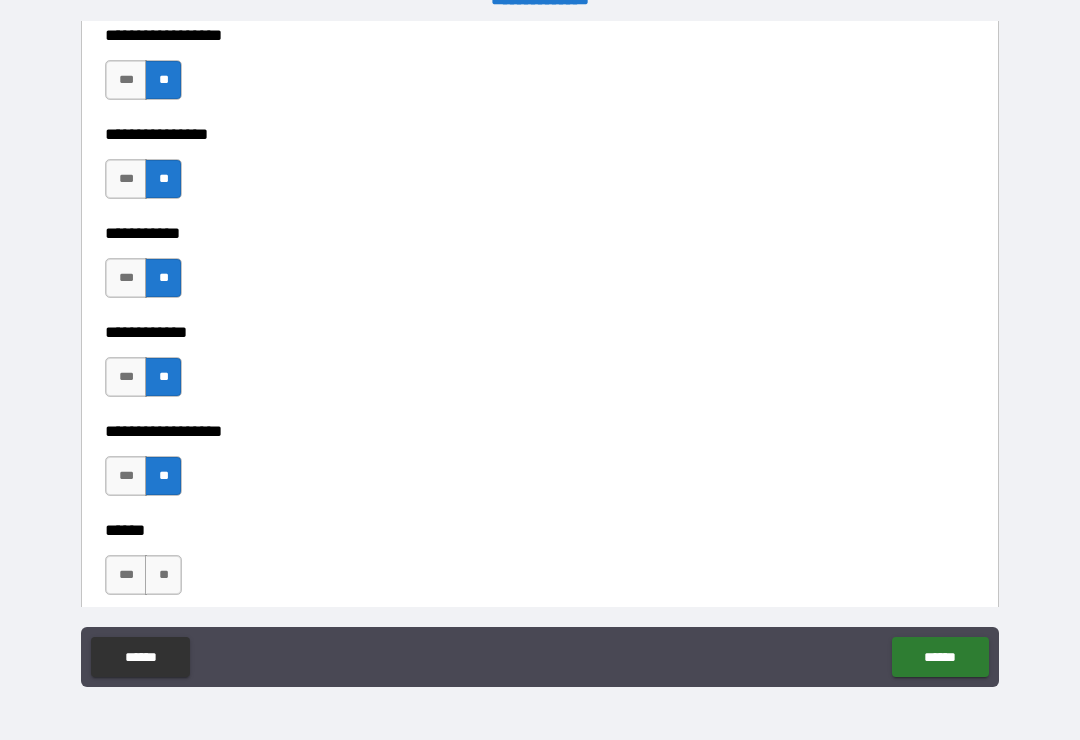 click on "**" at bounding box center [163, 575] 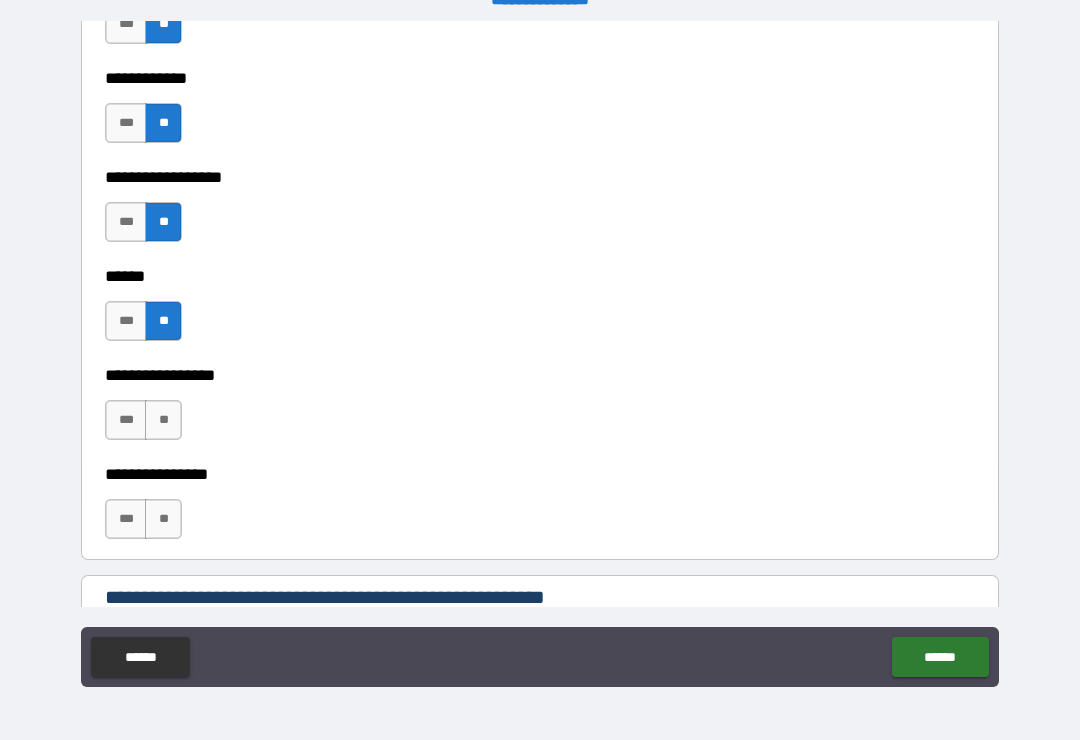 scroll, scrollTop: 10067, scrollLeft: 0, axis: vertical 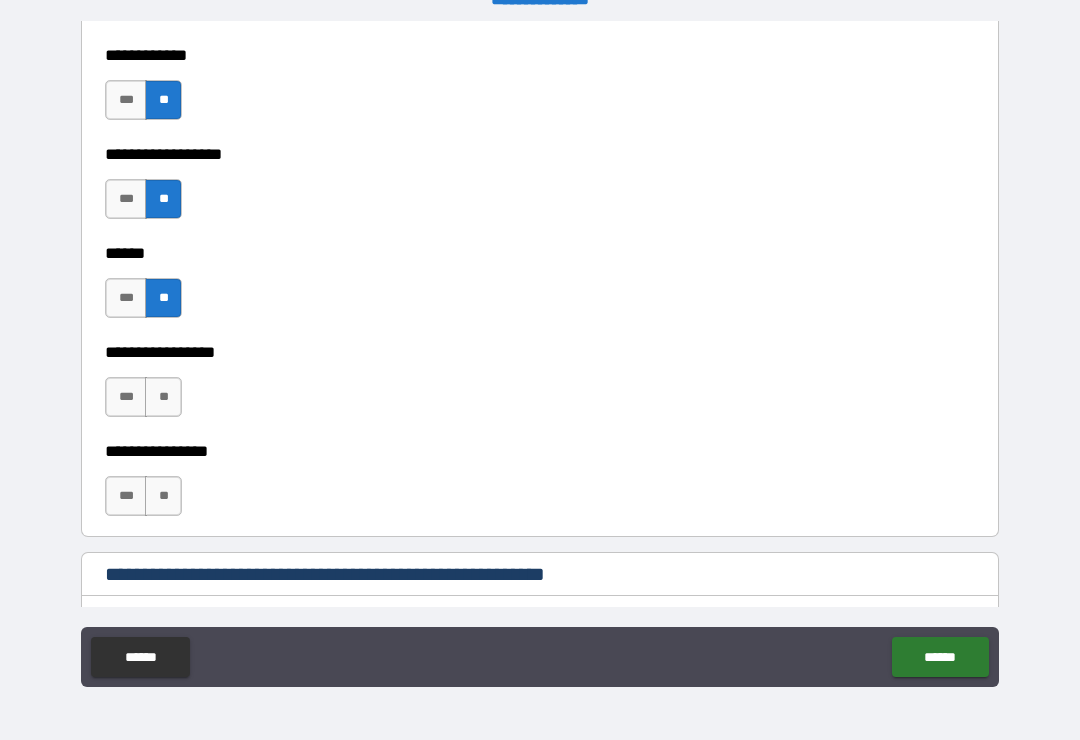 click on "**" at bounding box center (163, 397) 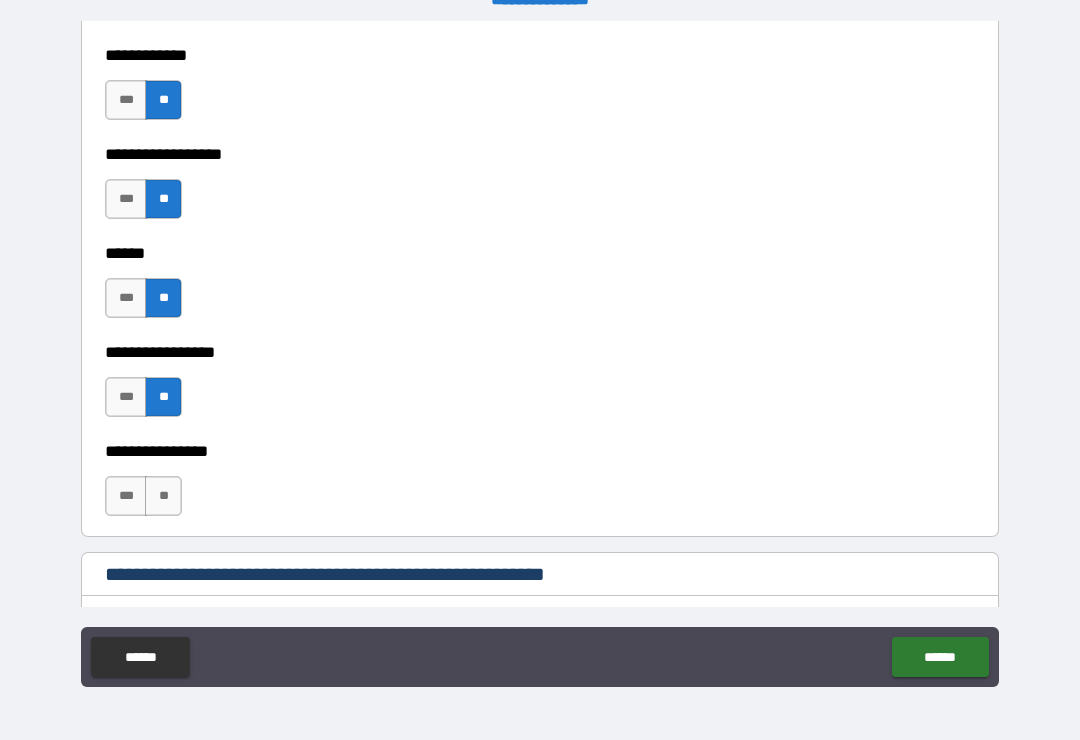 click on "**" at bounding box center [163, 496] 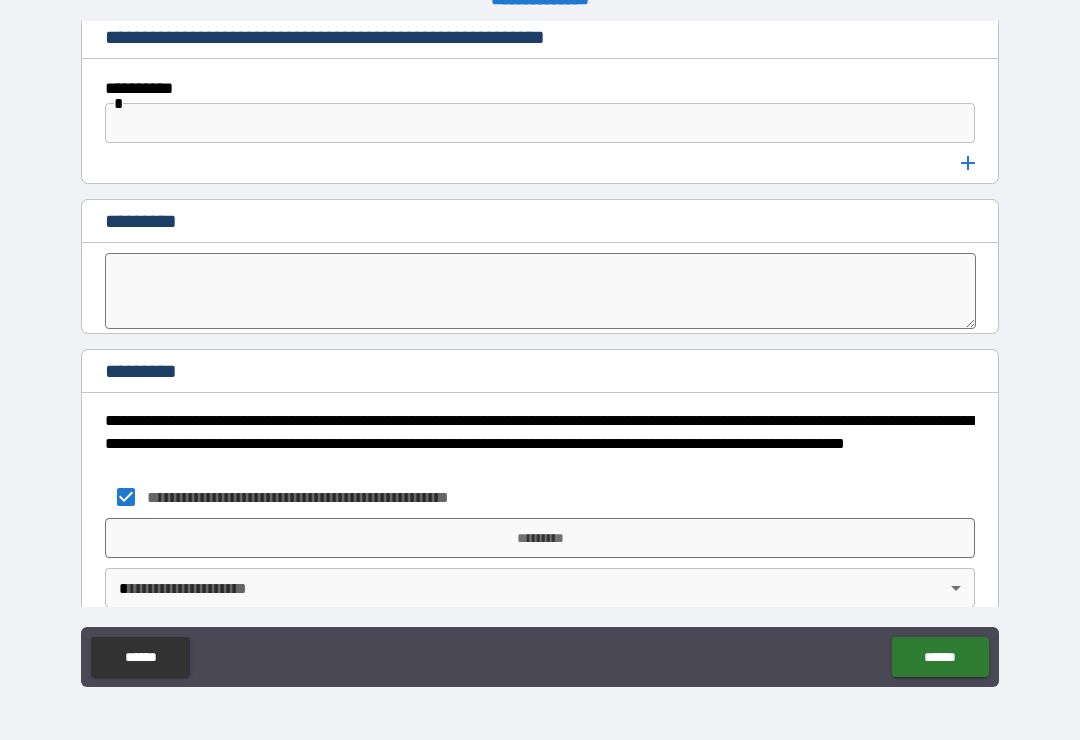 scroll, scrollTop: 10609, scrollLeft: 0, axis: vertical 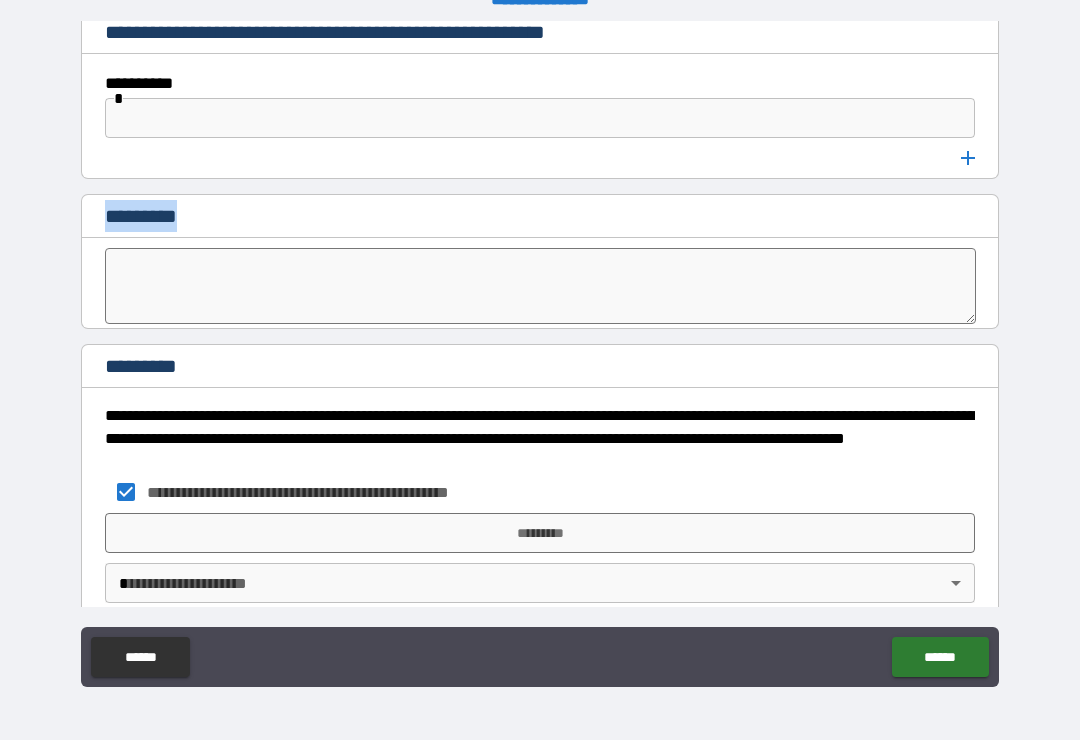 click on "**********" at bounding box center [540, 357] 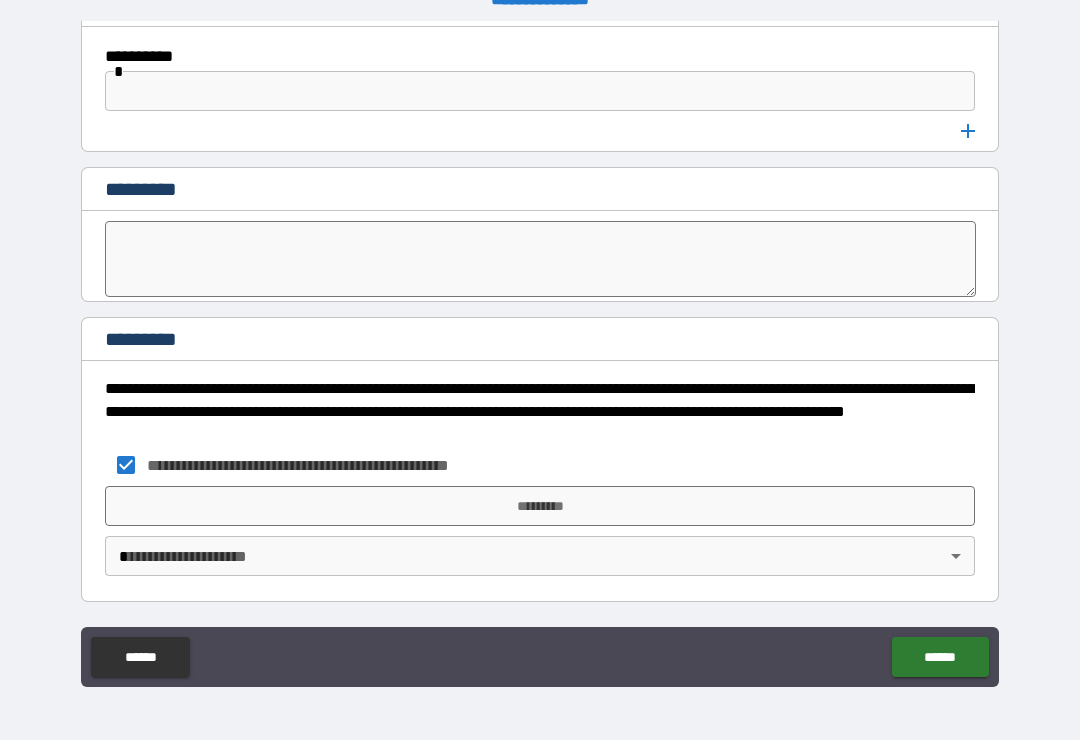 scroll, scrollTop: 10636, scrollLeft: 0, axis: vertical 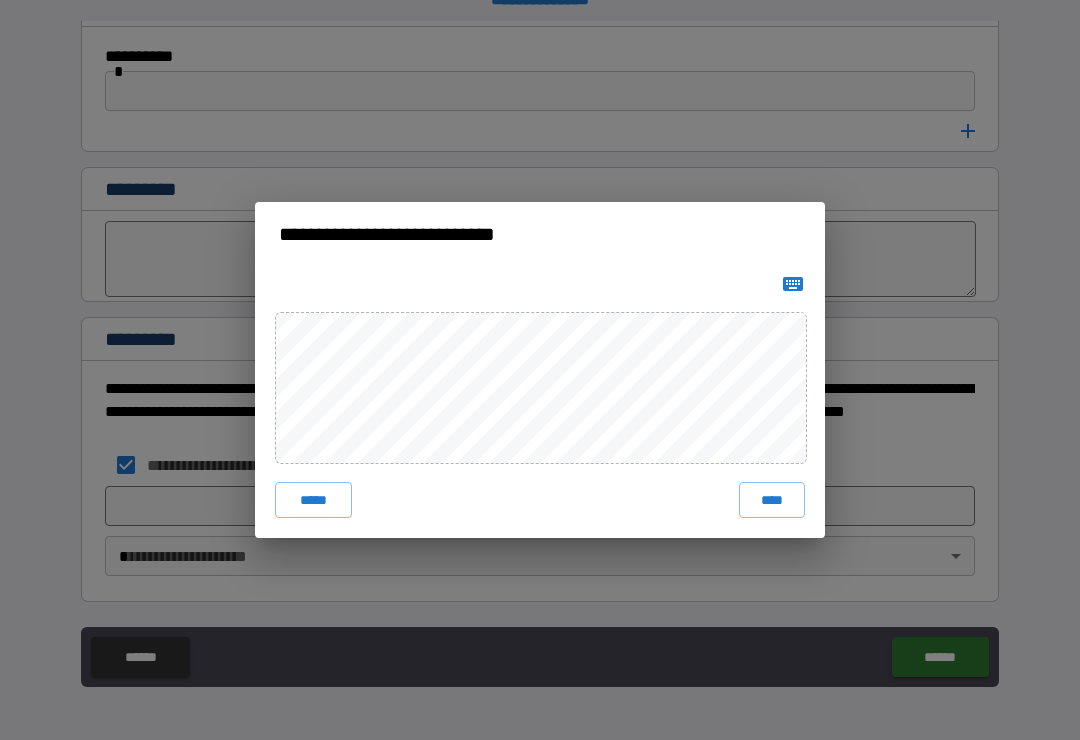 click on "****" at bounding box center [772, 500] 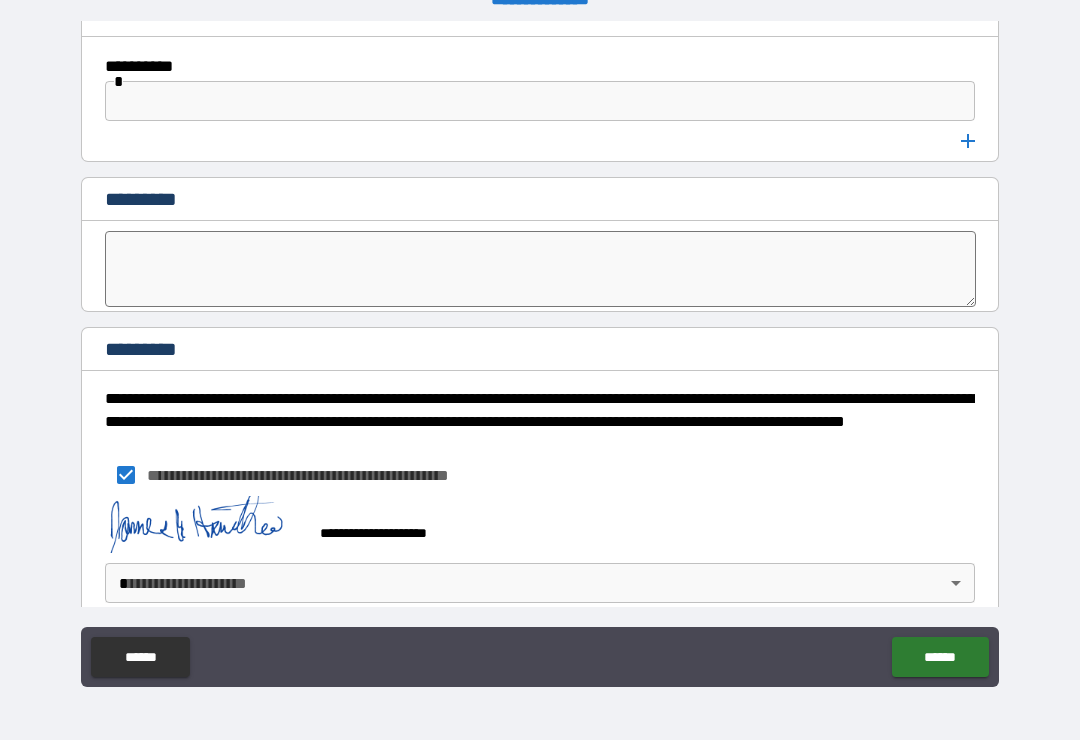 click on "******" at bounding box center (940, 657) 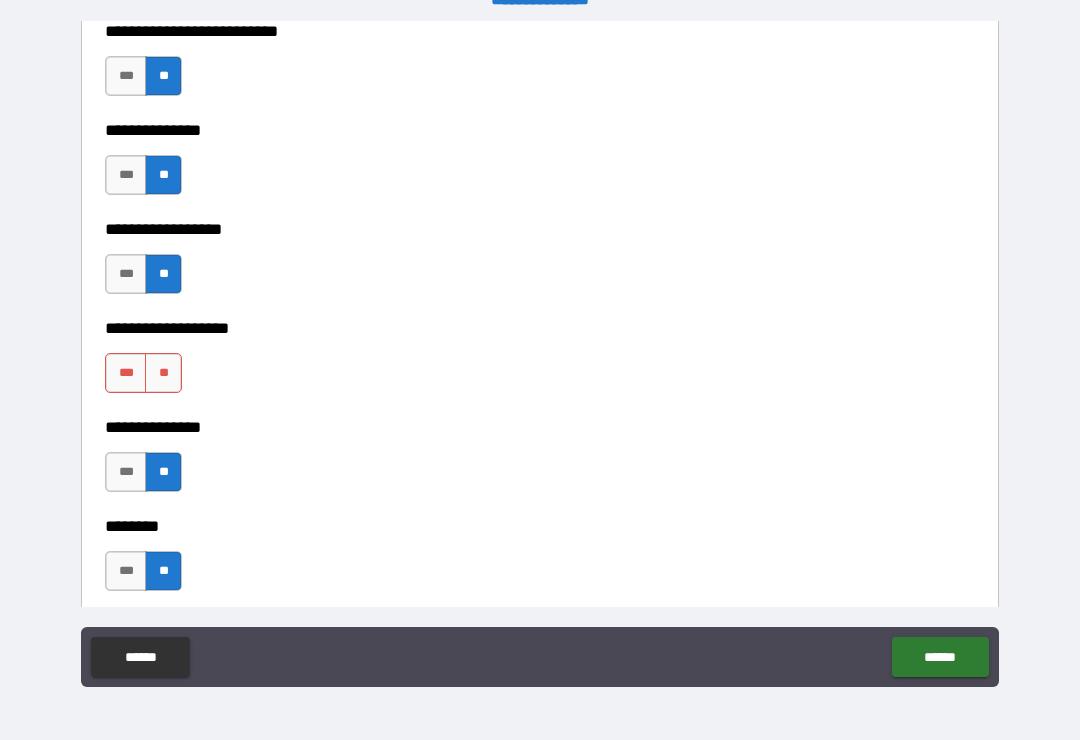 scroll, scrollTop: 5635, scrollLeft: 0, axis: vertical 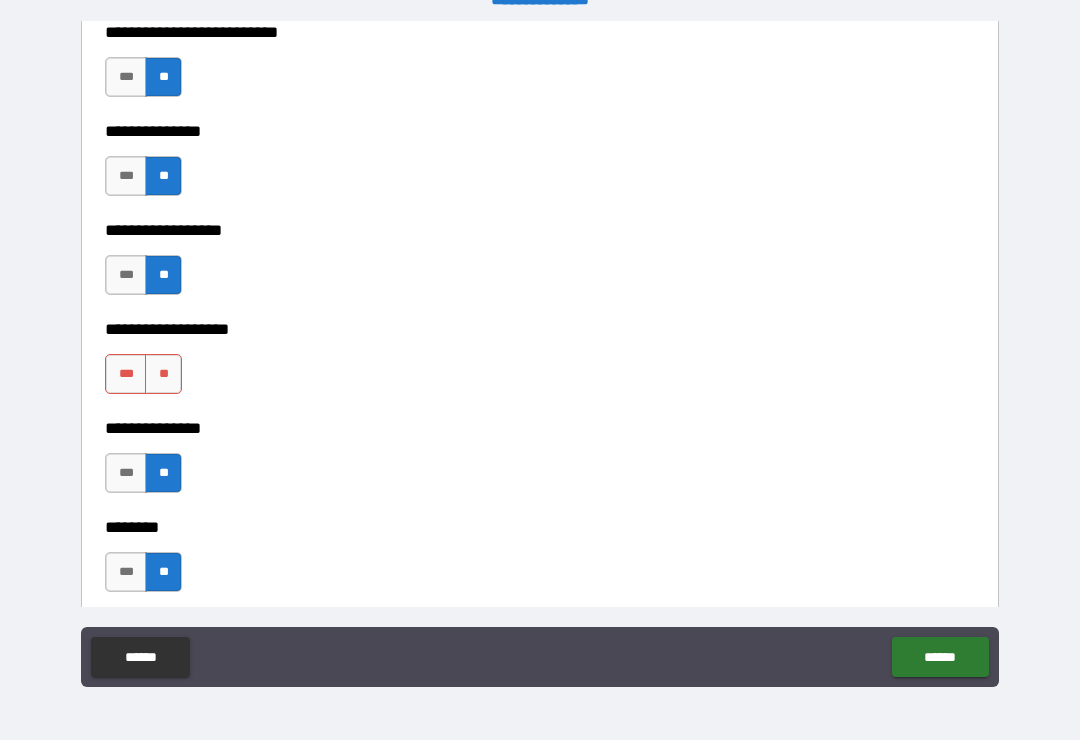 click on "**" at bounding box center [163, 374] 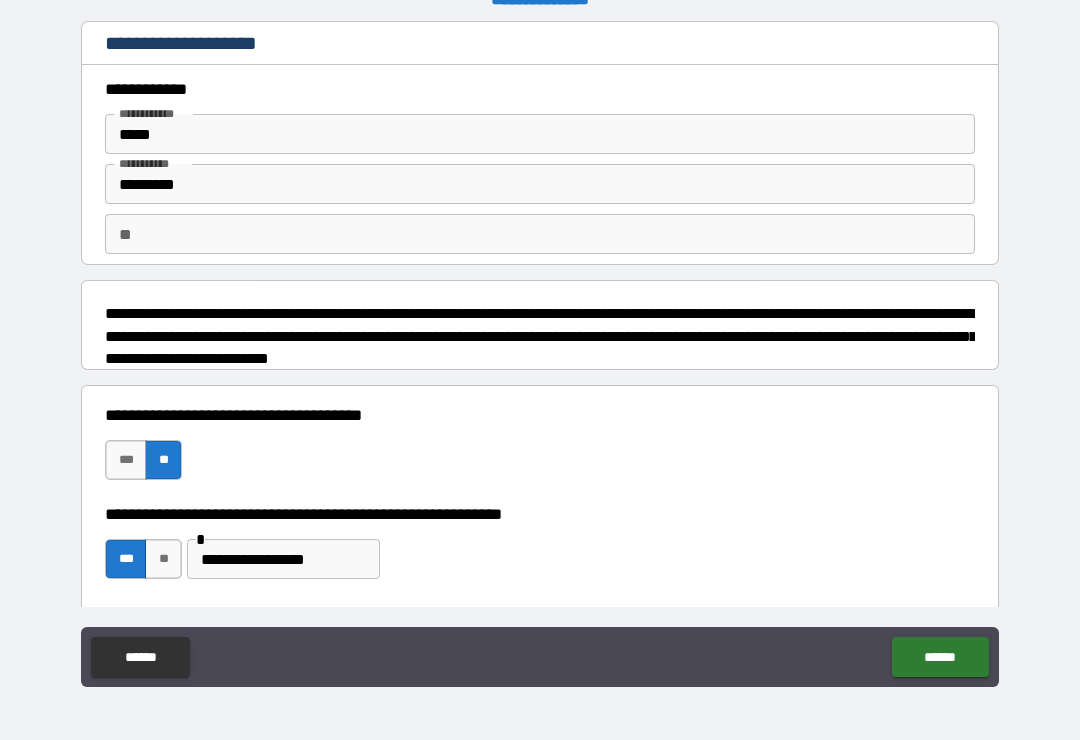 scroll, scrollTop: 0, scrollLeft: 0, axis: both 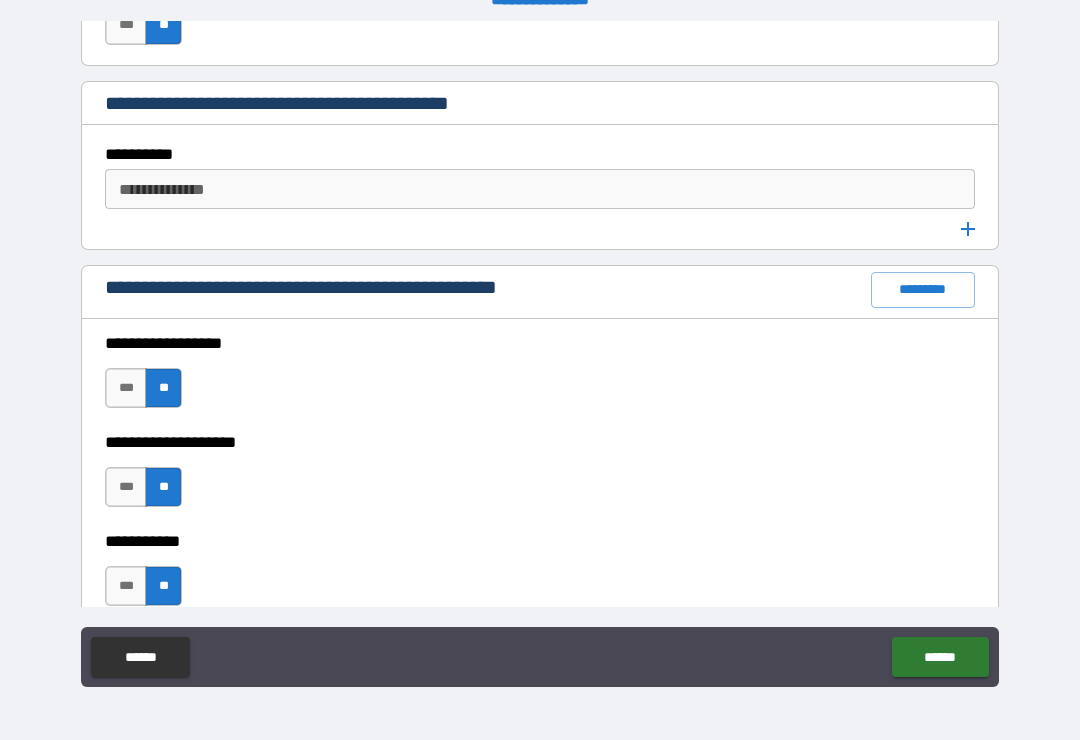 click on "******" at bounding box center (940, 657) 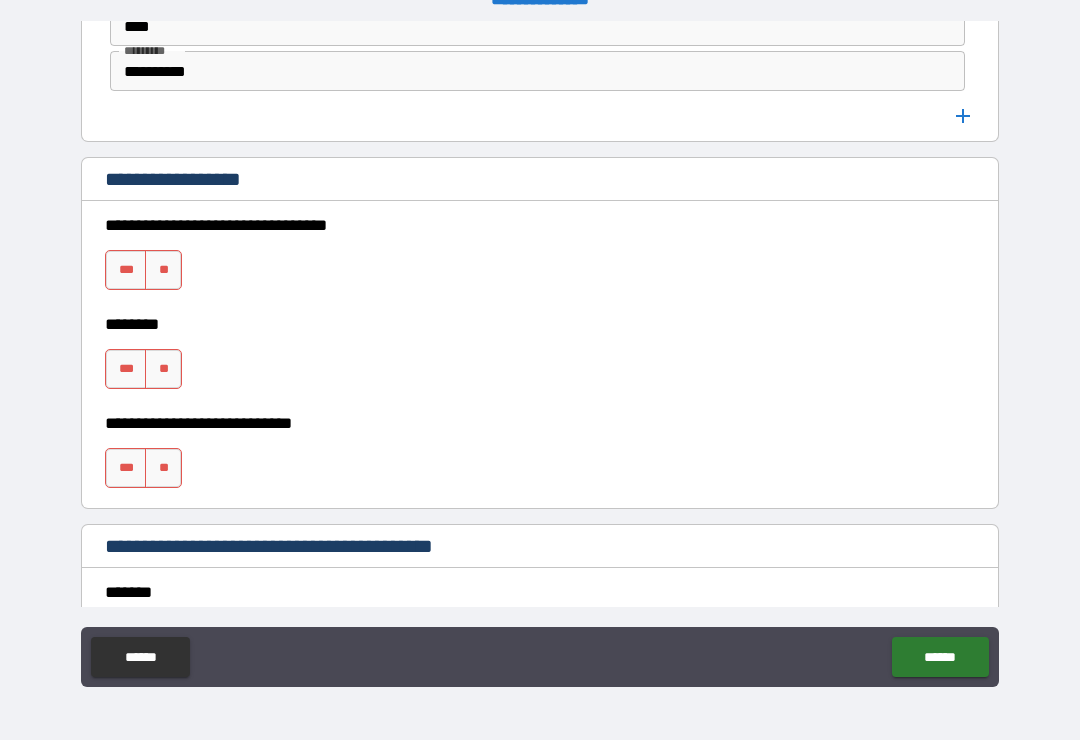 scroll, scrollTop: 1356, scrollLeft: 0, axis: vertical 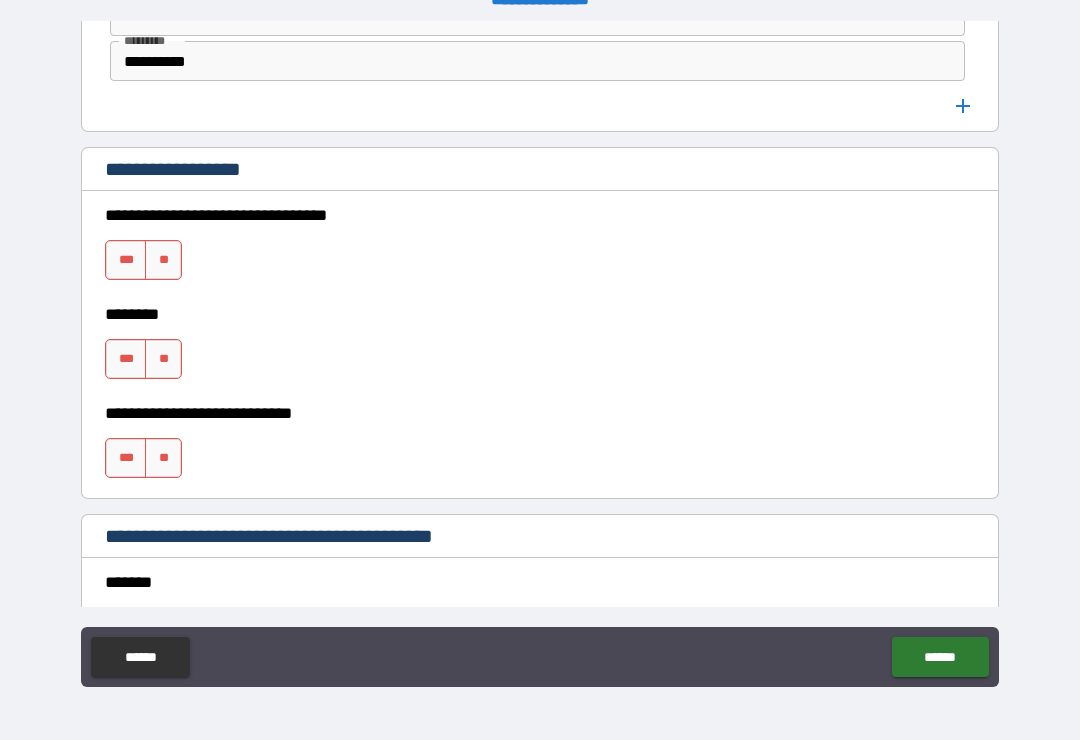 click on "**" at bounding box center [163, 260] 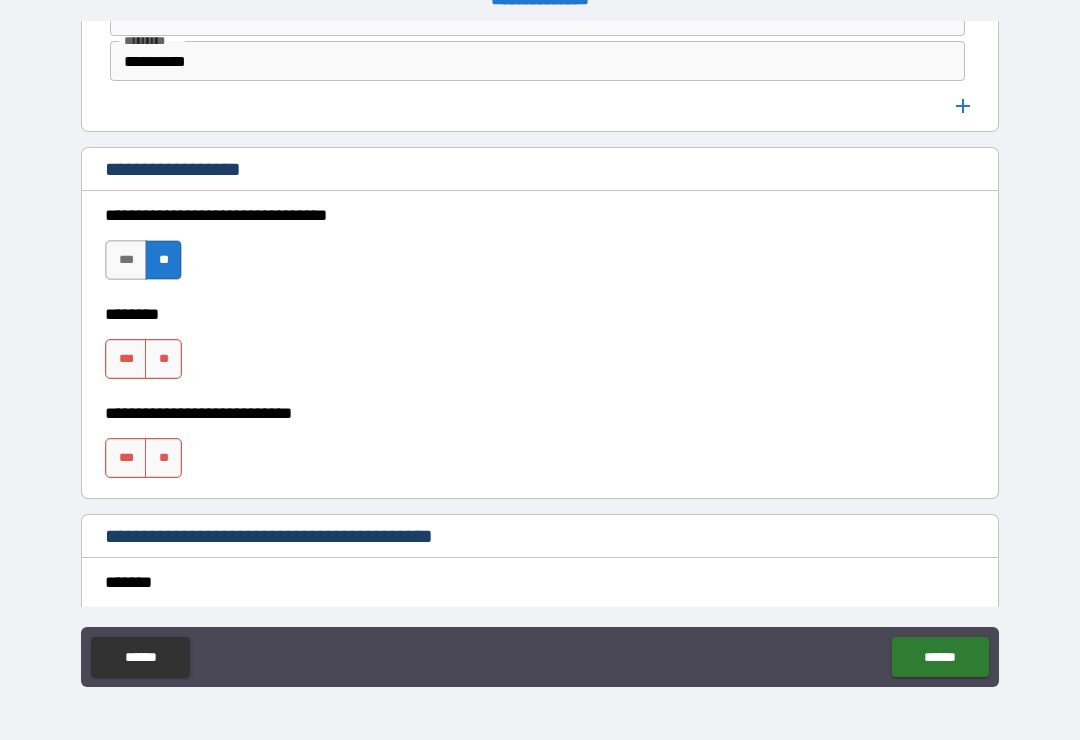 click on "**" at bounding box center (163, 359) 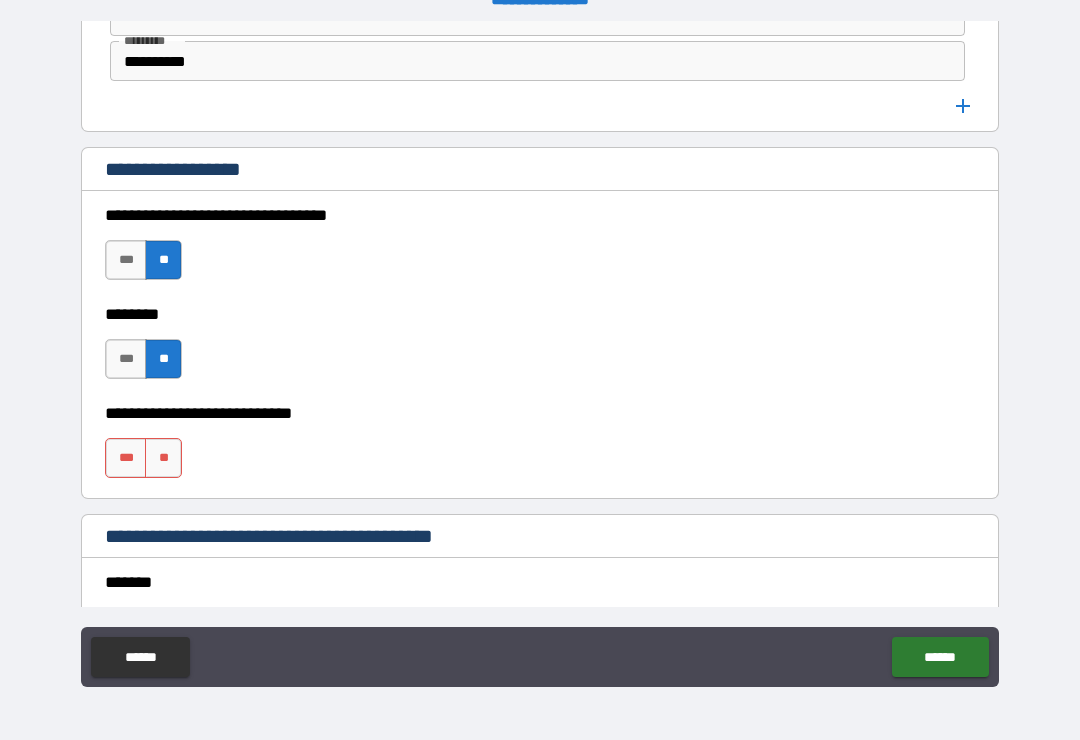 click on "**" at bounding box center (163, 458) 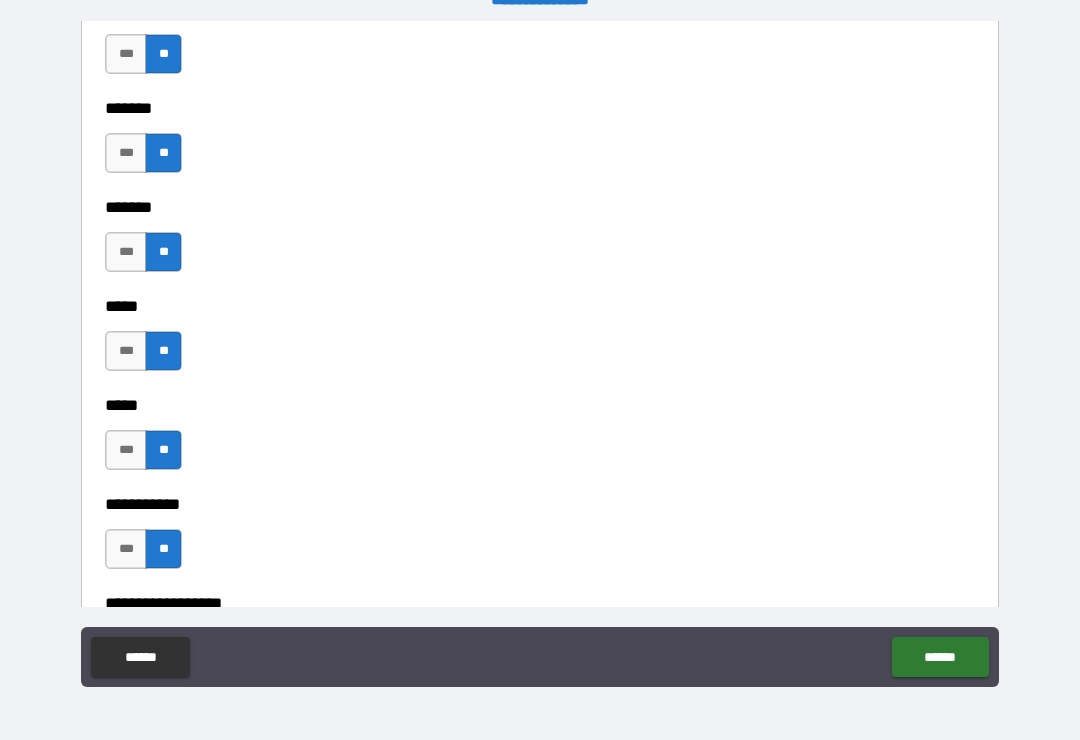scroll, scrollTop: 2109, scrollLeft: 0, axis: vertical 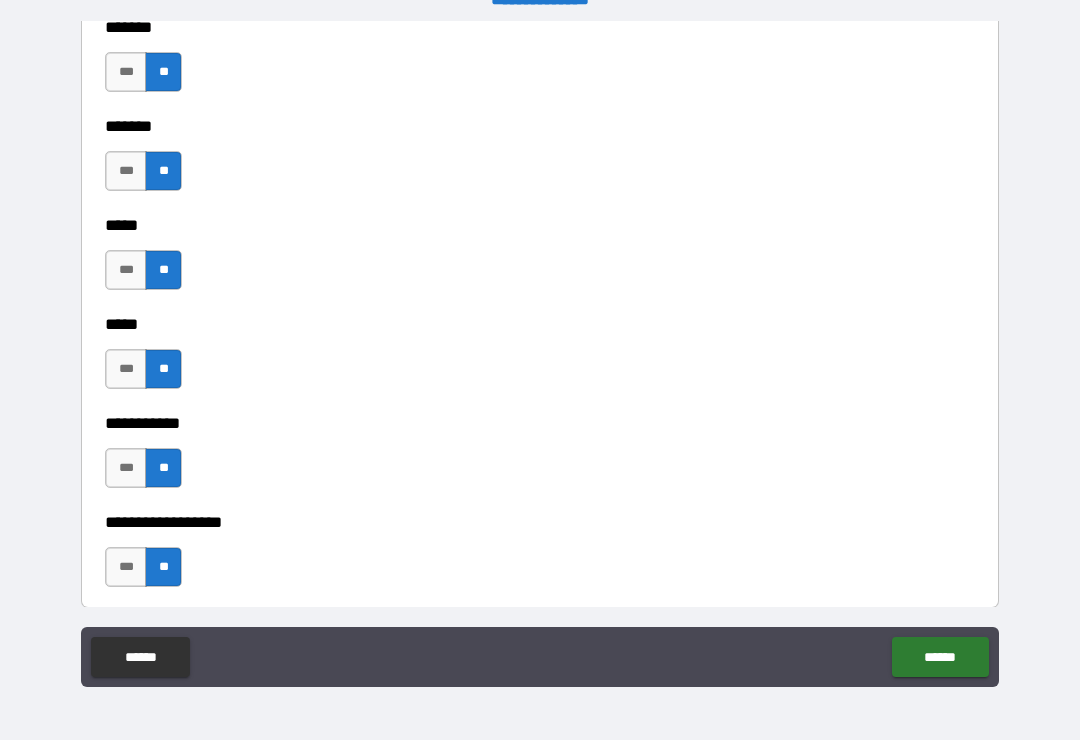 click on "******" at bounding box center (940, 657) 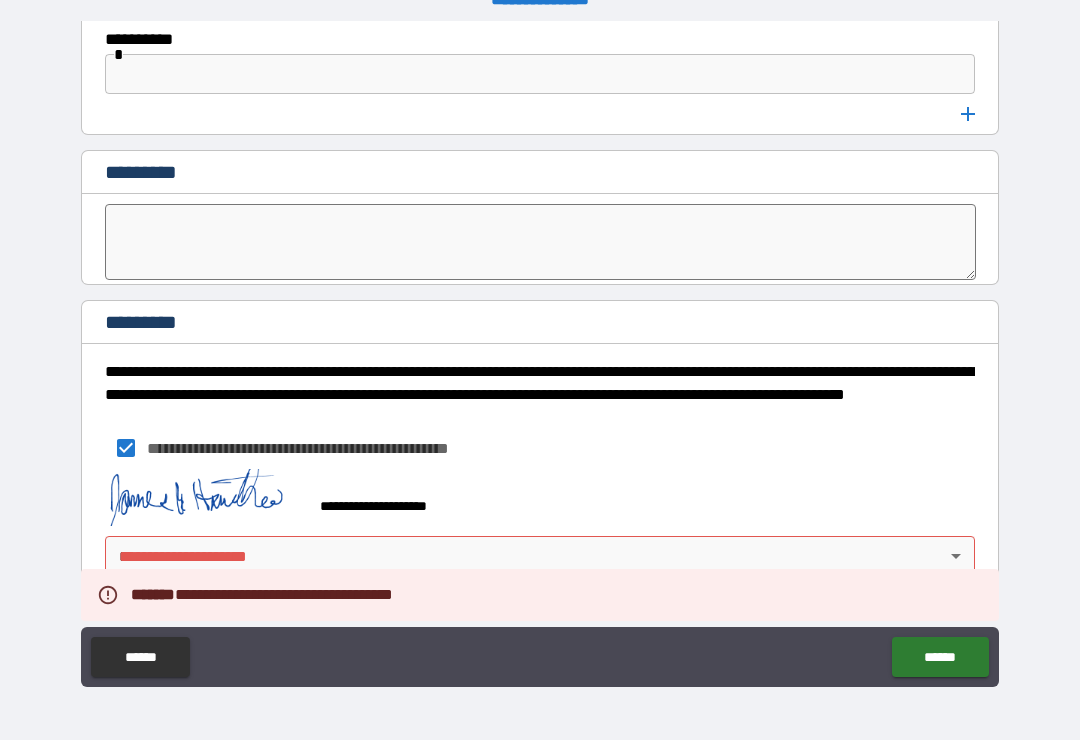 scroll, scrollTop: 10653, scrollLeft: 0, axis: vertical 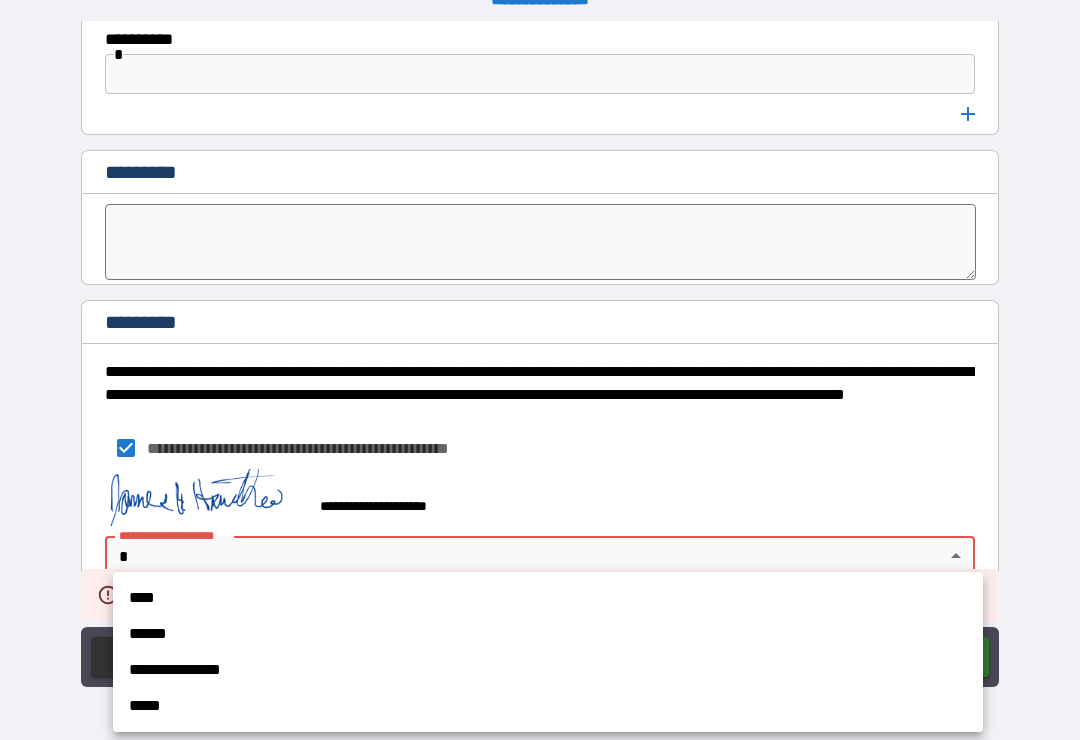 click on "****" at bounding box center [548, 598] 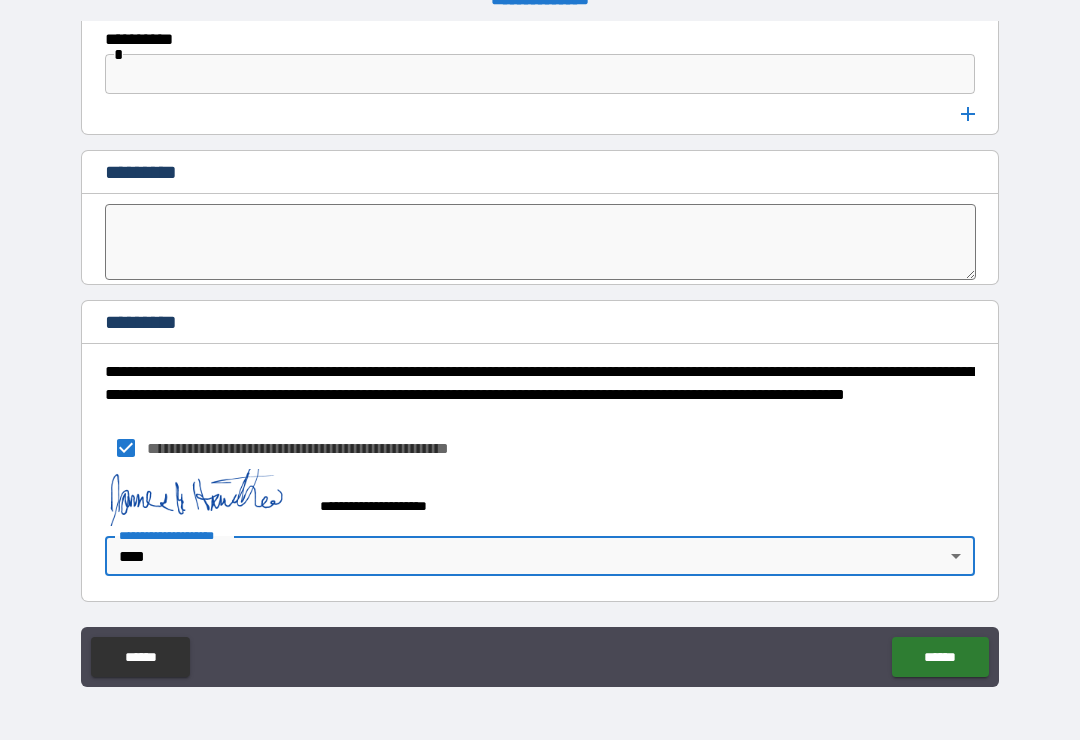 type on "****" 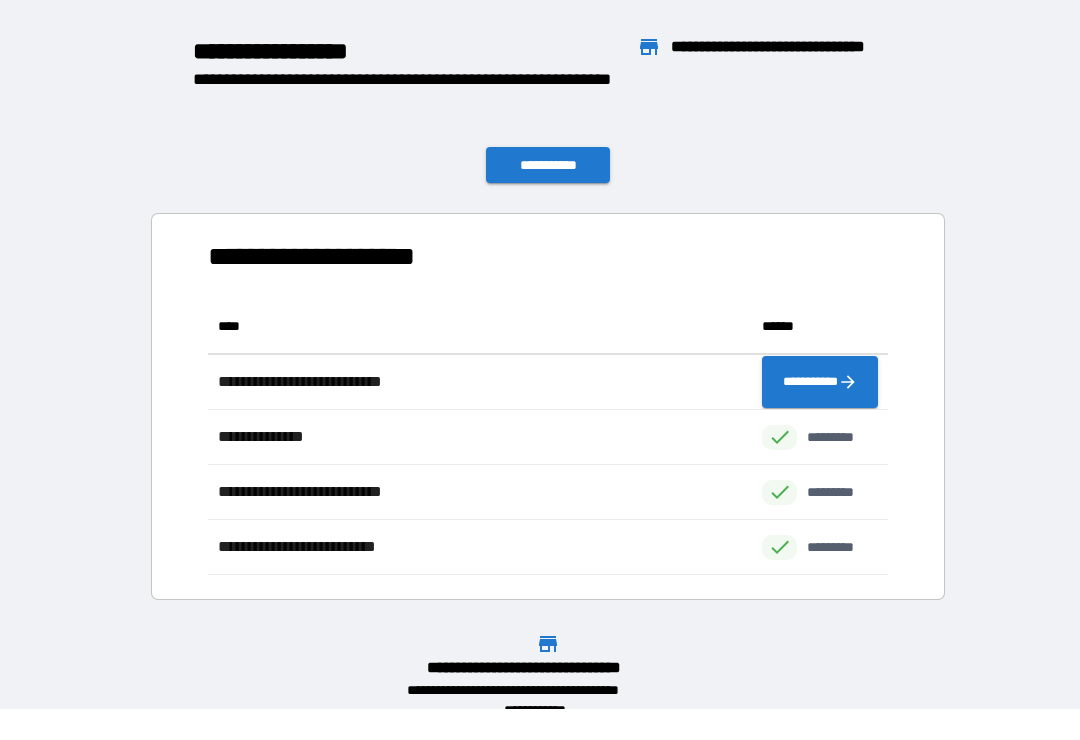 scroll, scrollTop: 1, scrollLeft: 1, axis: both 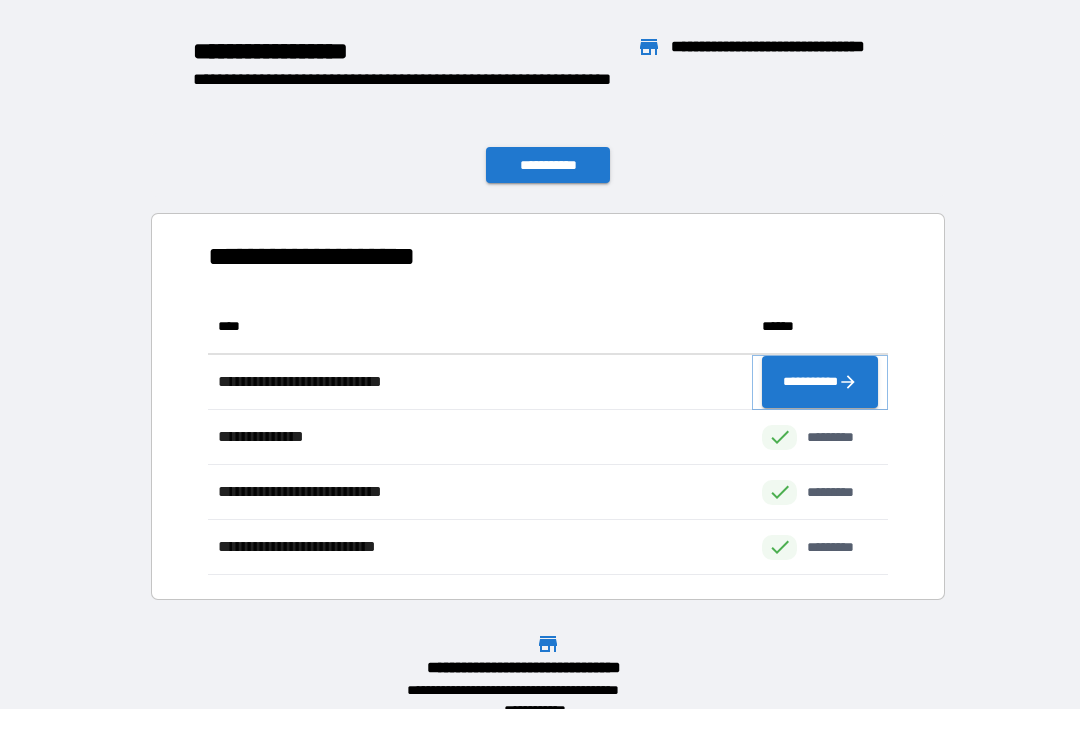 click on "**********" at bounding box center [820, 382] 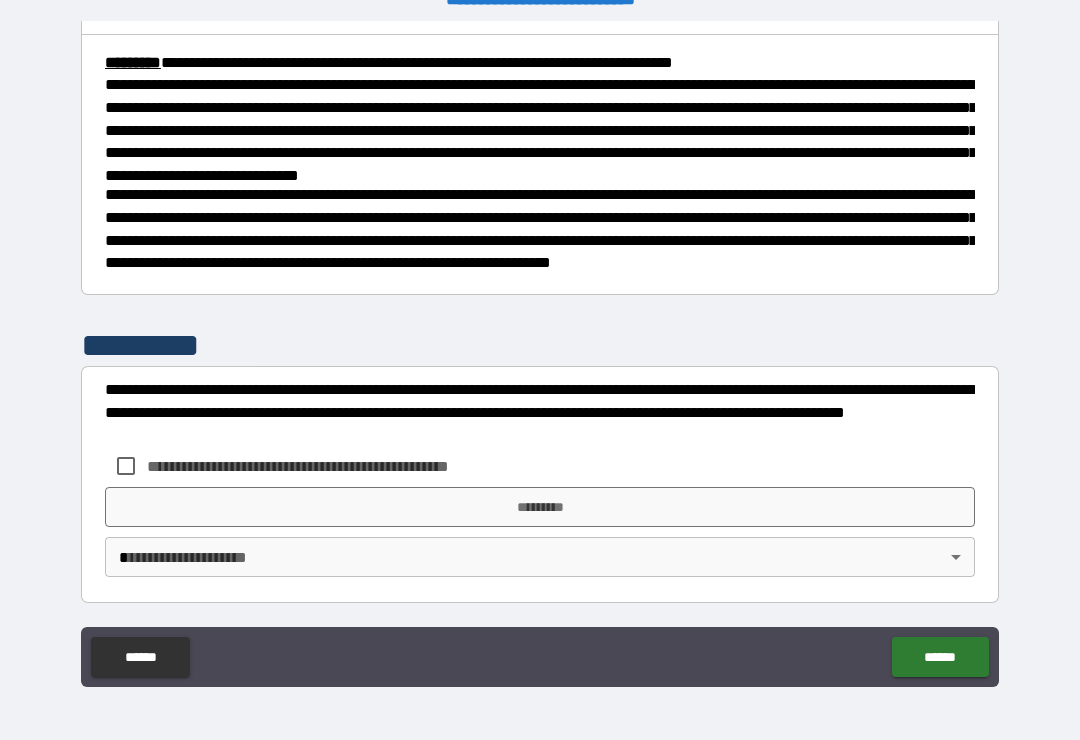 scroll, scrollTop: 730, scrollLeft: 0, axis: vertical 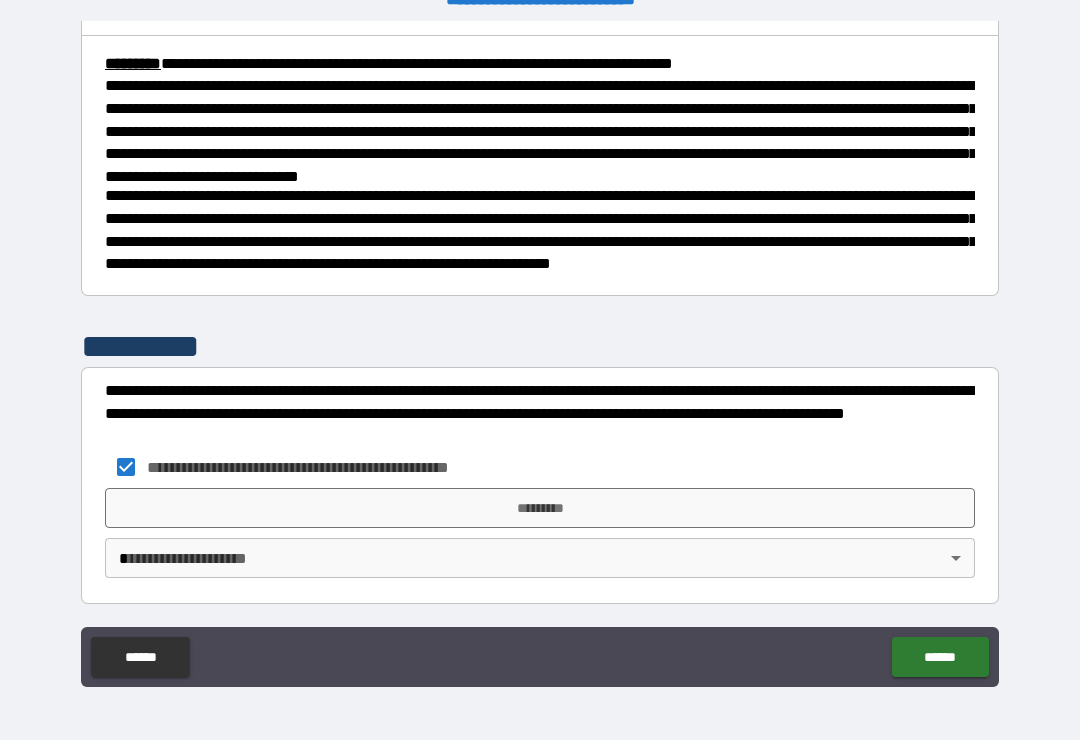 click on "*********" at bounding box center (540, 508) 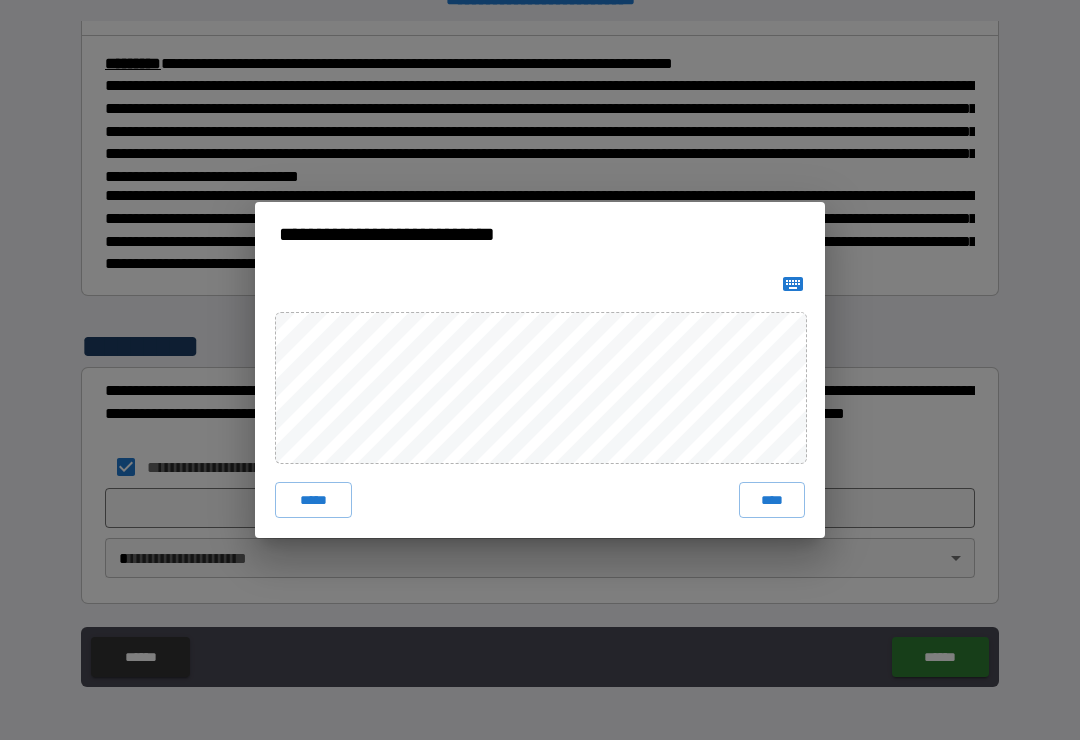 click on "**********" at bounding box center [540, 370] 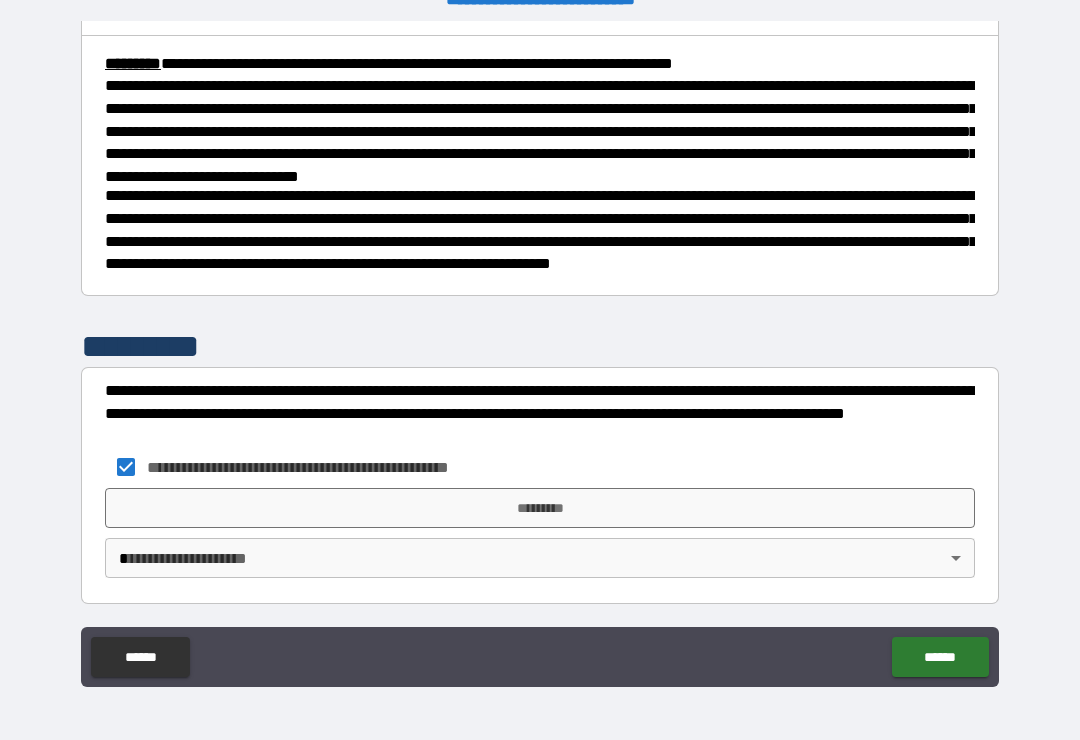 click on "**********" at bounding box center [540, 354] 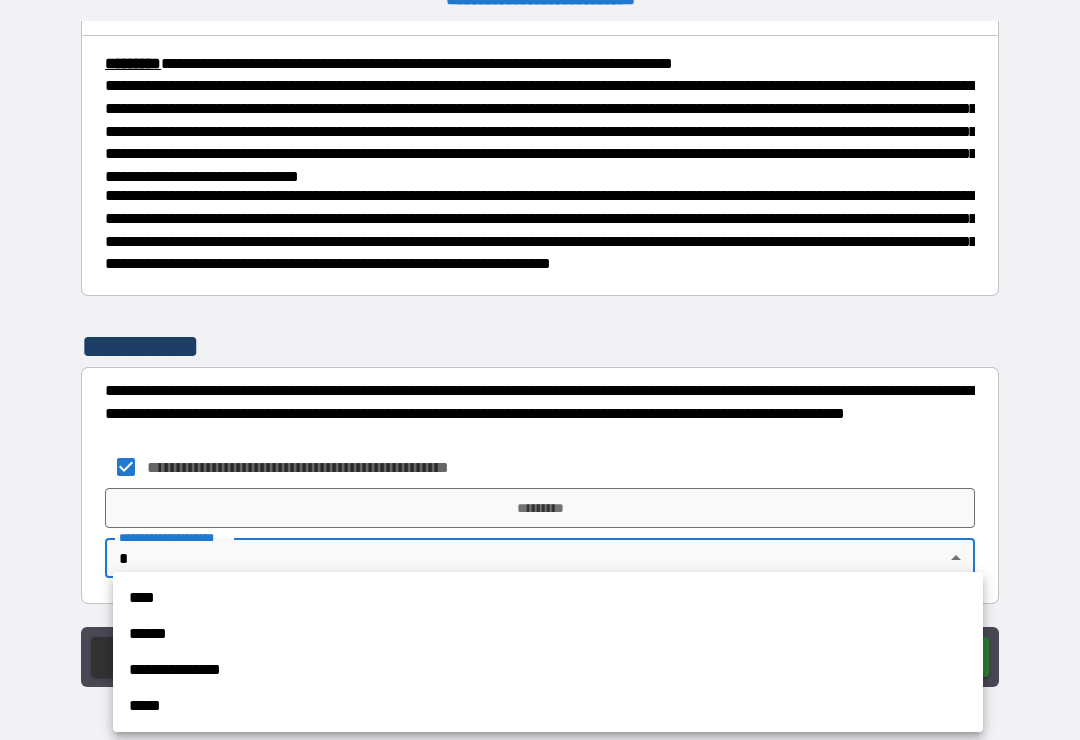 click at bounding box center [540, 370] 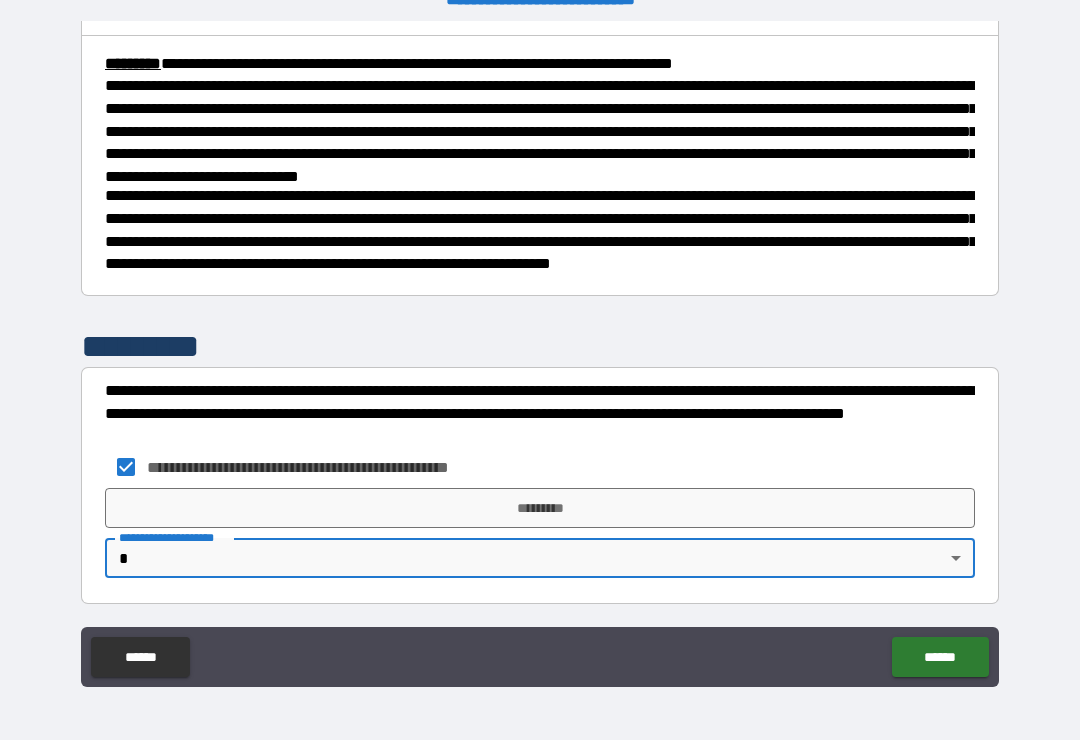 click on "*********" at bounding box center (540, 508) 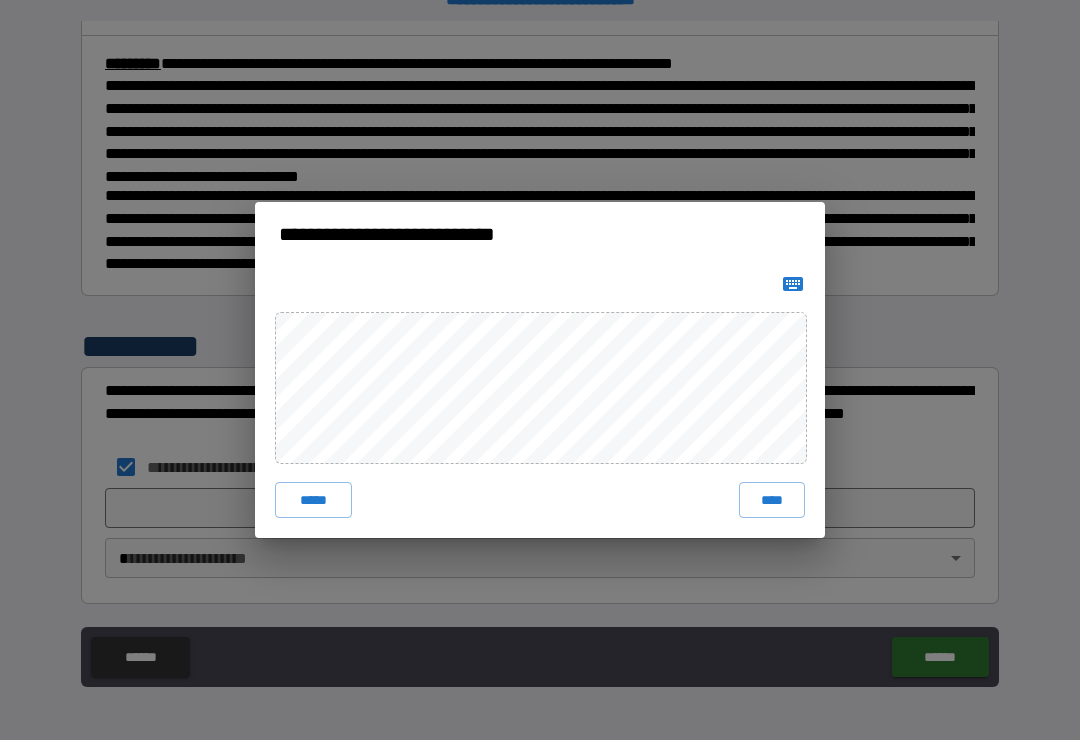 click on "****" at bounding box center (772, 500) 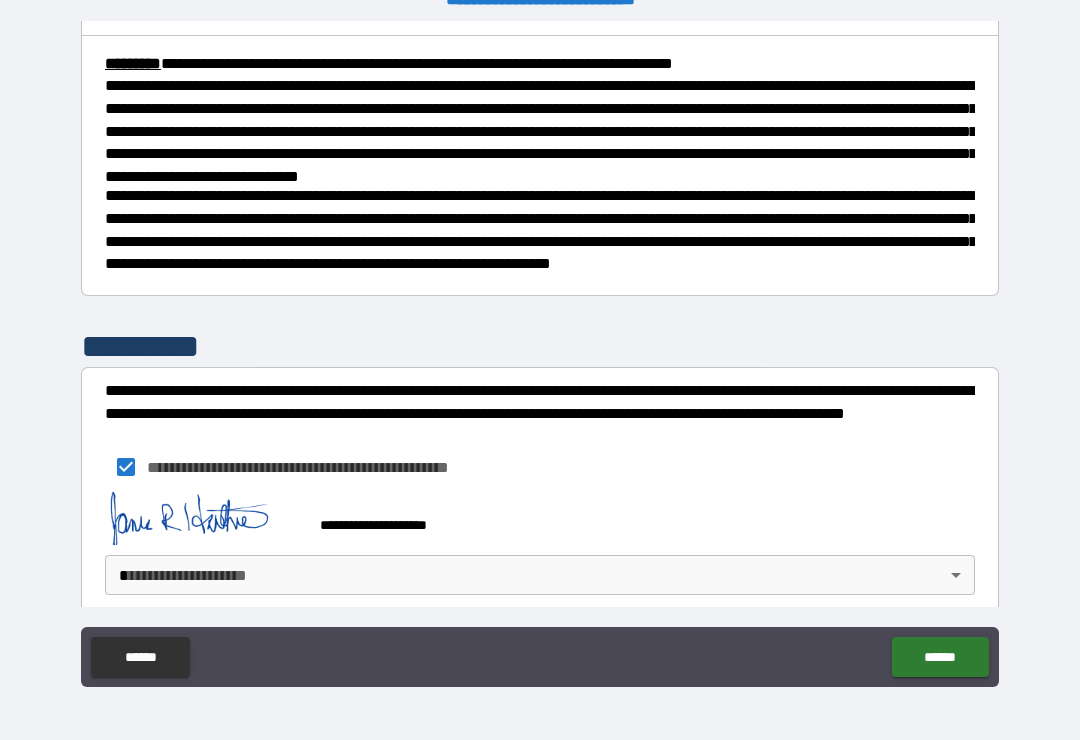 scroll, scrollTop: 720, scrollLeft: 0, axis: vertical 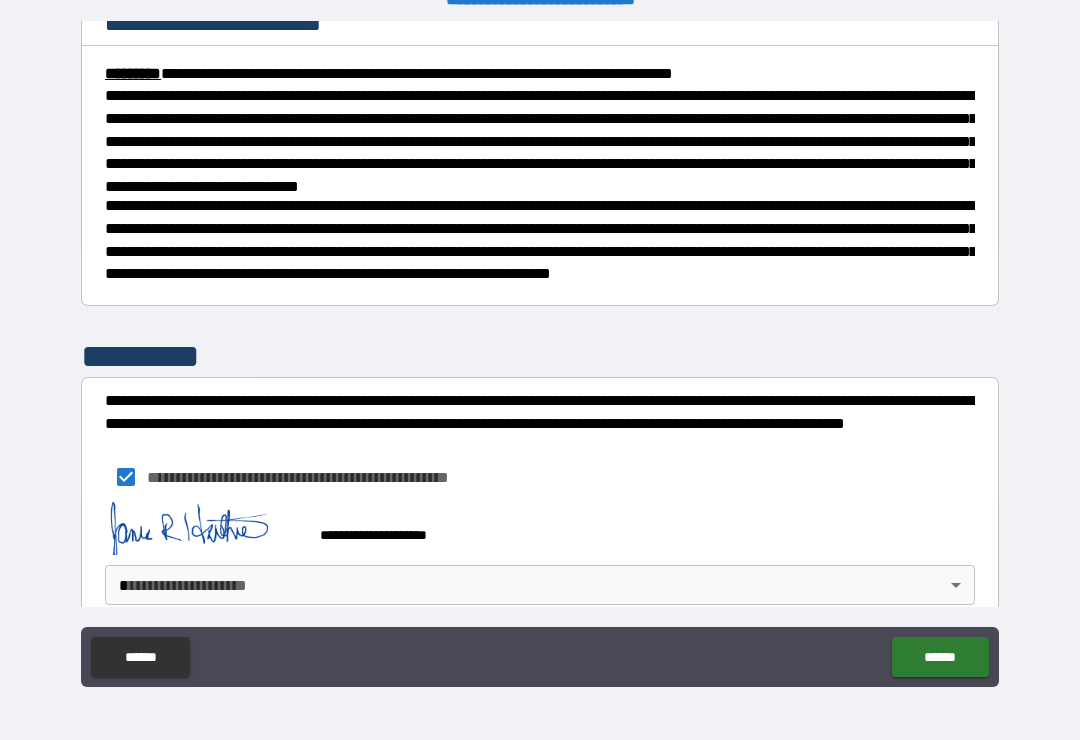 click on "******" at bounding box center [940, 657] 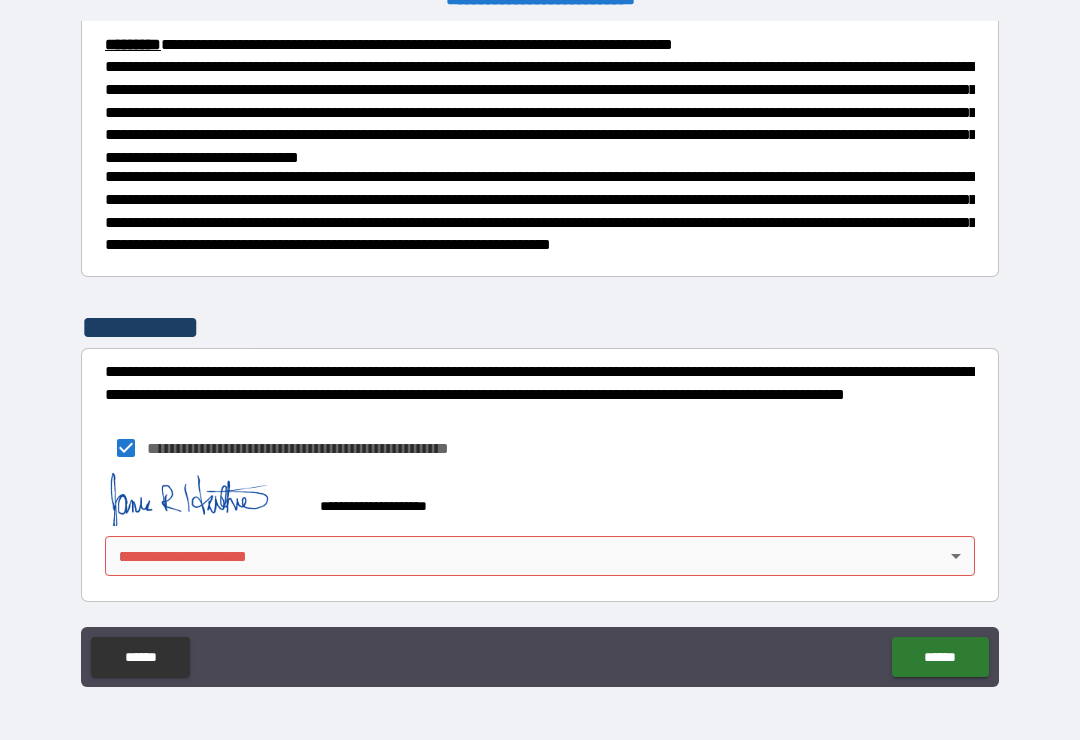 scroll, scrollTop: 747, scrollLeft: 0, axis: vertical 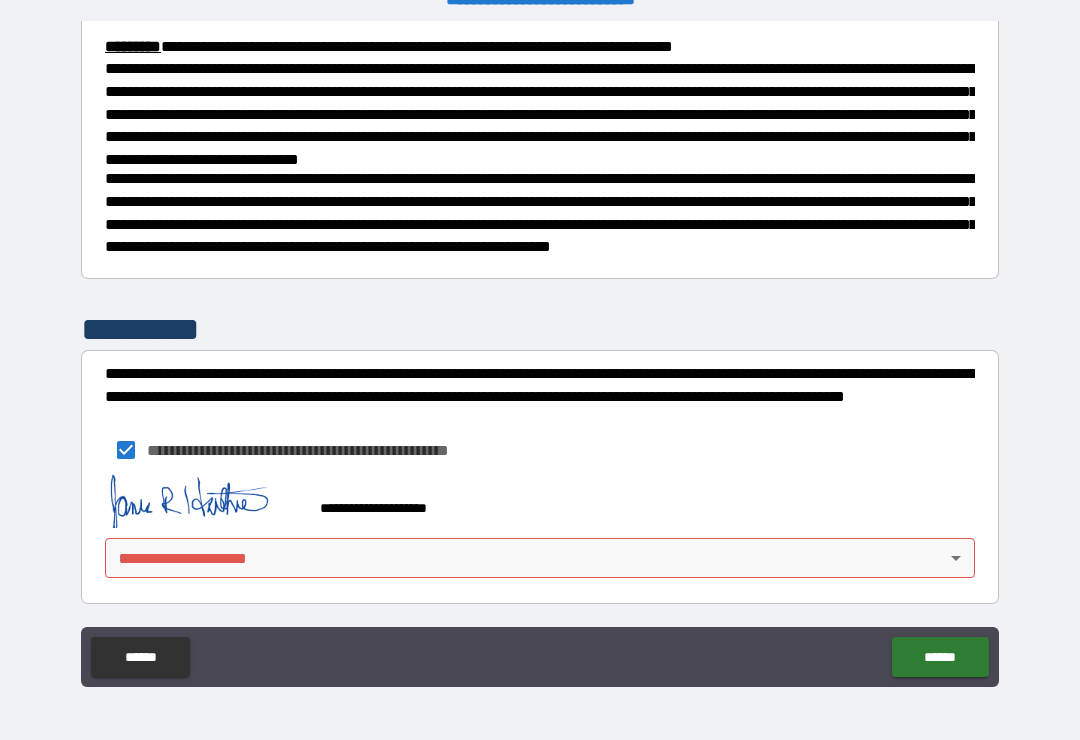 click on "**********" at bounding box center (540, 354) 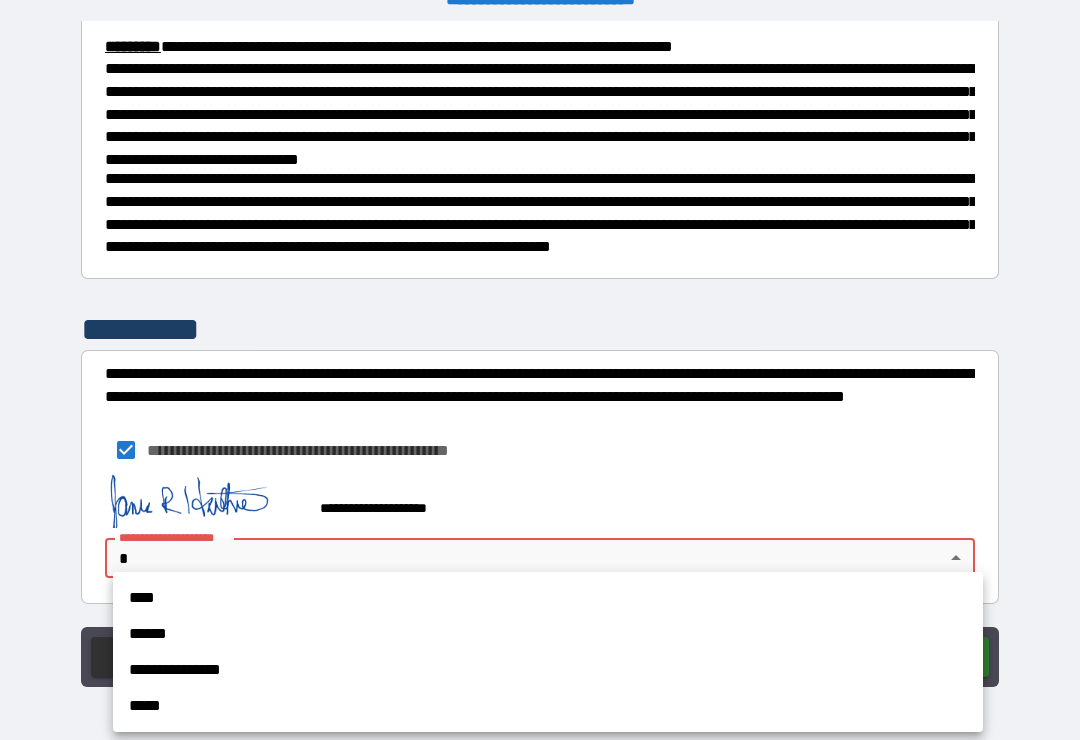 click on "****" at bounding box center [548, 598] 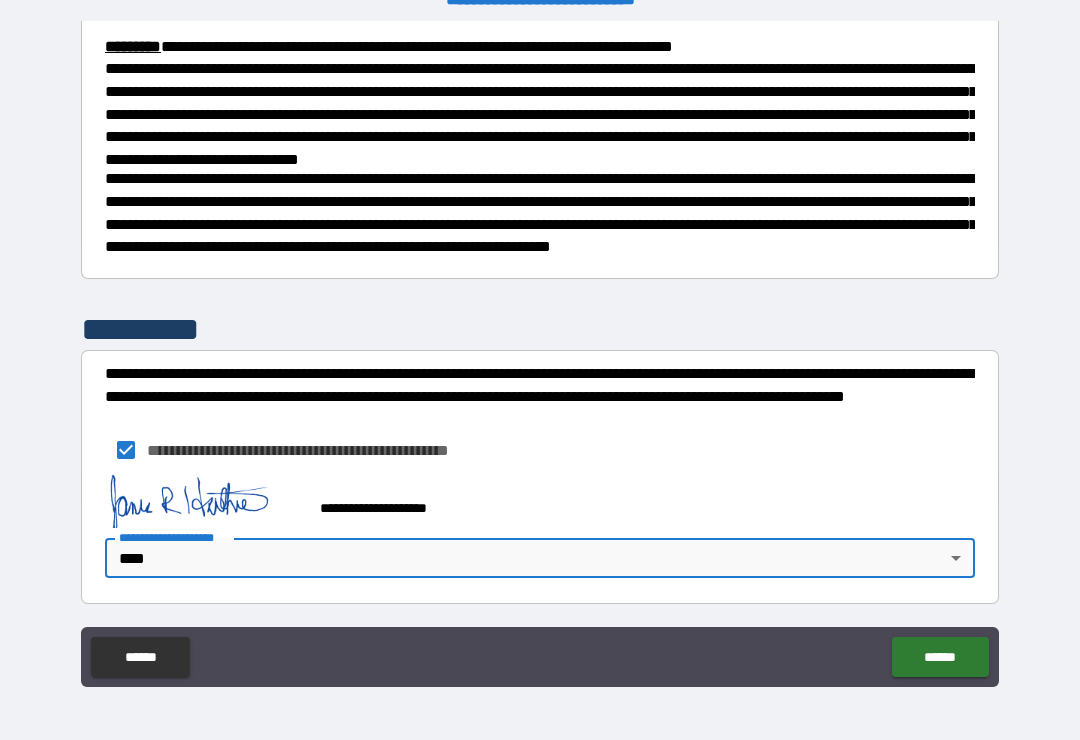 click on "******" 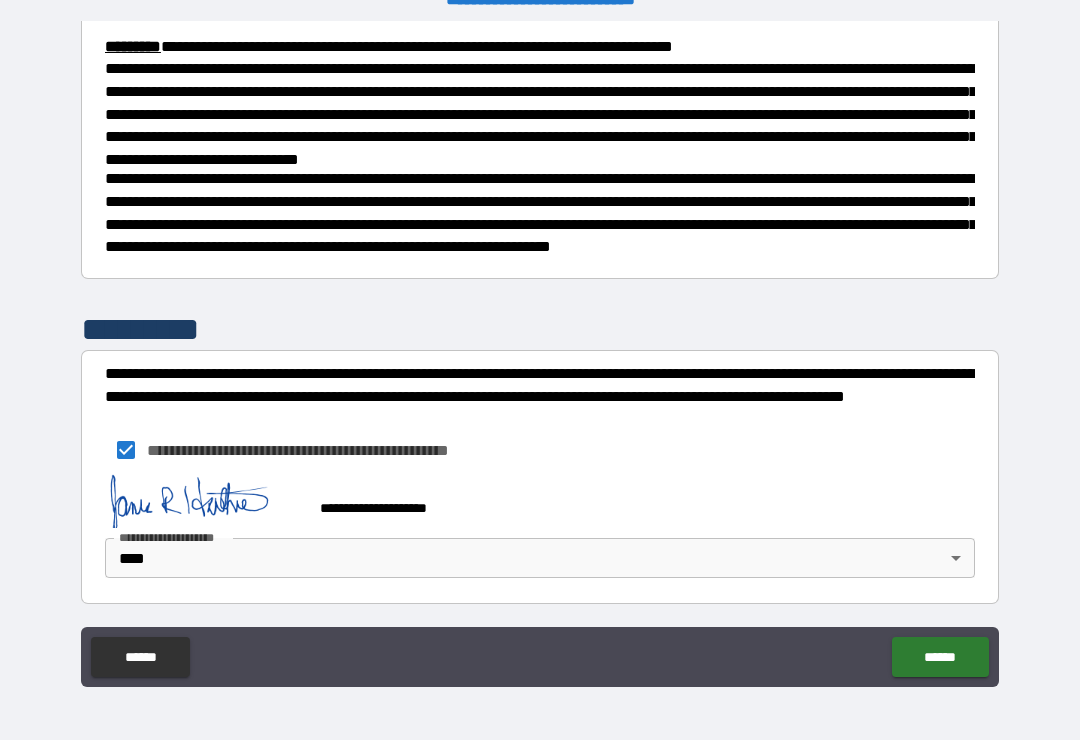 click on "******" at bounding box center [940, 657] 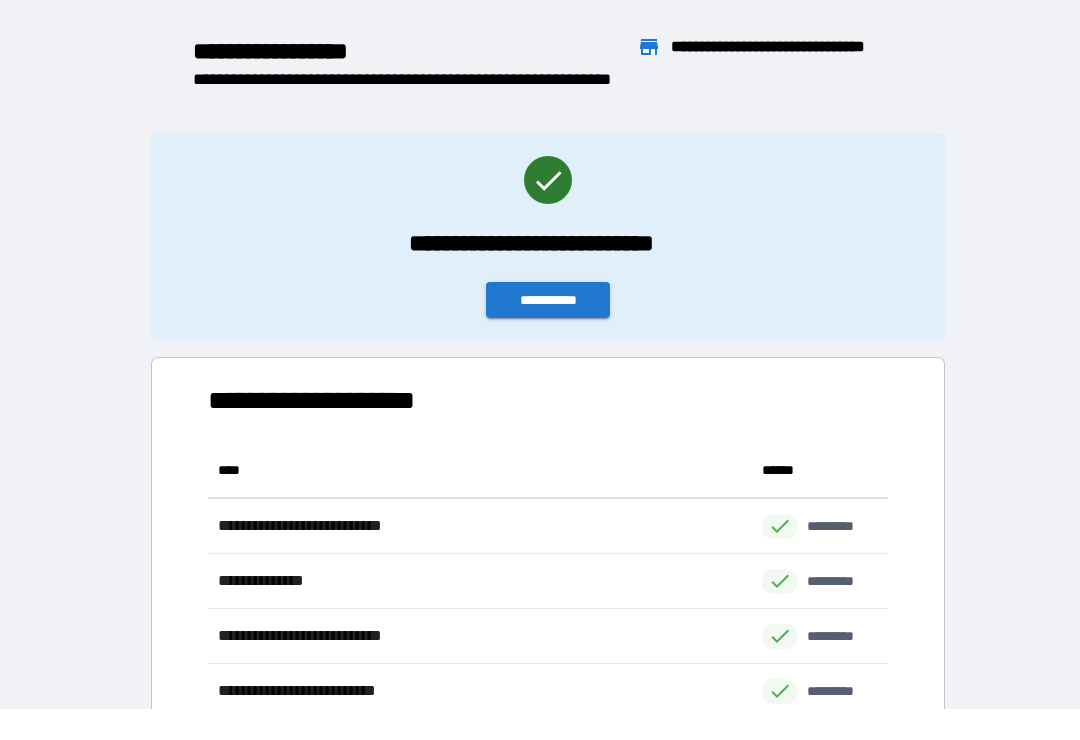scroll, scrollTop: 1, scrollLeft: 1, axis: both 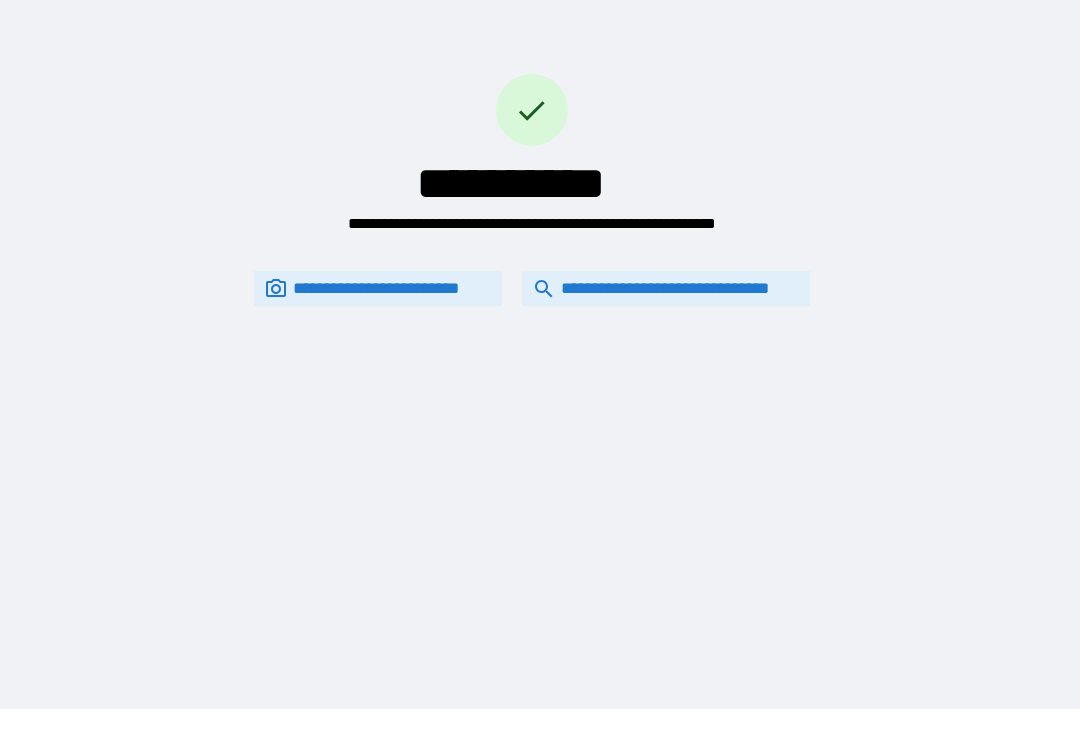 click on "**********" at bounding box center [666, 288] 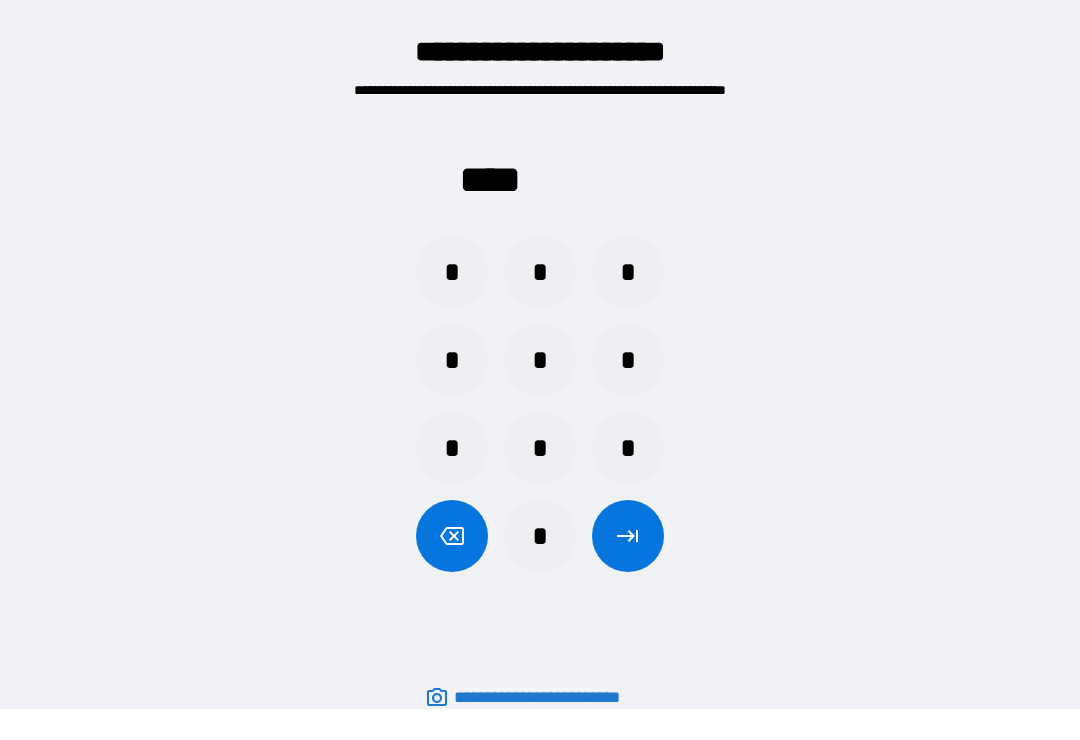 click on "*" at bounding box center [540, 272] 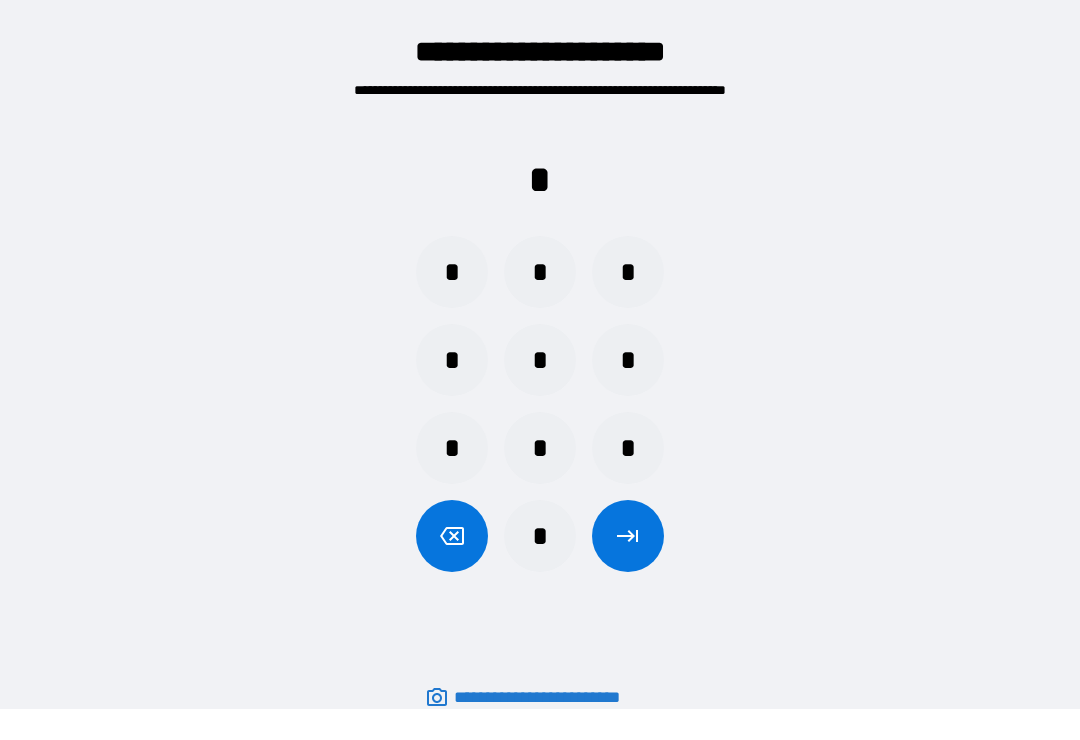 click on "*" at bounding box center (540, 536) 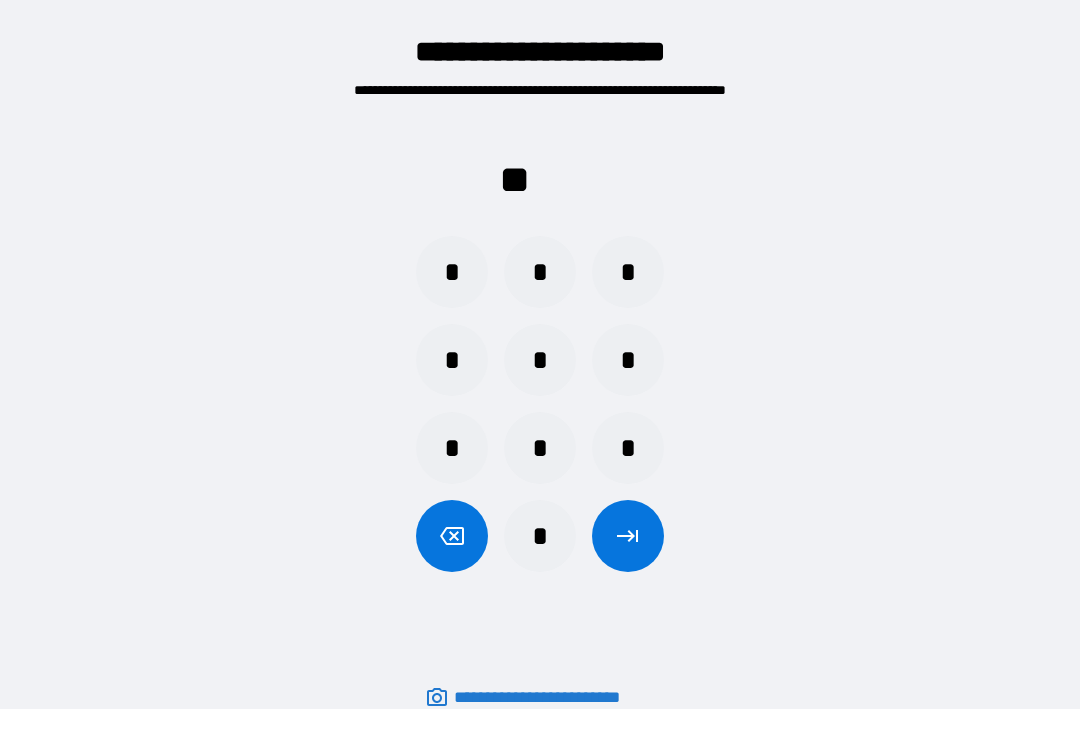 click on "*" at bounding box center [452, 272] 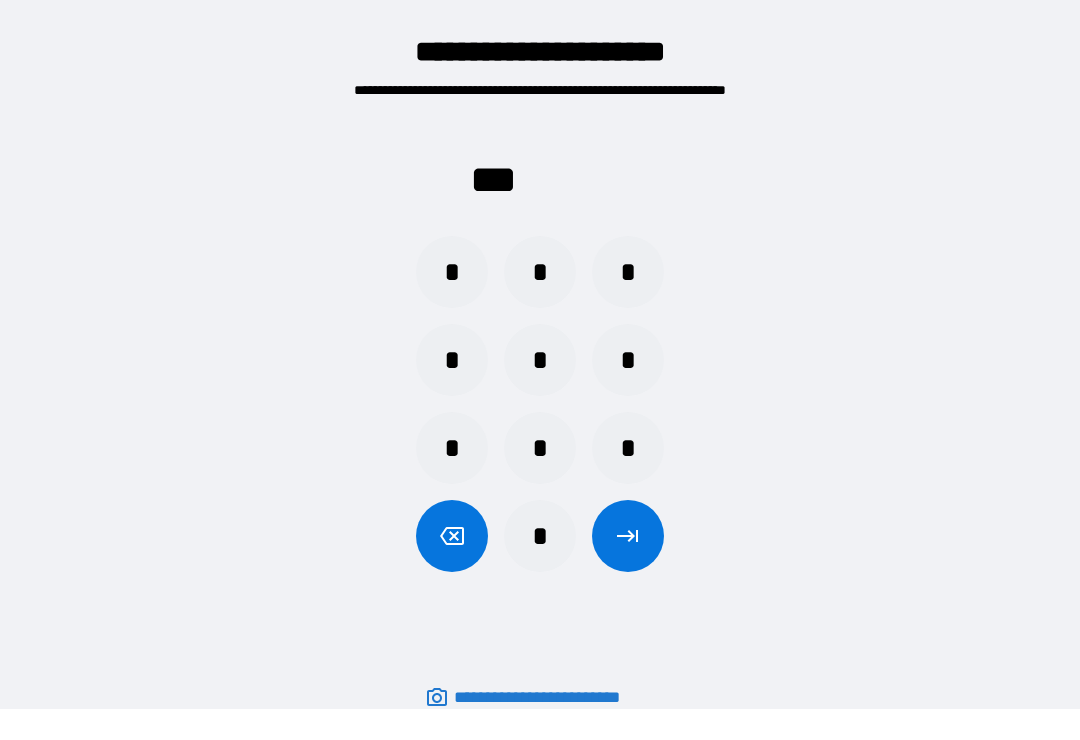 click on "*" at bounding box center [628, 360] 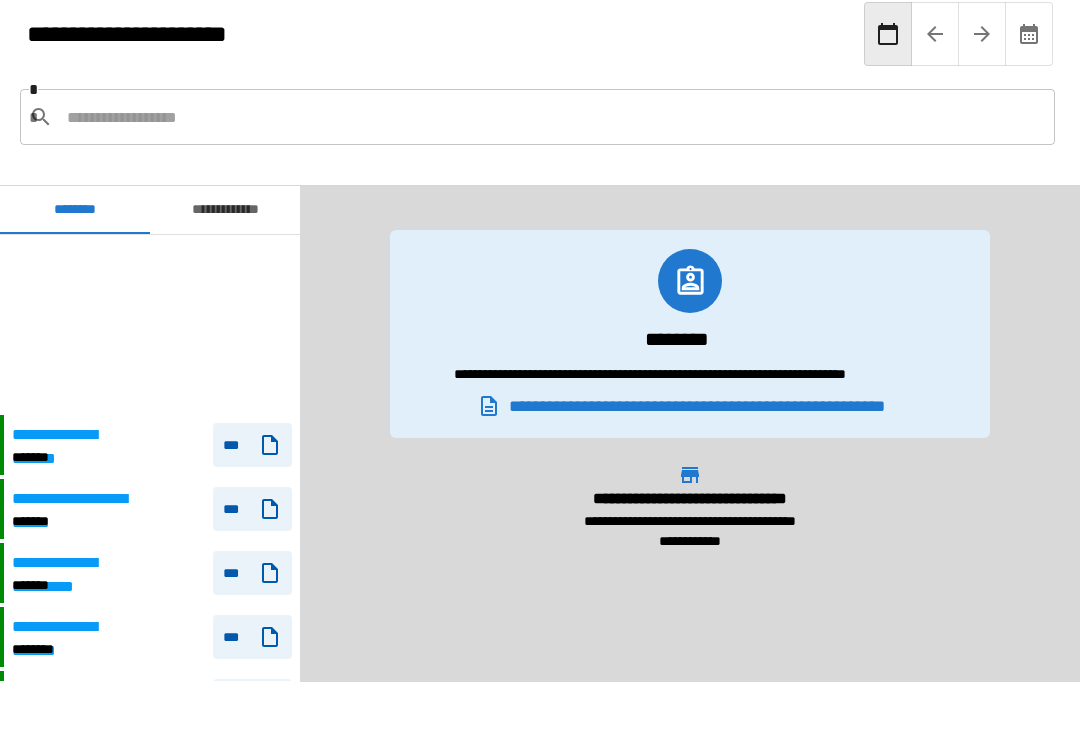 scroll, scrollTop: 180, scrollLeft: 0, axis: vertical 